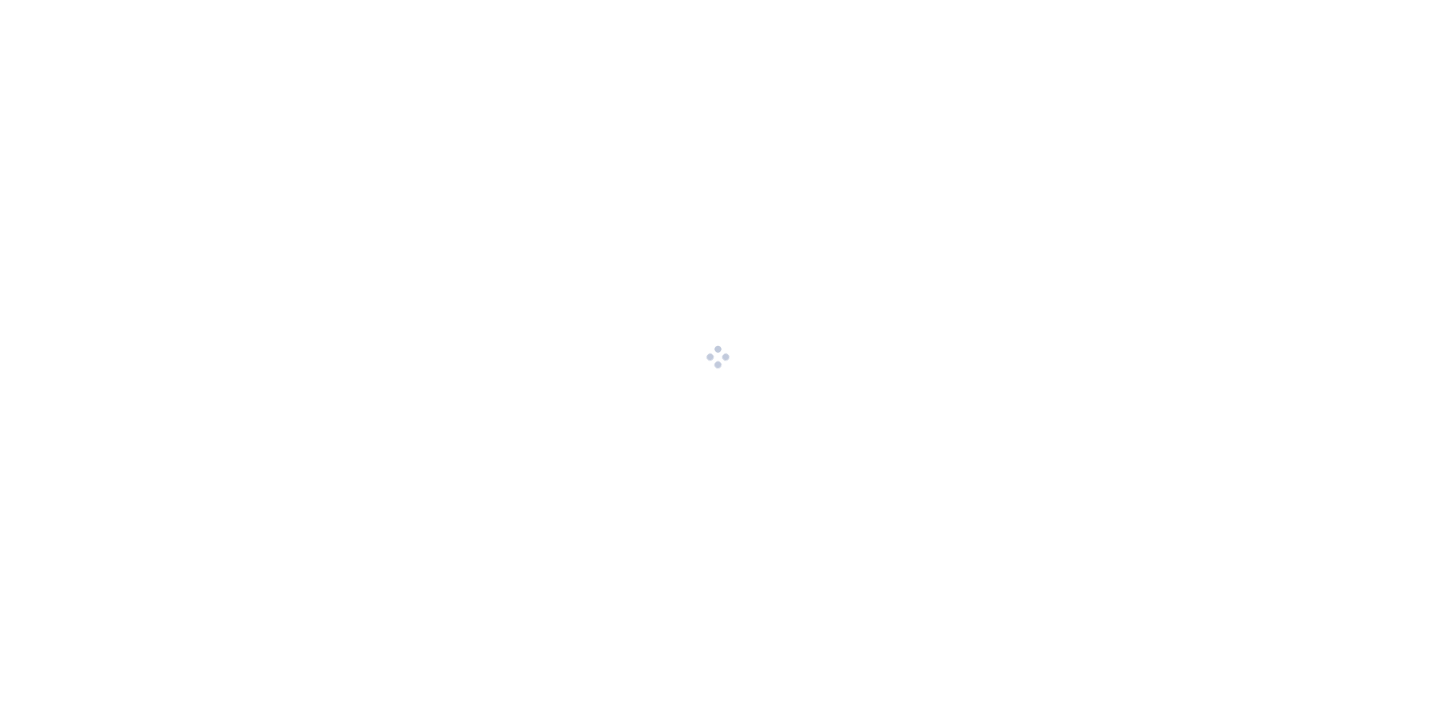 scroll, scrollTop: 0, scrollLeft: 0, axis: both 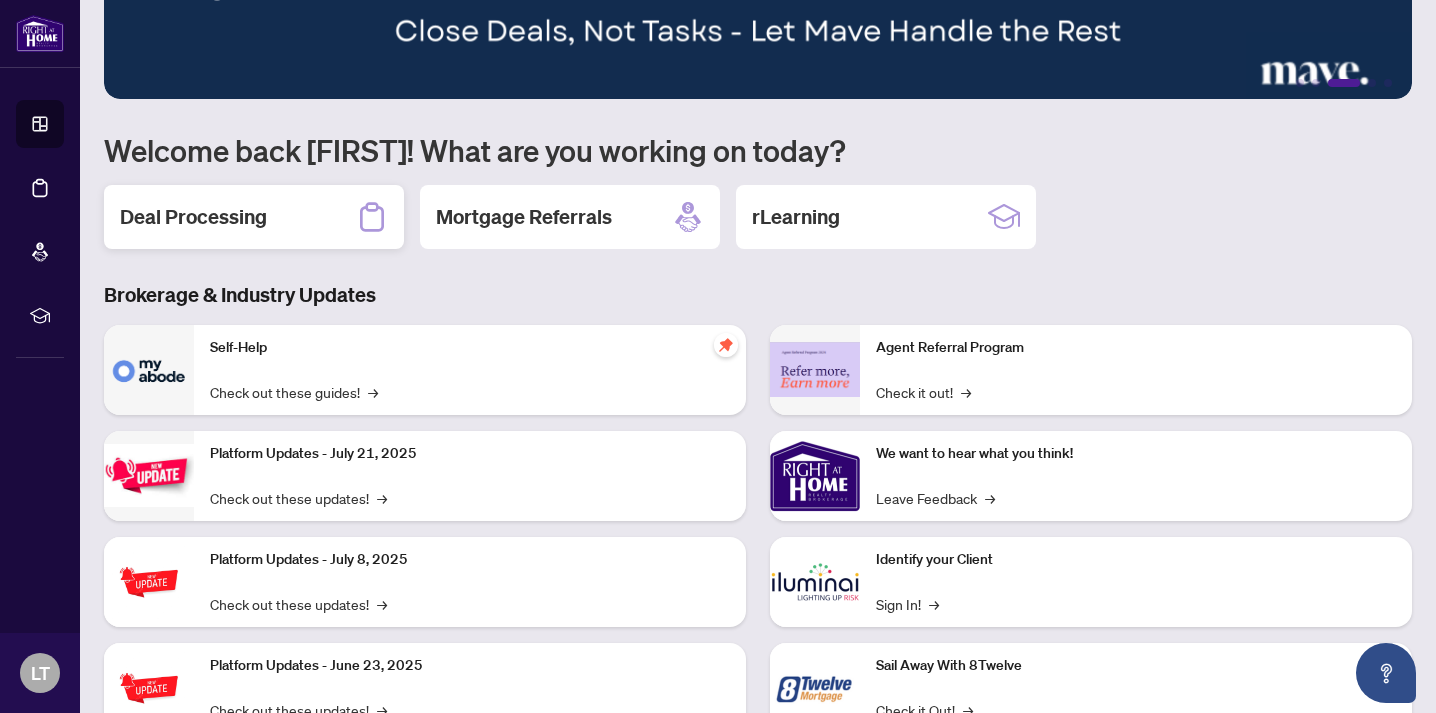 click on "Deal Processing" at bounding box center [193, 217] 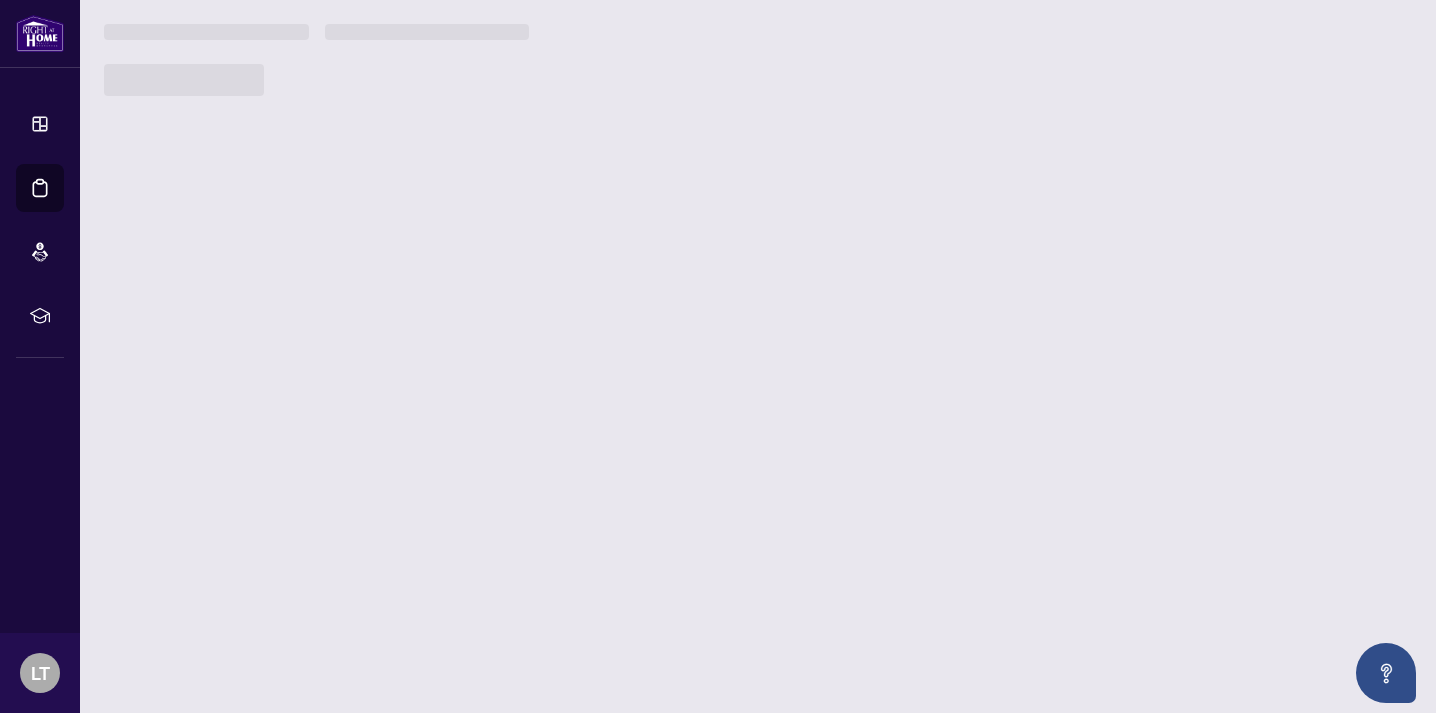scroll, scrollTop: 0, scrollLeft: 0, axis: both 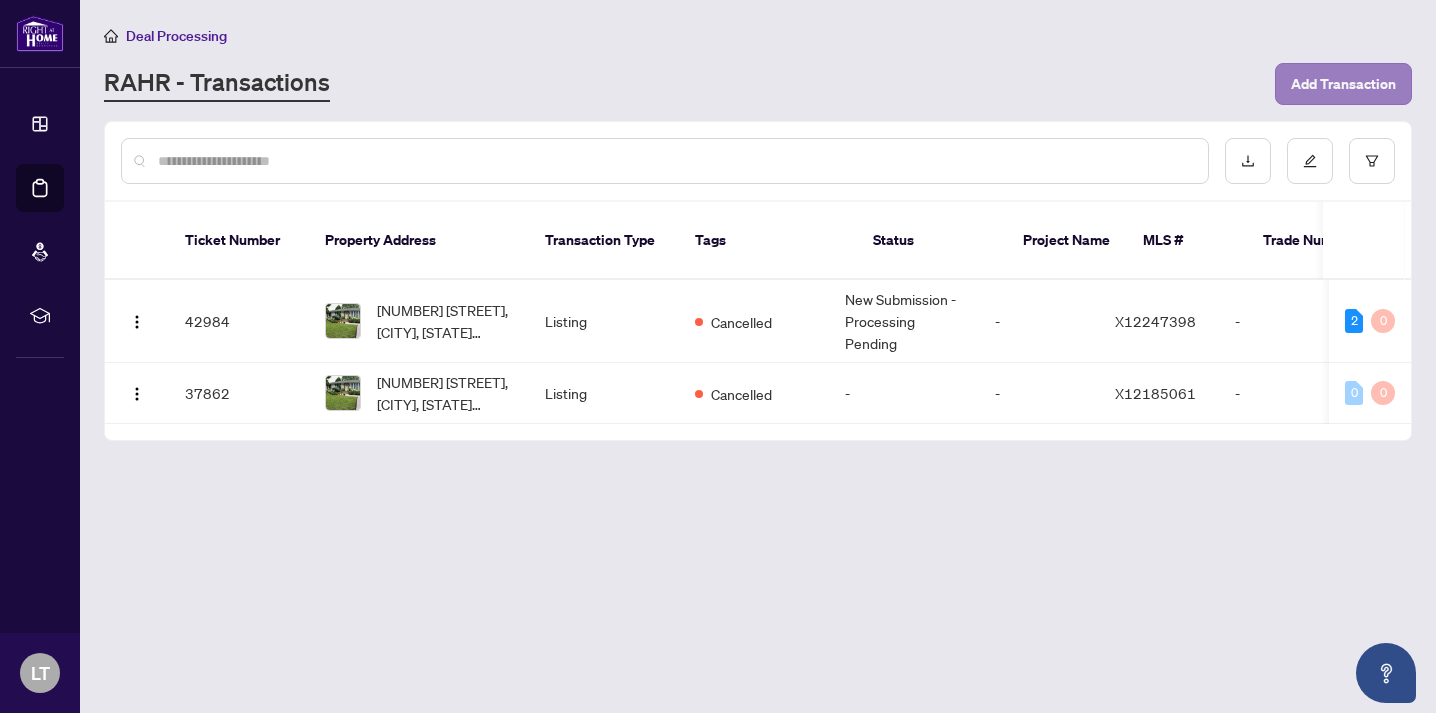 click on "Add Transaction" at bounding box center (1343, 84) 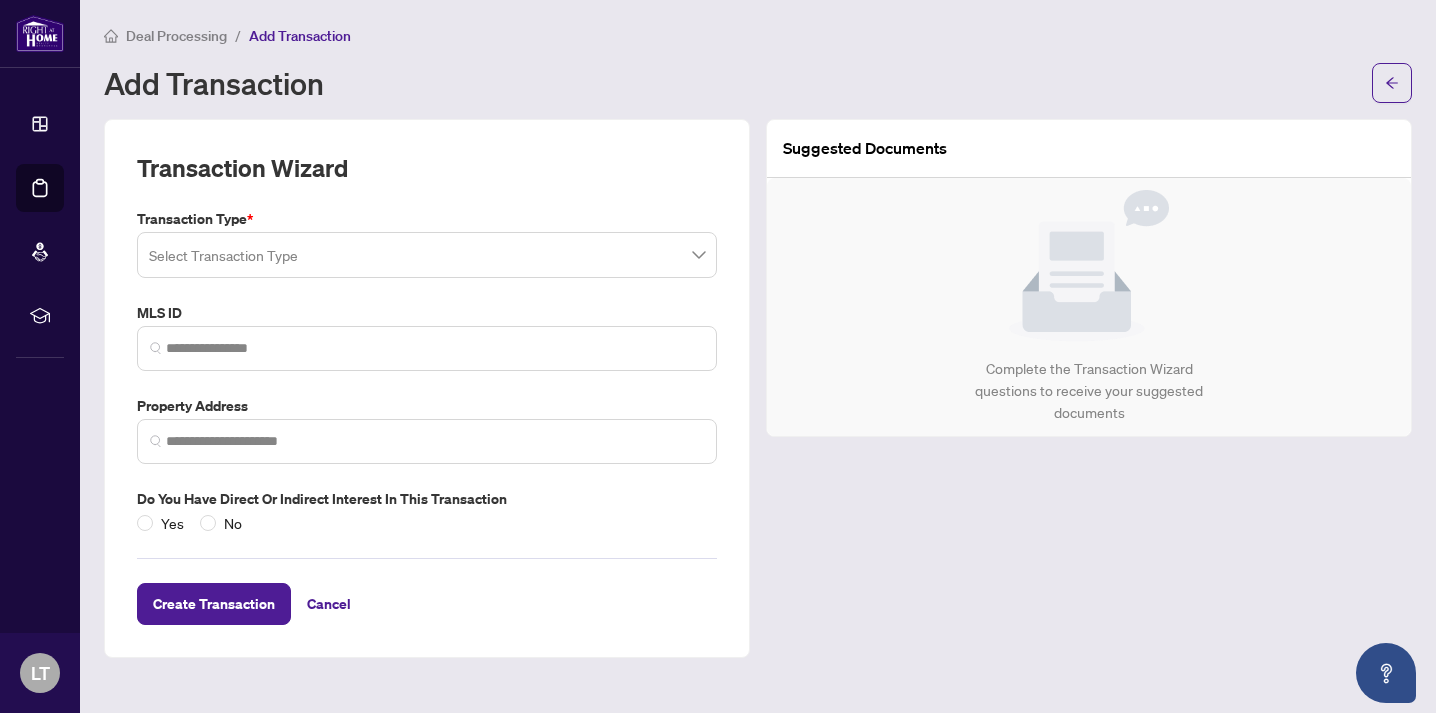 click at bounding box center (427, 255) 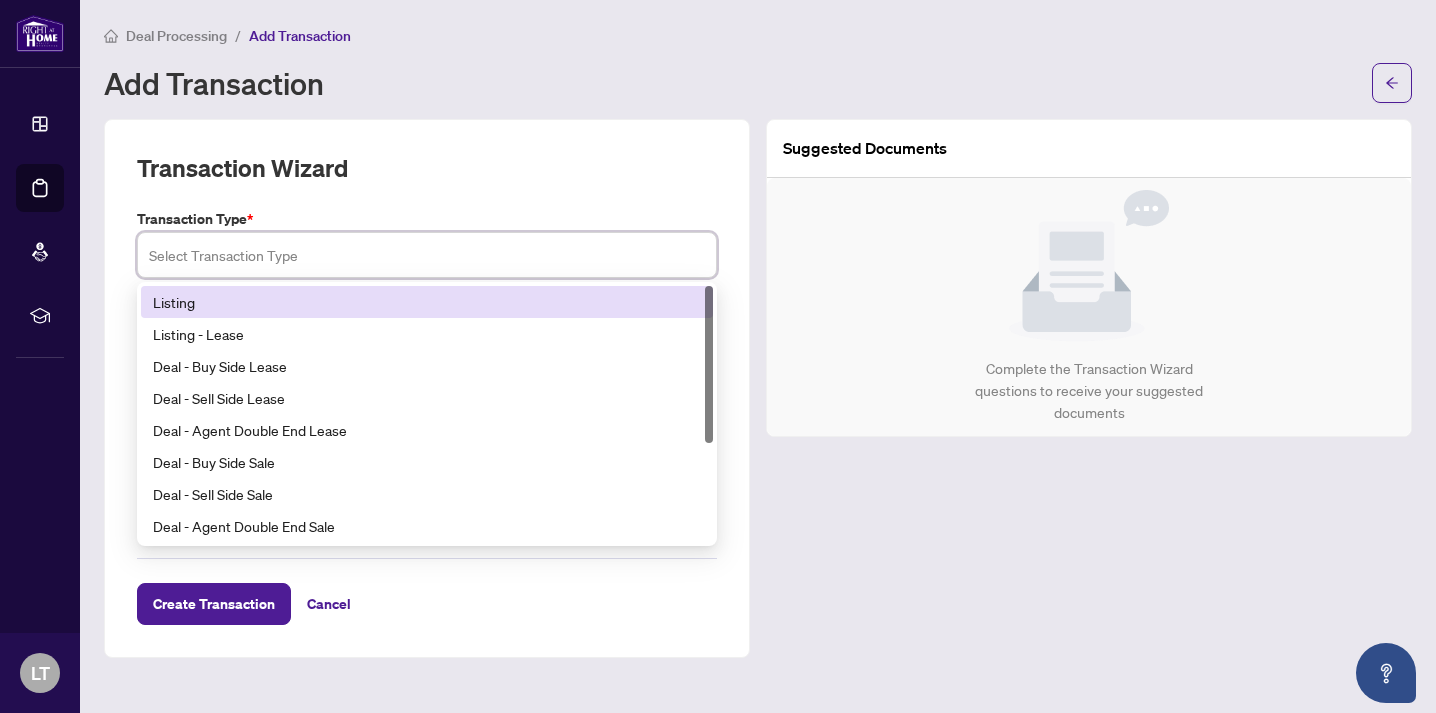 click on "Listing" at bounding box center [427, 302] 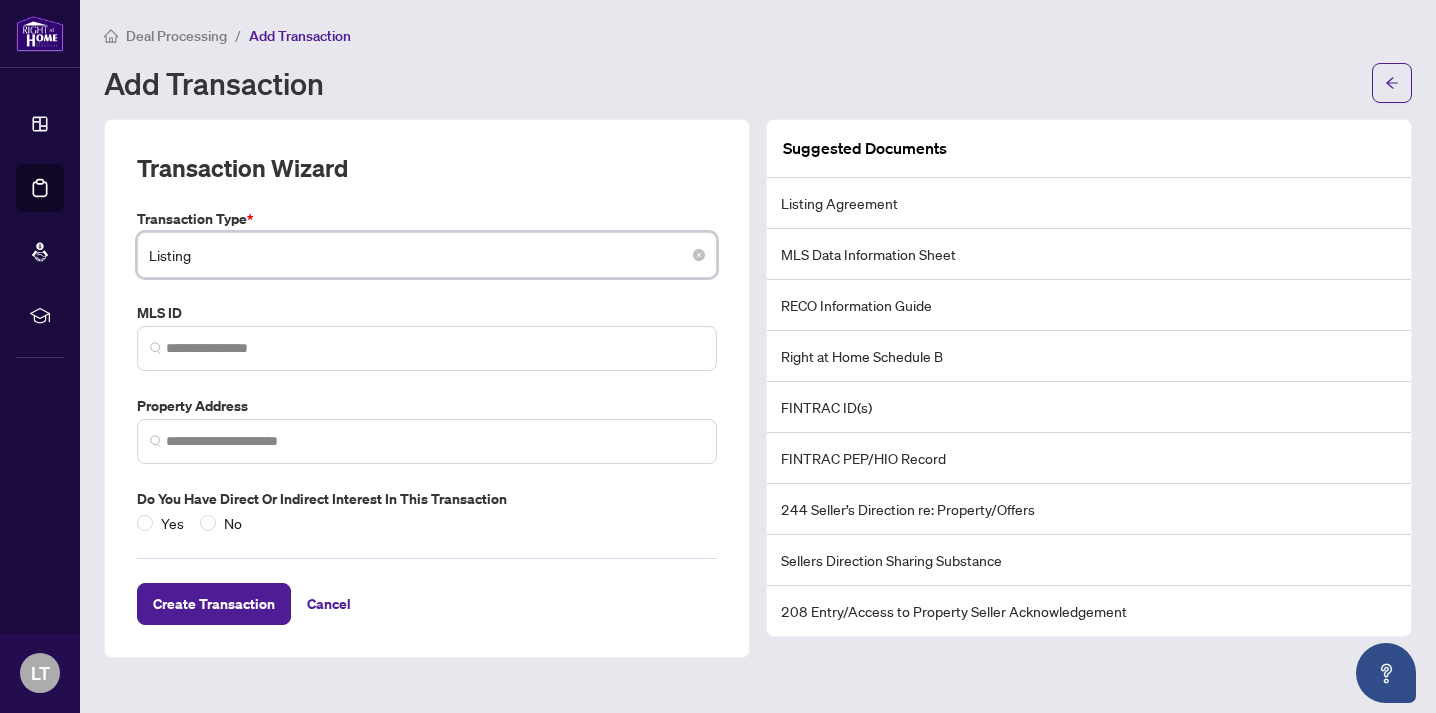 click on "Listing" at bounding box center [427, 255] 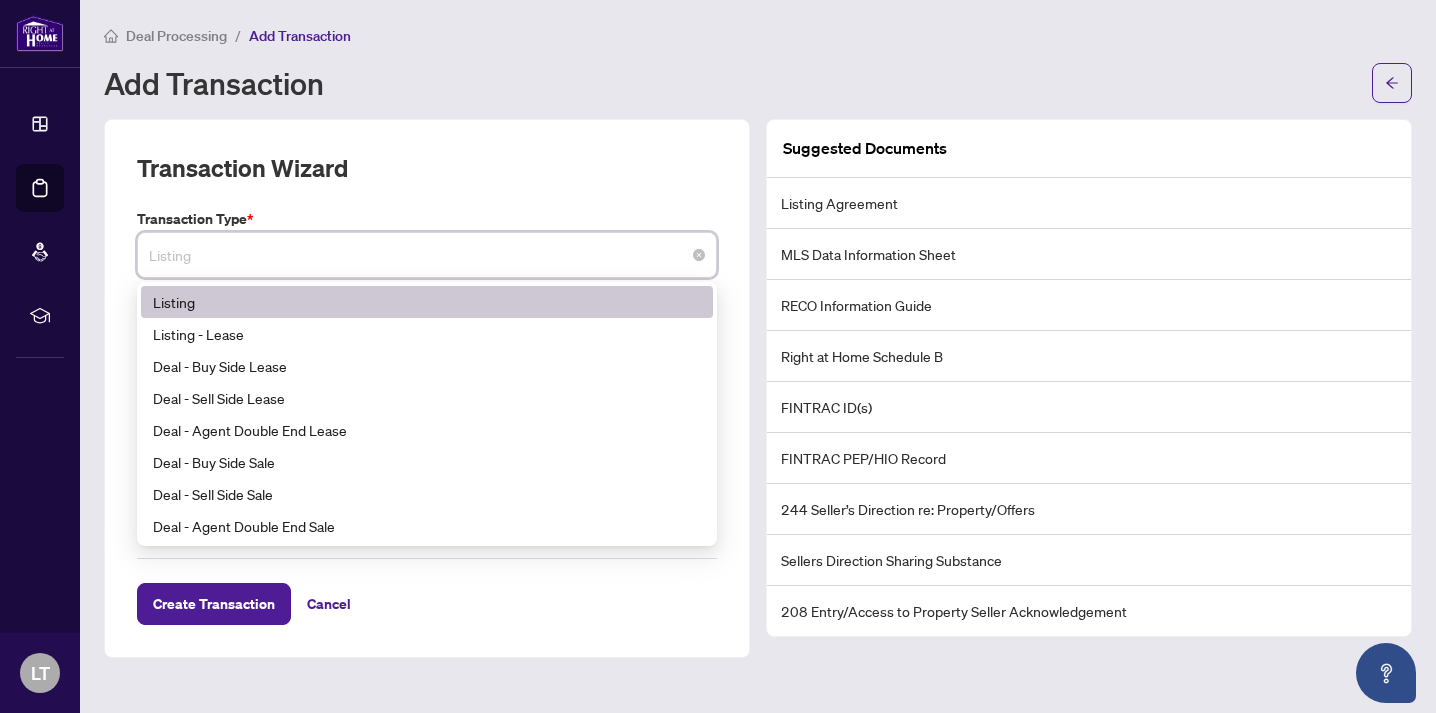 click on "Listing" at bounding box center (427, 255) 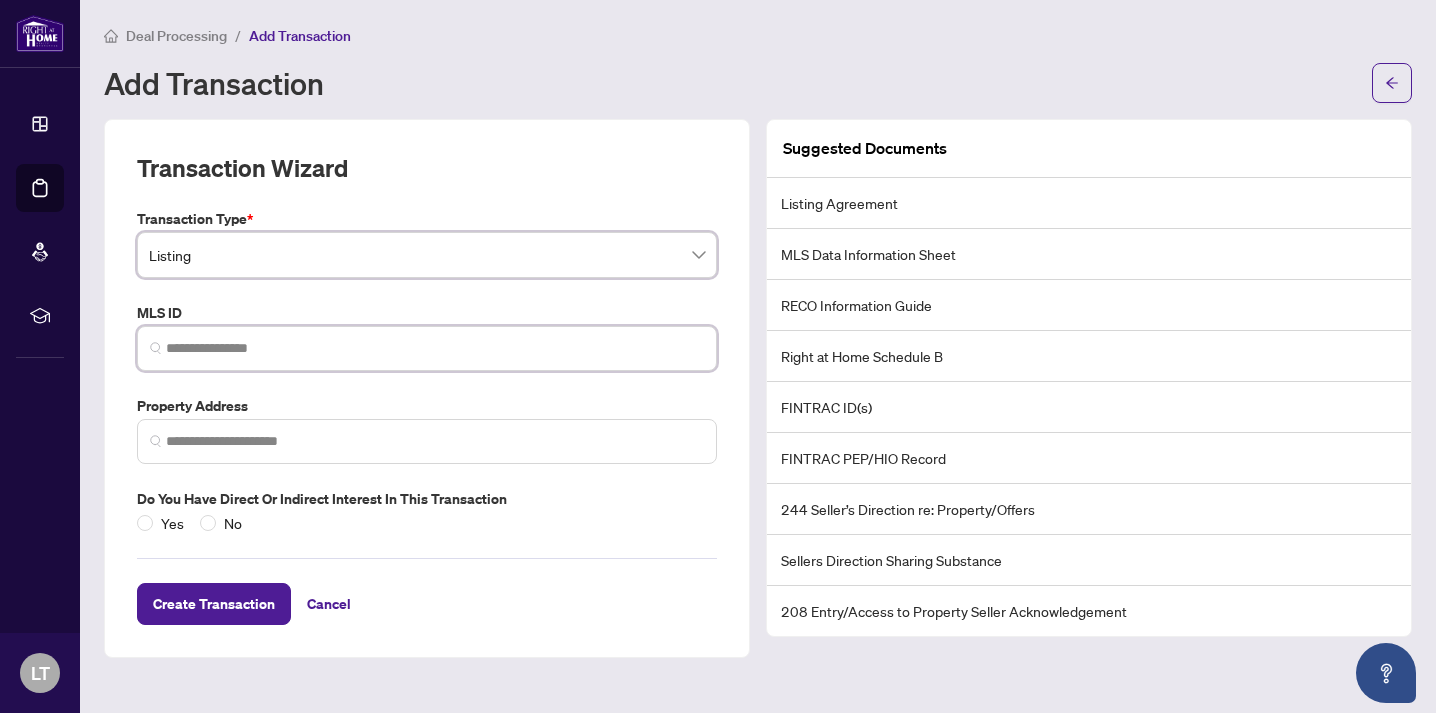 click at bounding box center (435, 348) 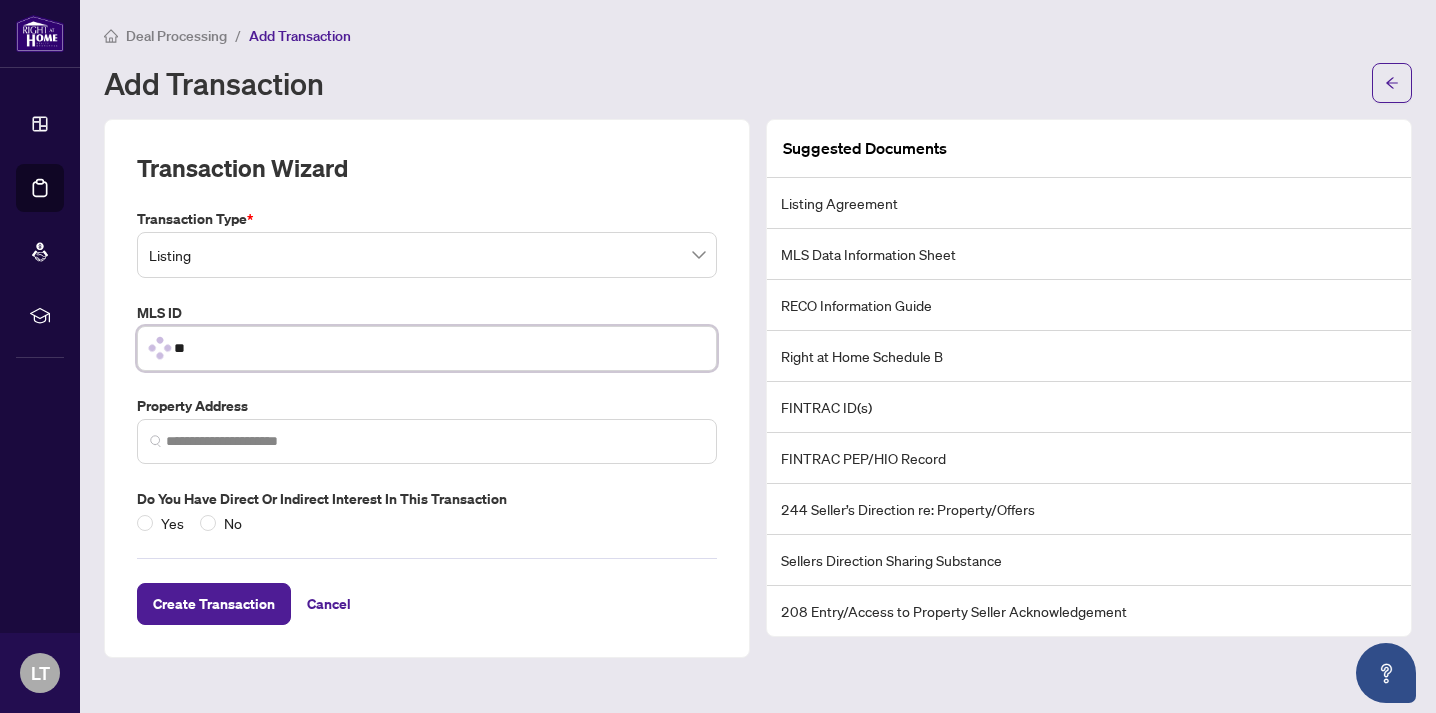 type on "*" 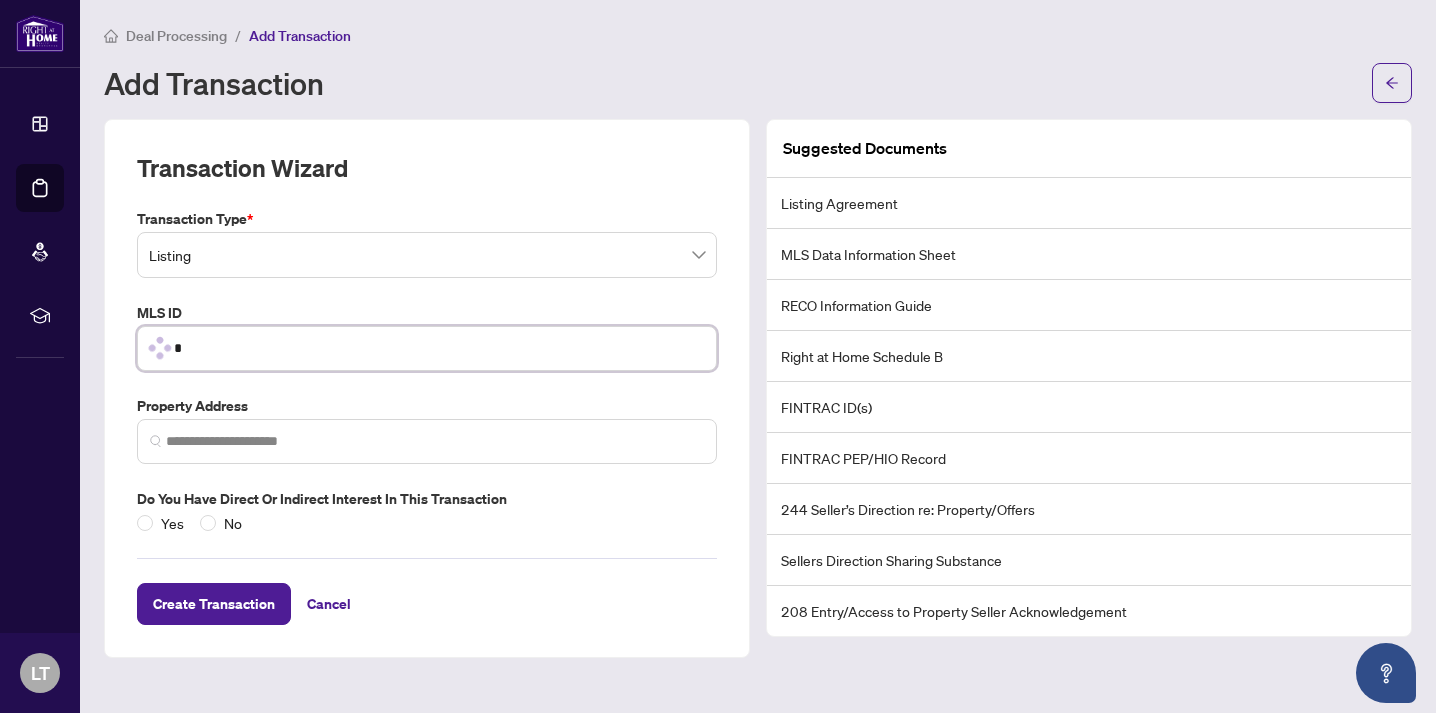 type 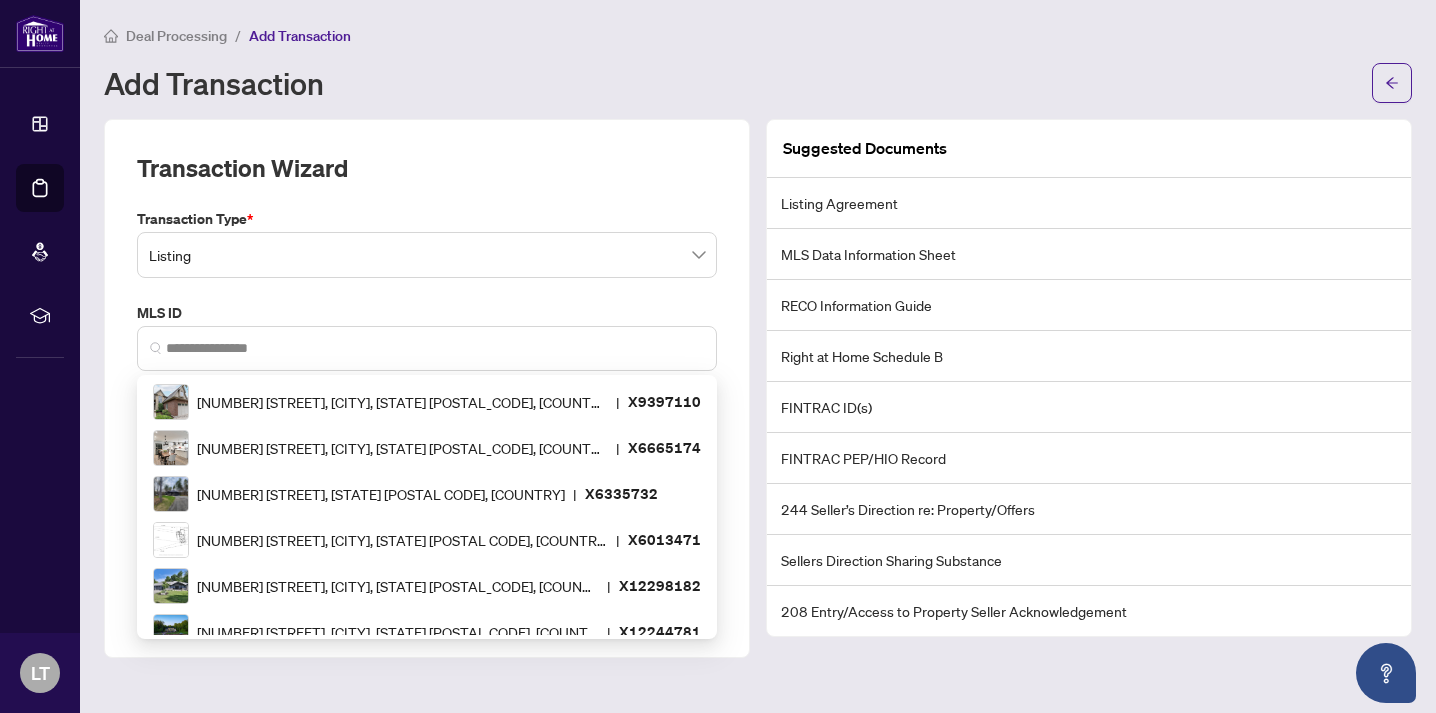 click on "Transaction Wizard Transaction Type * Listing 13 14 Listing Listing - Lease Deal - Buy Side Lease Deal - Sell Side Lease Deal - Agent Double End Lease Deal - Buy Side Sale Deal - Sell Side Sale Deal - Agent Double End Sale Deal - Sell Side Assignment Deal - Buy Side Assignment MLS ID X9397110 [NUMBER] [STREET], [CITY], [STATE] [POSTAL_CODE], [COUNTRY] | X9397110 [NUMBER] [STREET], [CITY], [STATE] [POSTAL_CODE], [COUNTRY] | X6665174 [NUMBER] [STREET], [CITY], [STATE] [POSTAL_CODE], [COUNTRY] | X6335732 [NUMBER] [STREET], [CITY], [STATE] [POSTAL_CODE], [COUNTRY] | X6013471 [NUMBER] [STREET], [CITY], [STATE] [POSTAL_CODE], [COUNTRY] | X12298182 [NUMBER] [STREET], [CITY], [STATE] [POSTAL_CODE], [COUNTRY] | X12244781 [NUMBER] [STREET], [CITY], [STATE] [POSTAL_CODE], [COUNTRY] | X12112898 Property Address Do you have direct or indirect interest in this transaction Yes No Create Transaction Cancel" at bounding box center (427, 388) 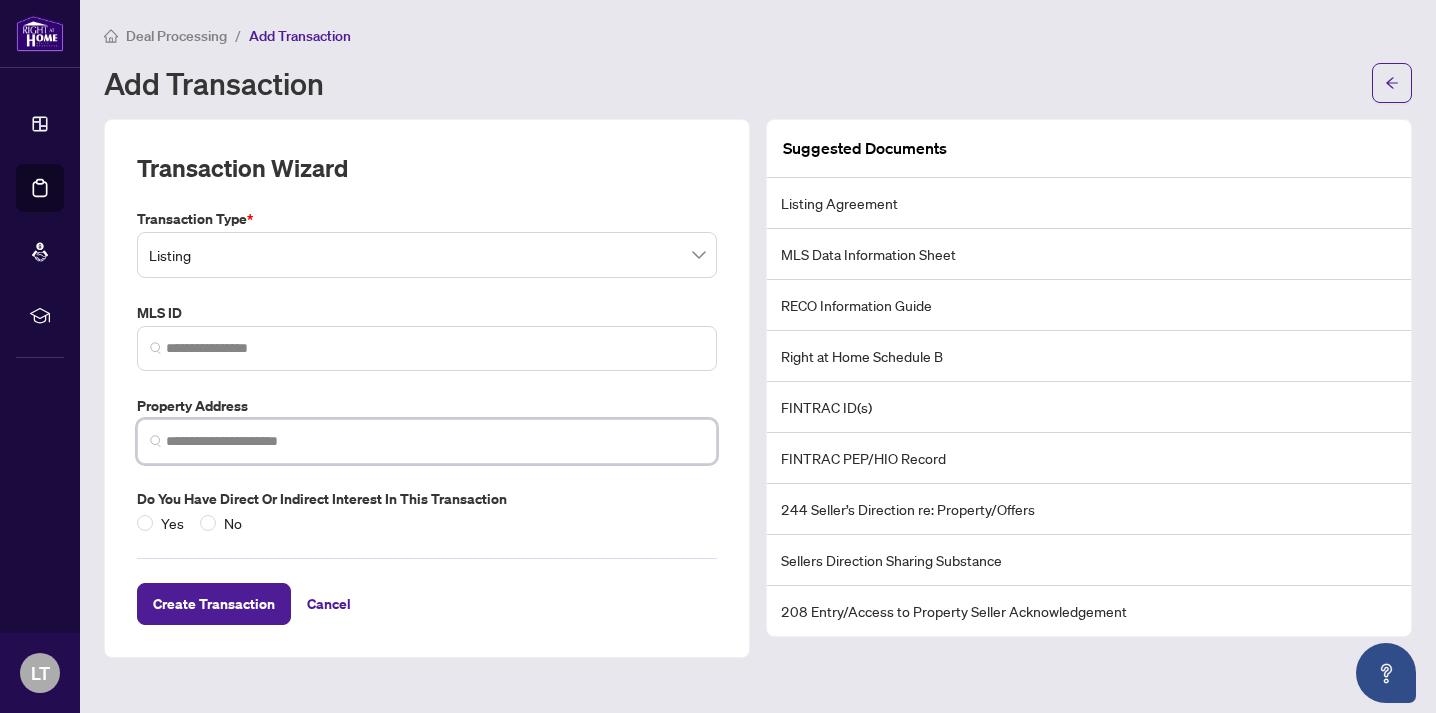 click at bounding box center (435, 441) 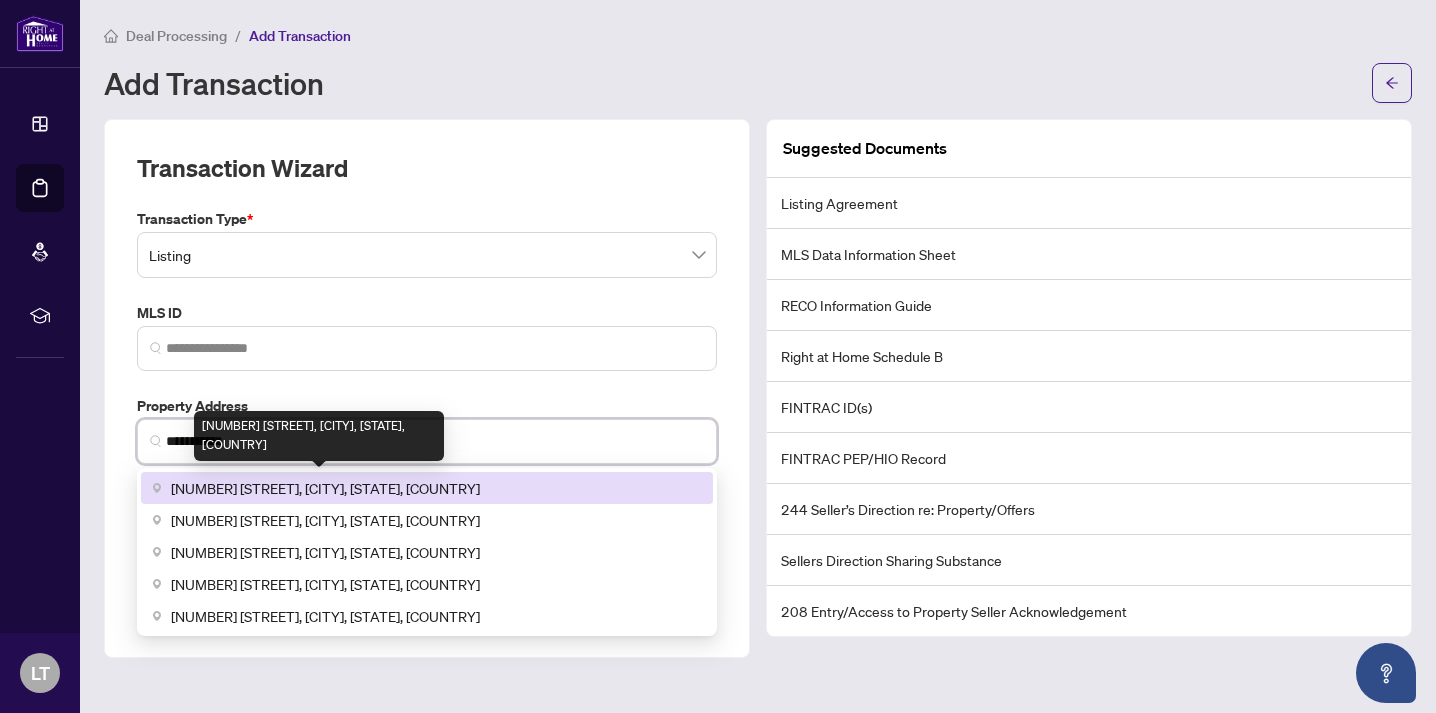 click on "[NUMBER] [STREET], [CITY], [STATE], [COUNTRY]" at bounding box center (325, 488) 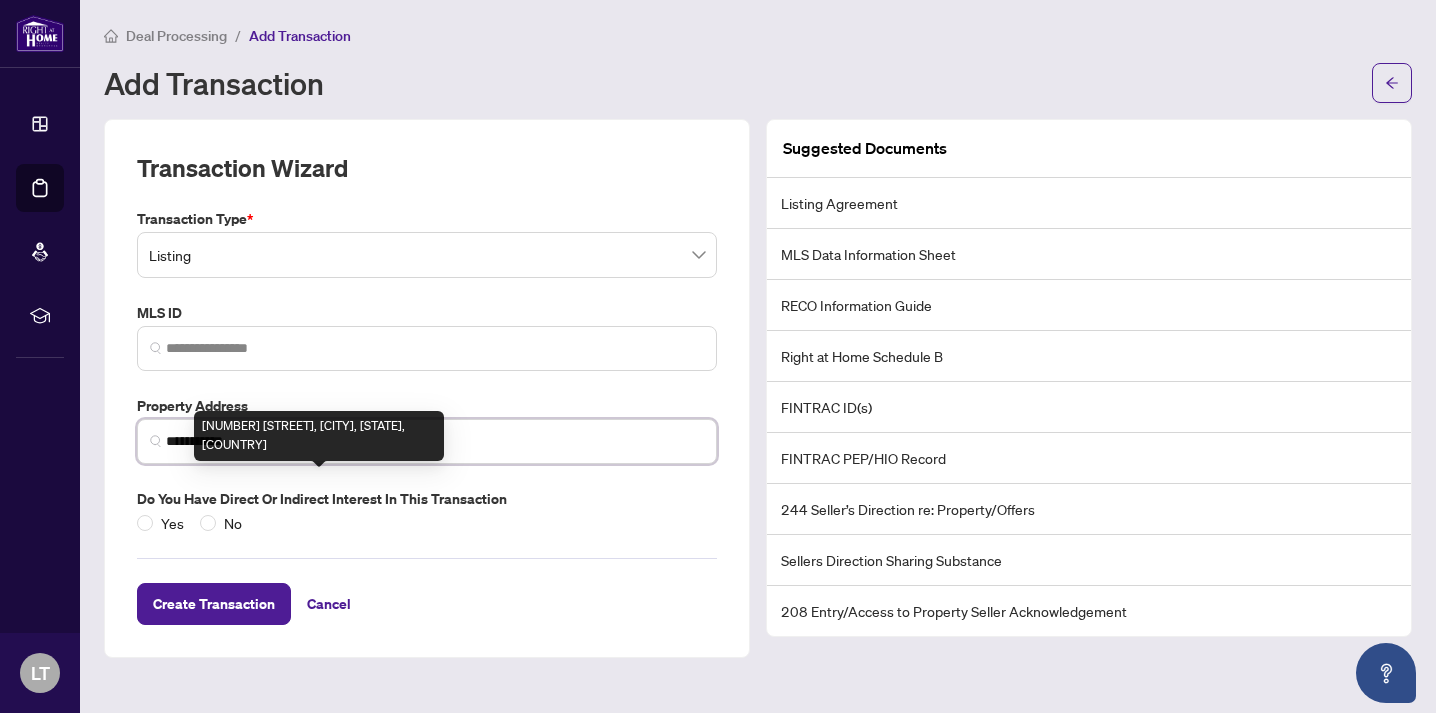 type on "**********" 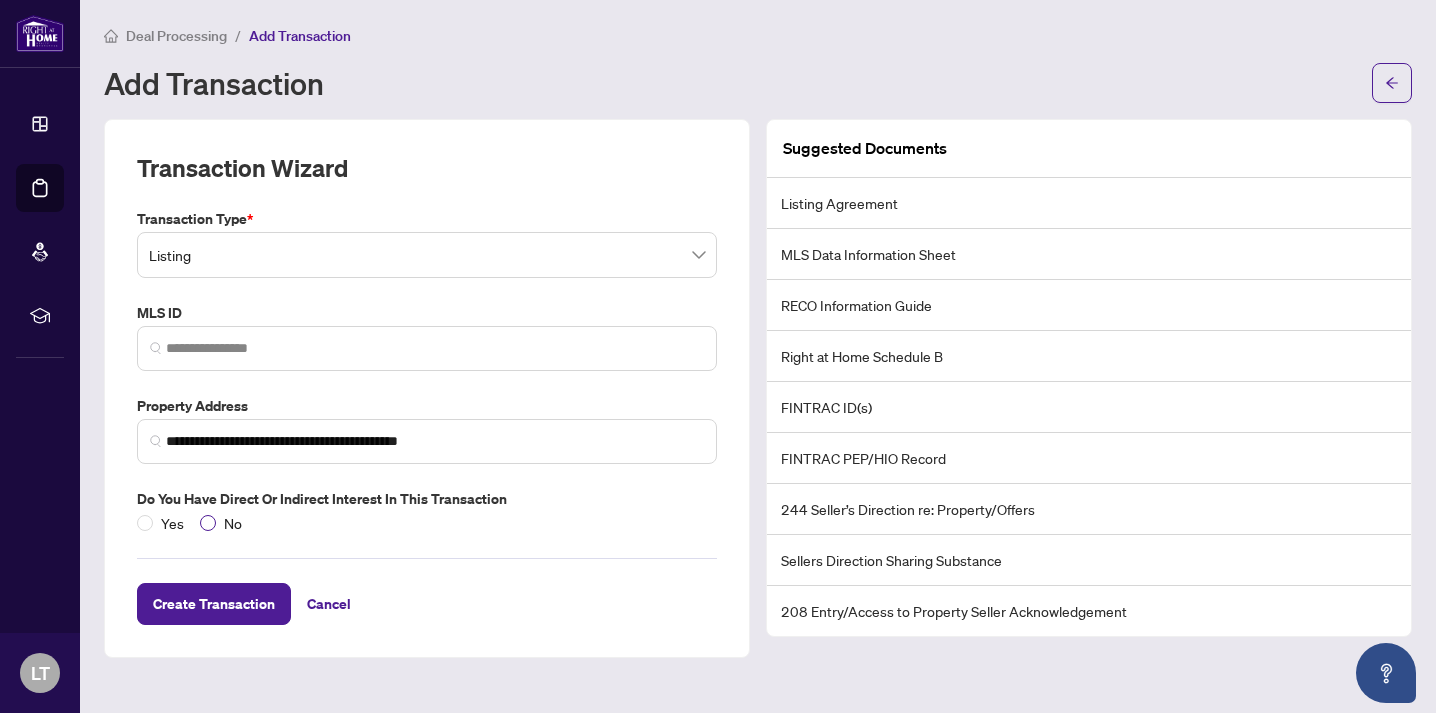 click at bounding box center (208, 523) 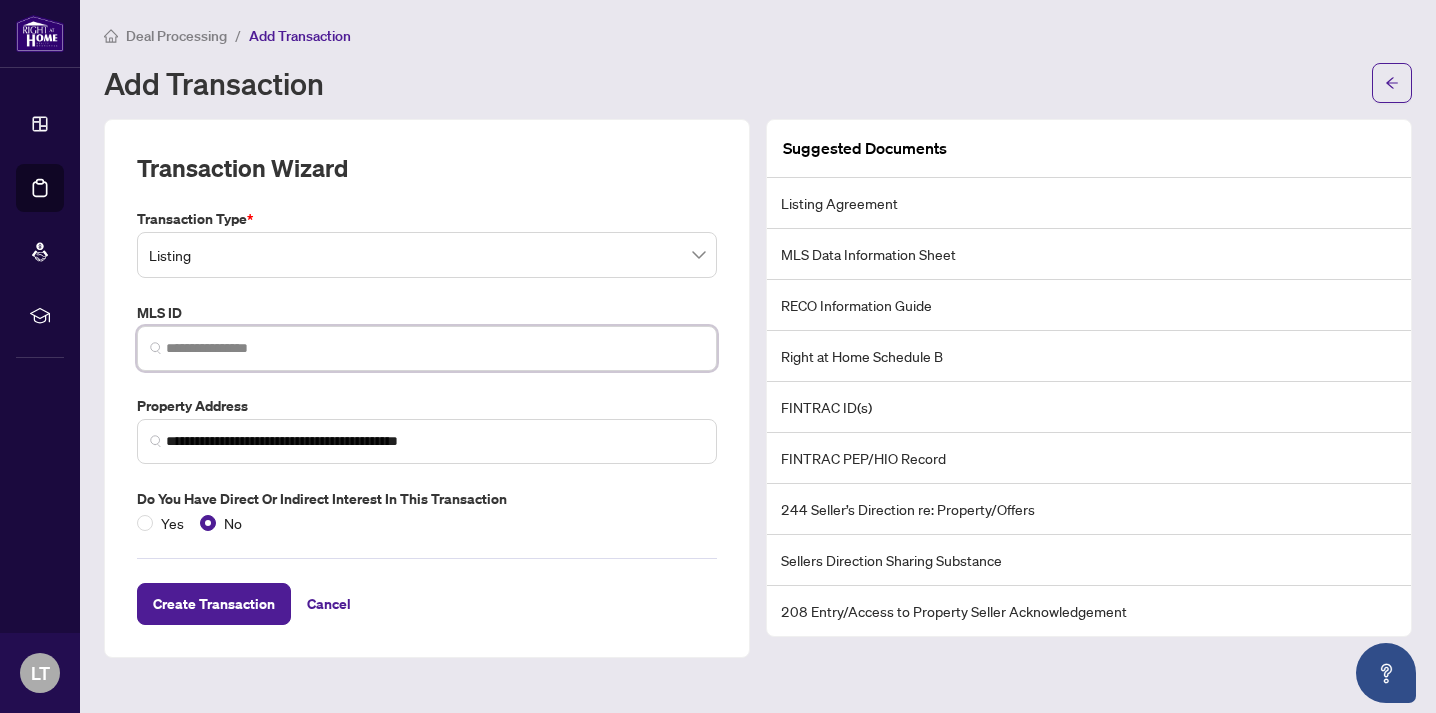 click at bounding box center [435, 348] 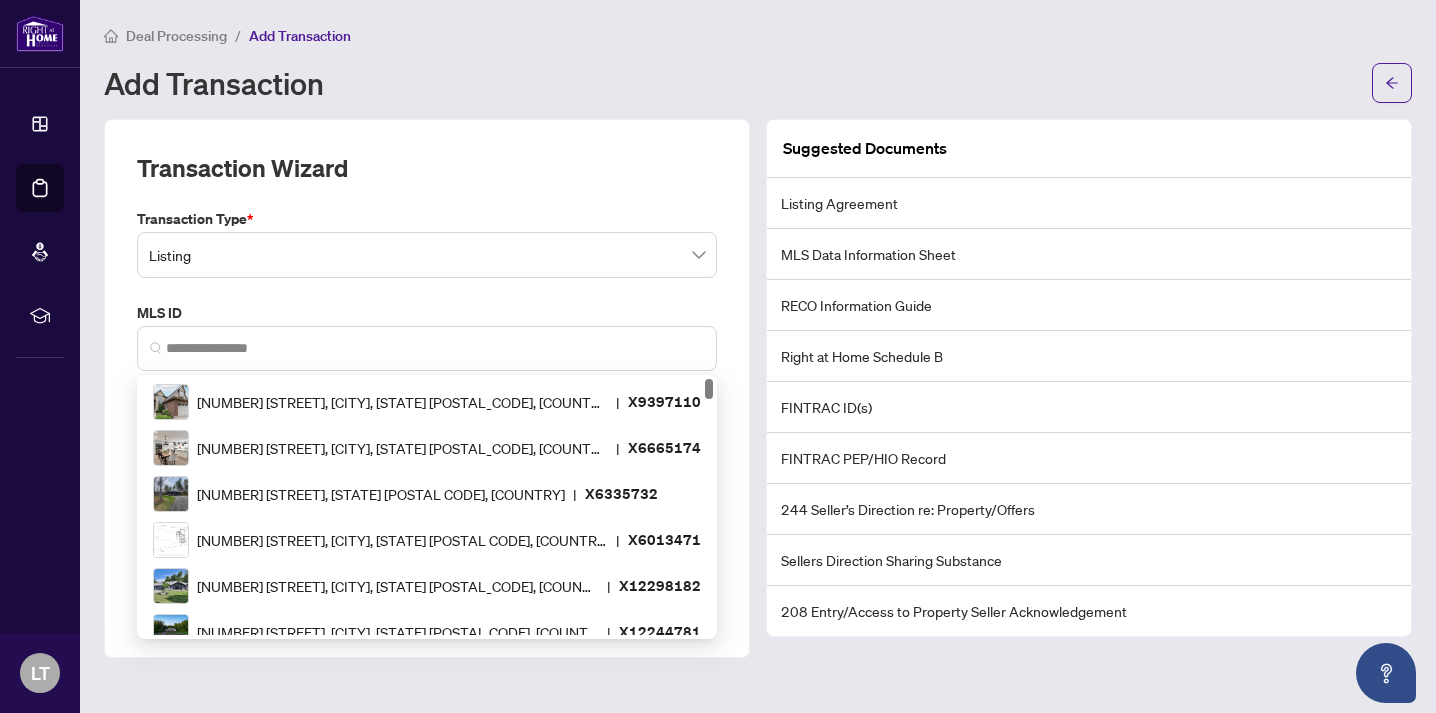 click on "**********" at bounding box center [427, 388] 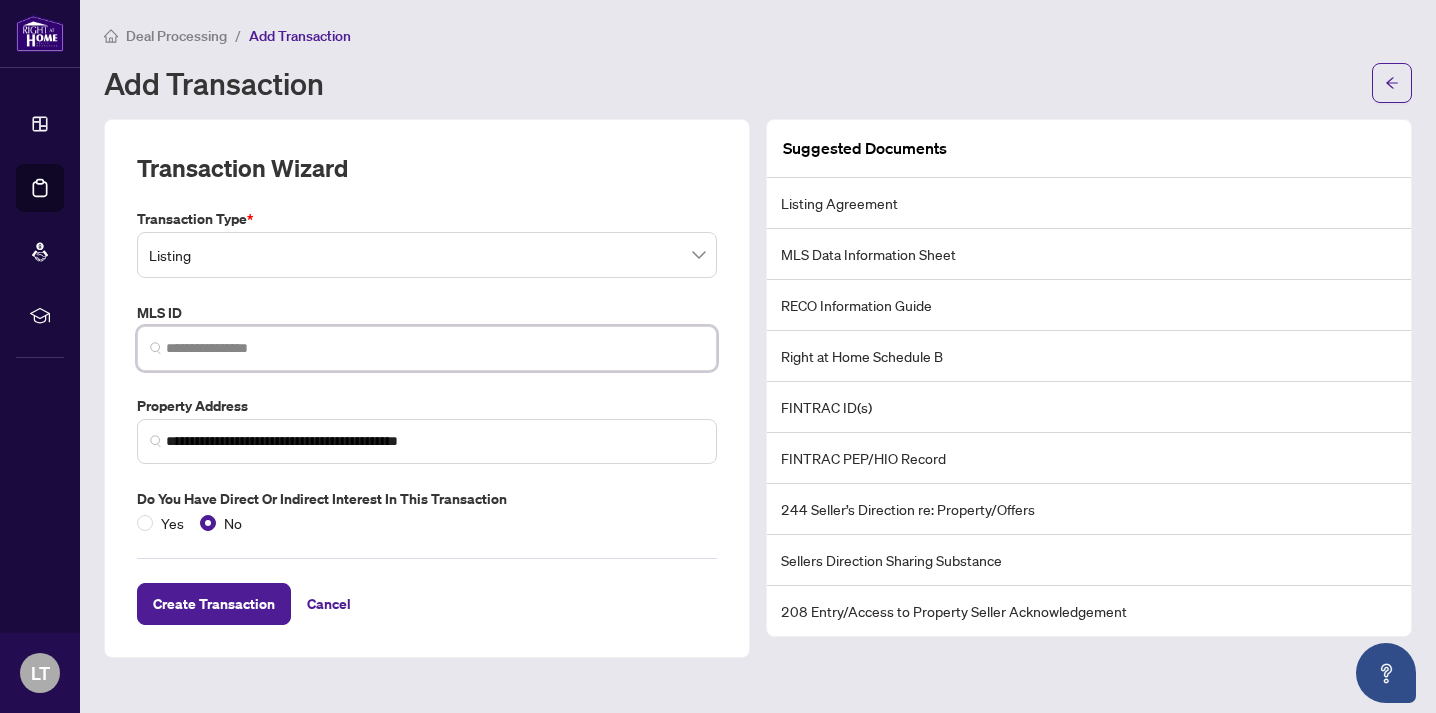 click at bounding box center (435, 348) 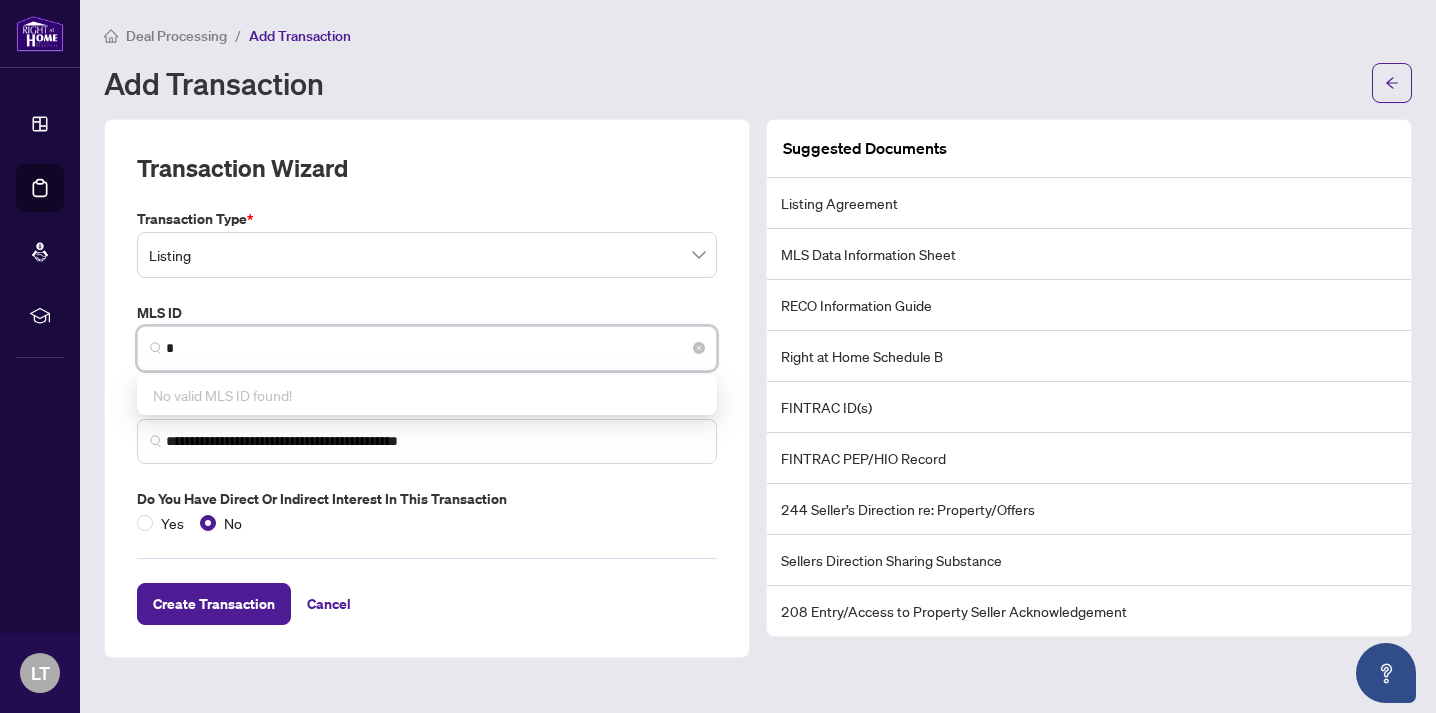 click on "*" at bounding box center [427, 348] 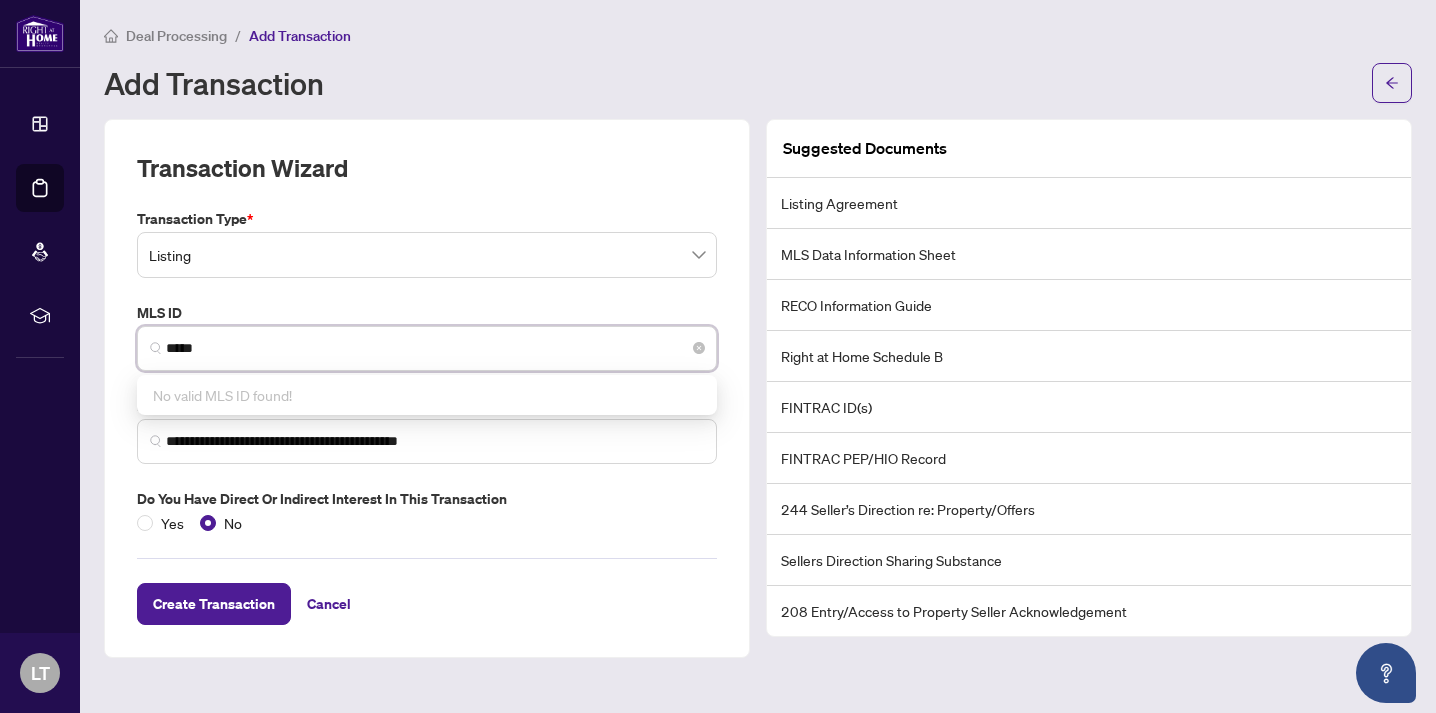 click on "*****" at bounding box center [435, 348] 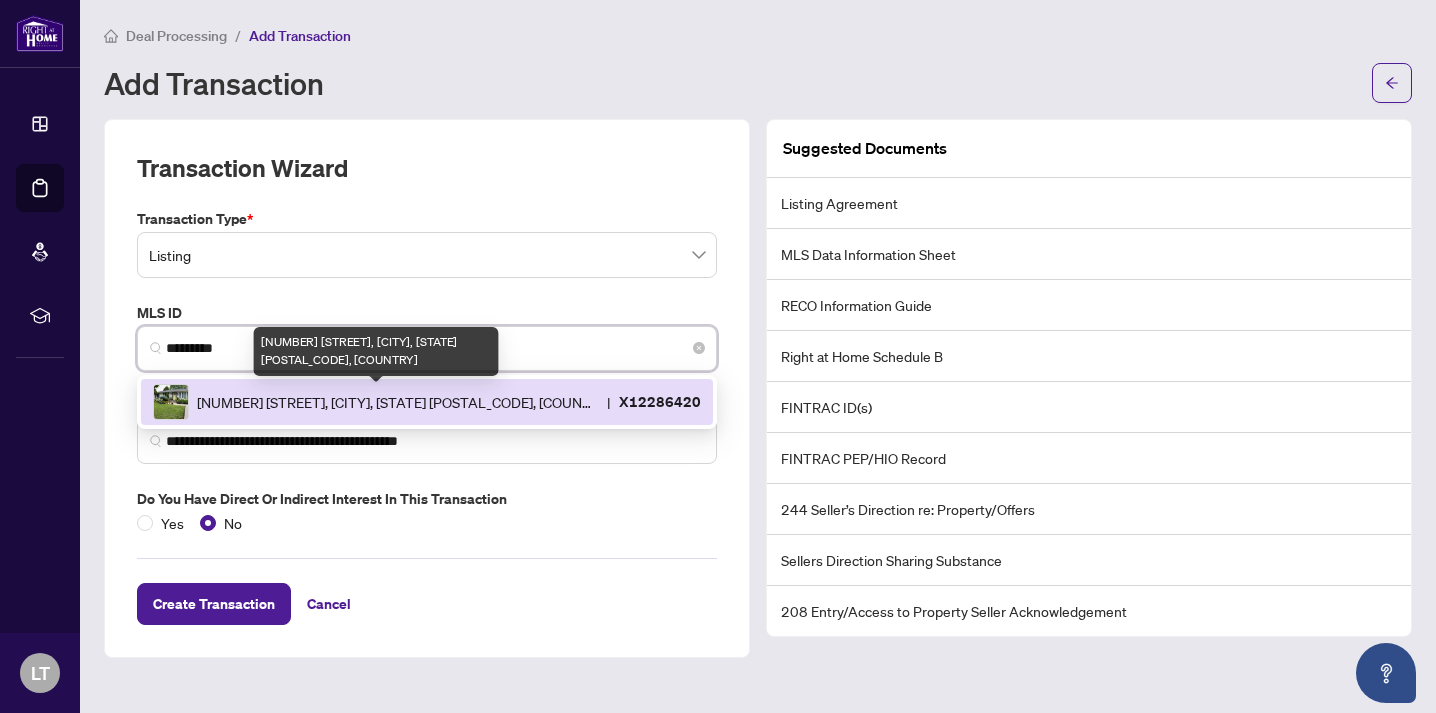 click on "[NUMBER] [STREET], [CITY], [STATE] [POSTAL_CODE], [COUNTRY]" at bounding box center [398, 402] 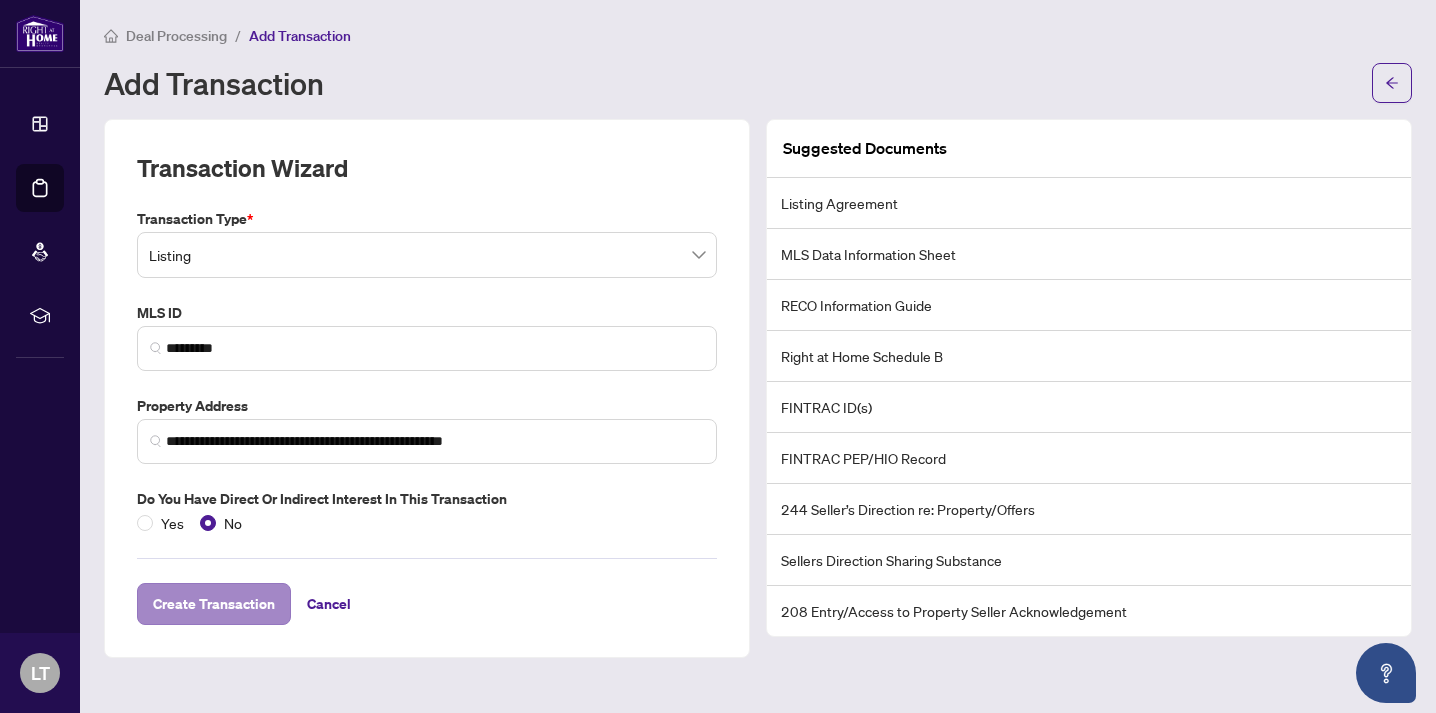 click on "Create Transaction" at bounding box center (214, 604) 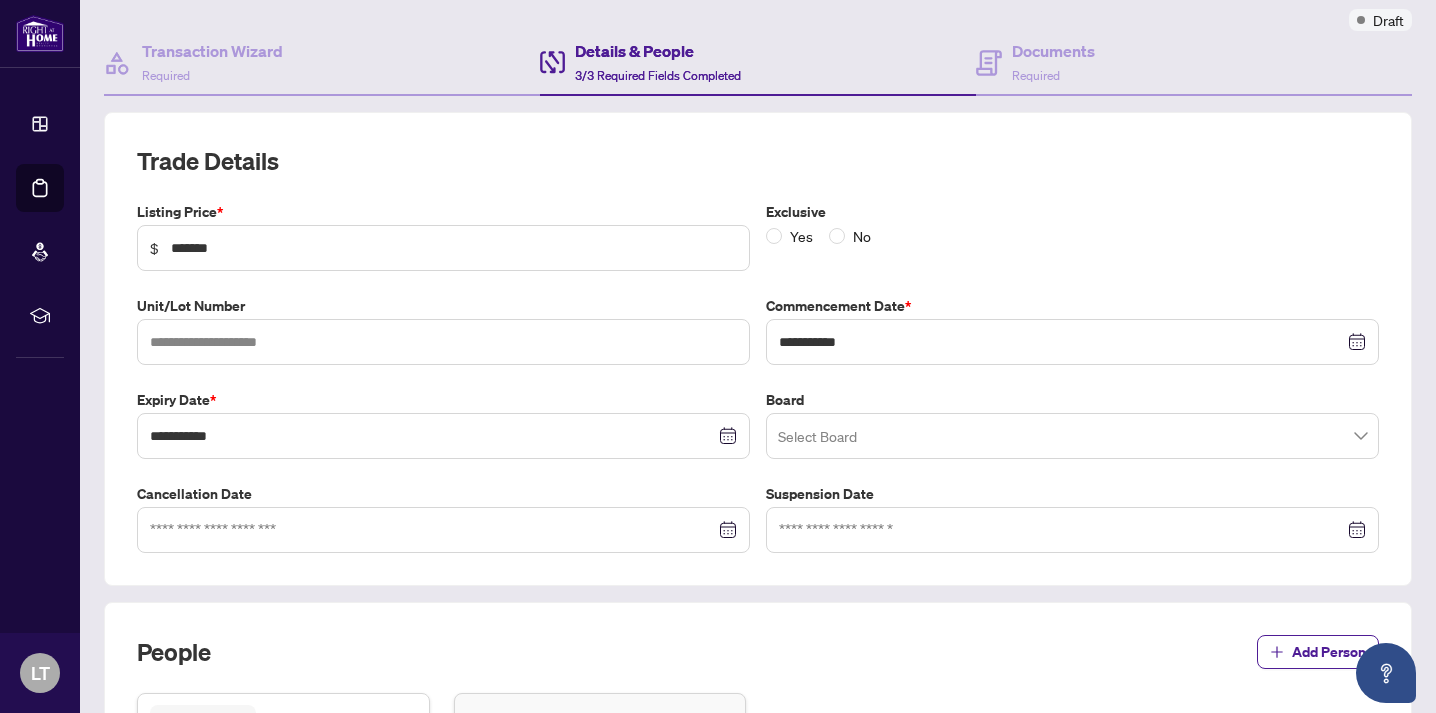 scroll, scrollTop: 170, scrollLeft: 0, axis: vertical 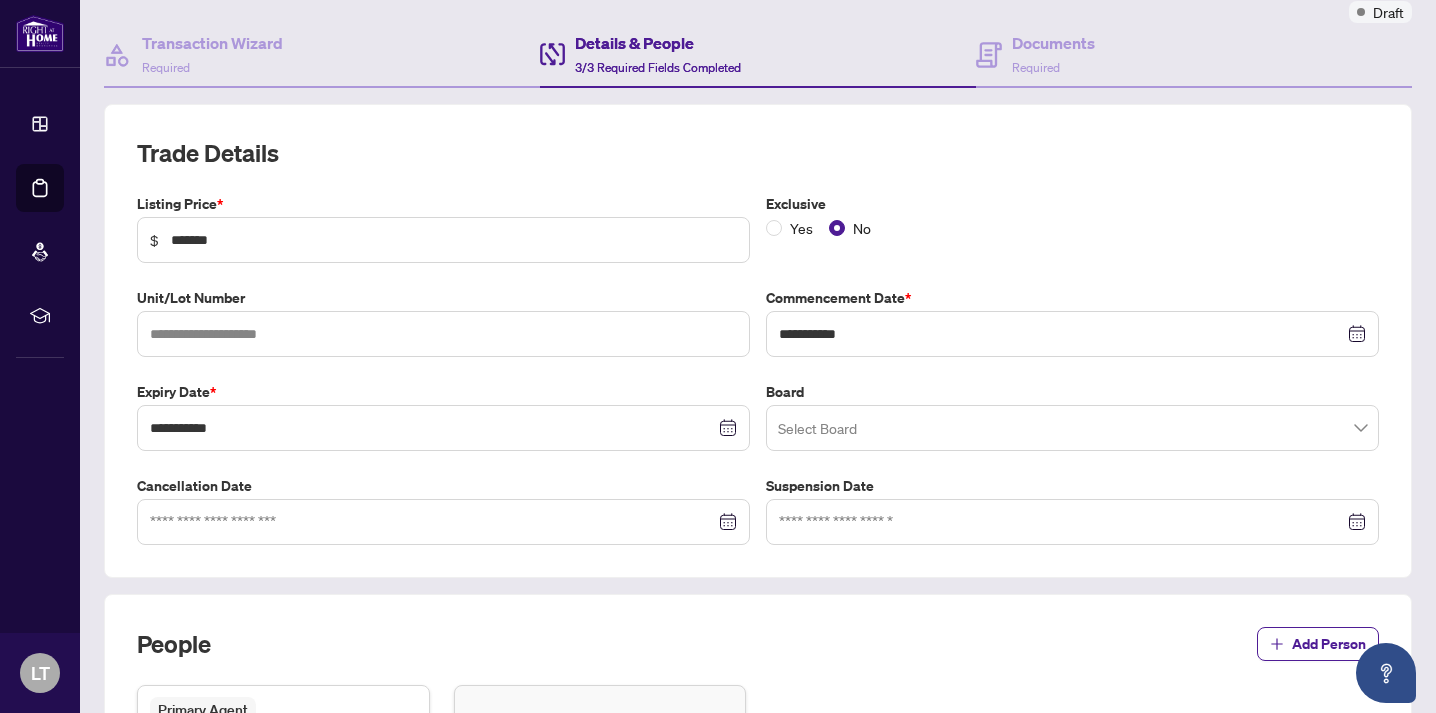 click at bounding box center [1072, 428] 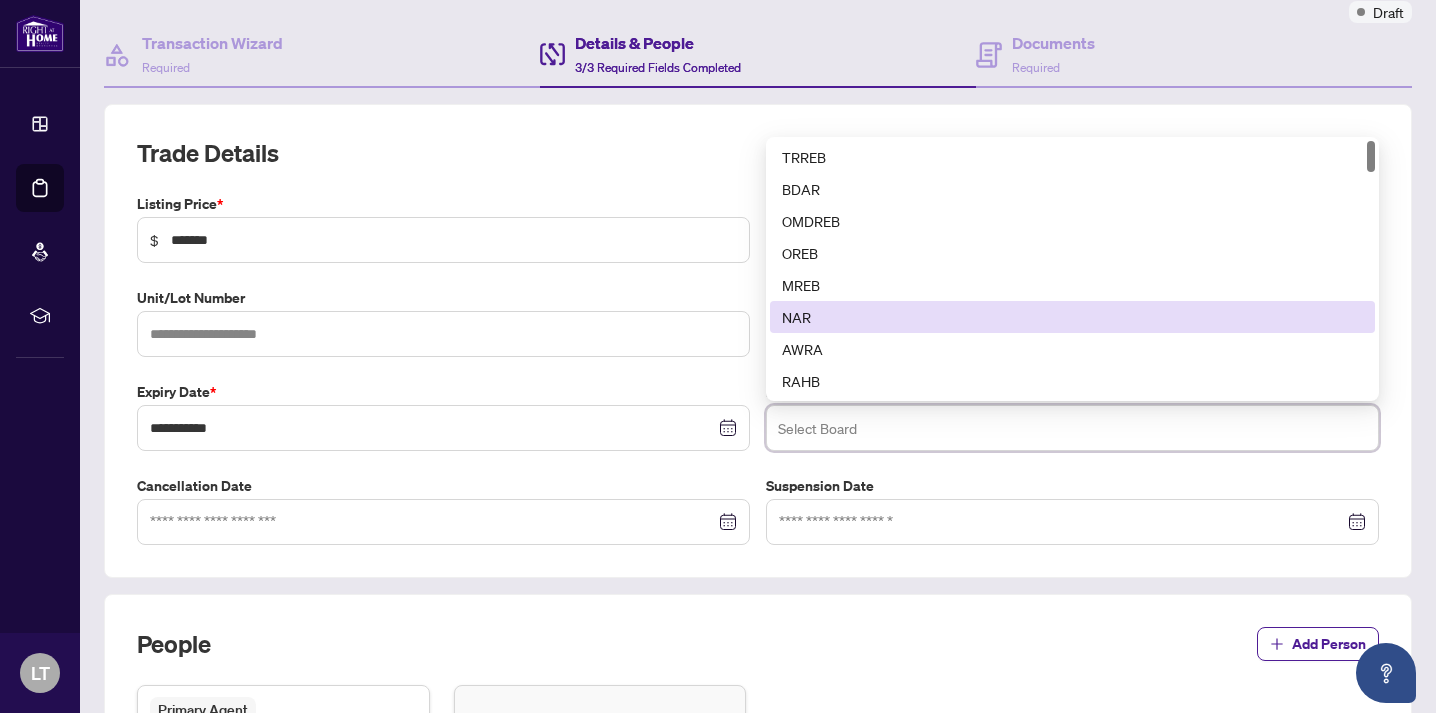 click on "NAR" at bounding box center [1072, 317] 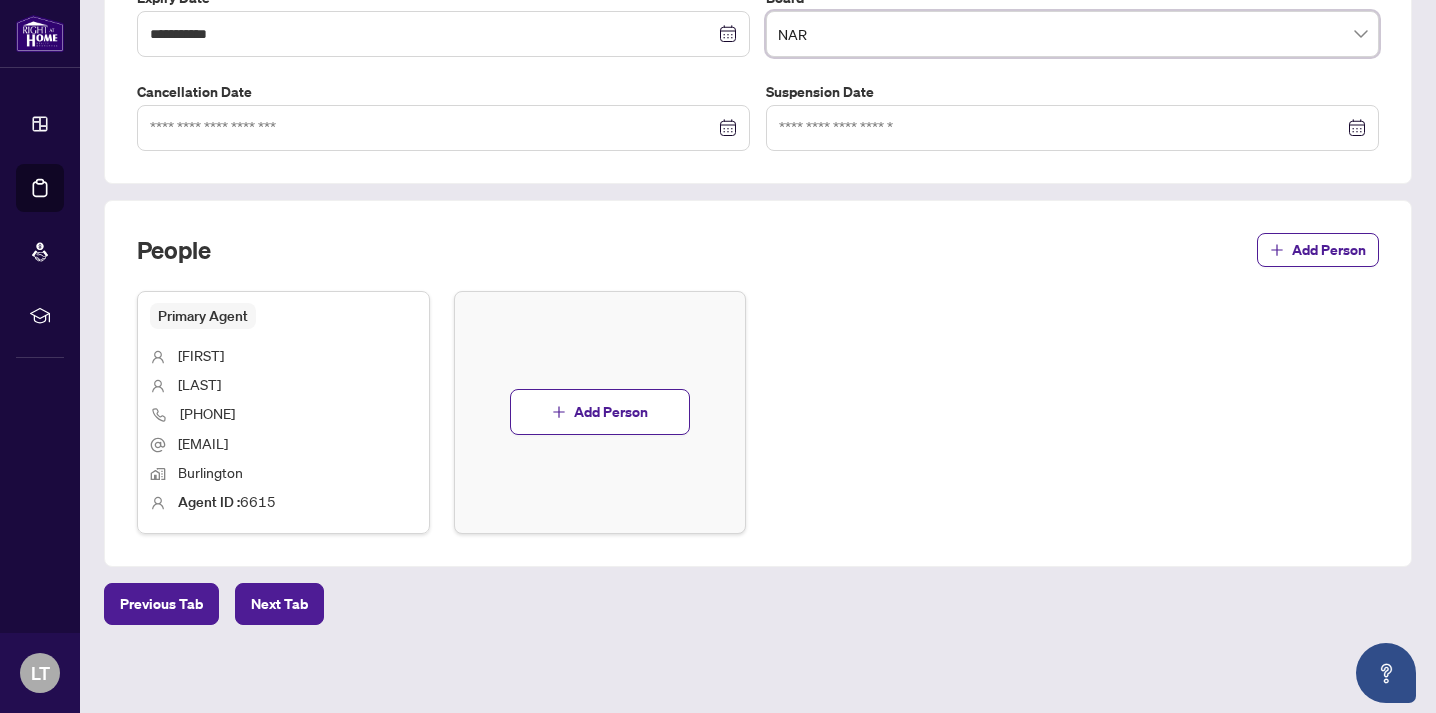 scroll, scrollTop: 563, scrollLeft: 0, axis: vertical 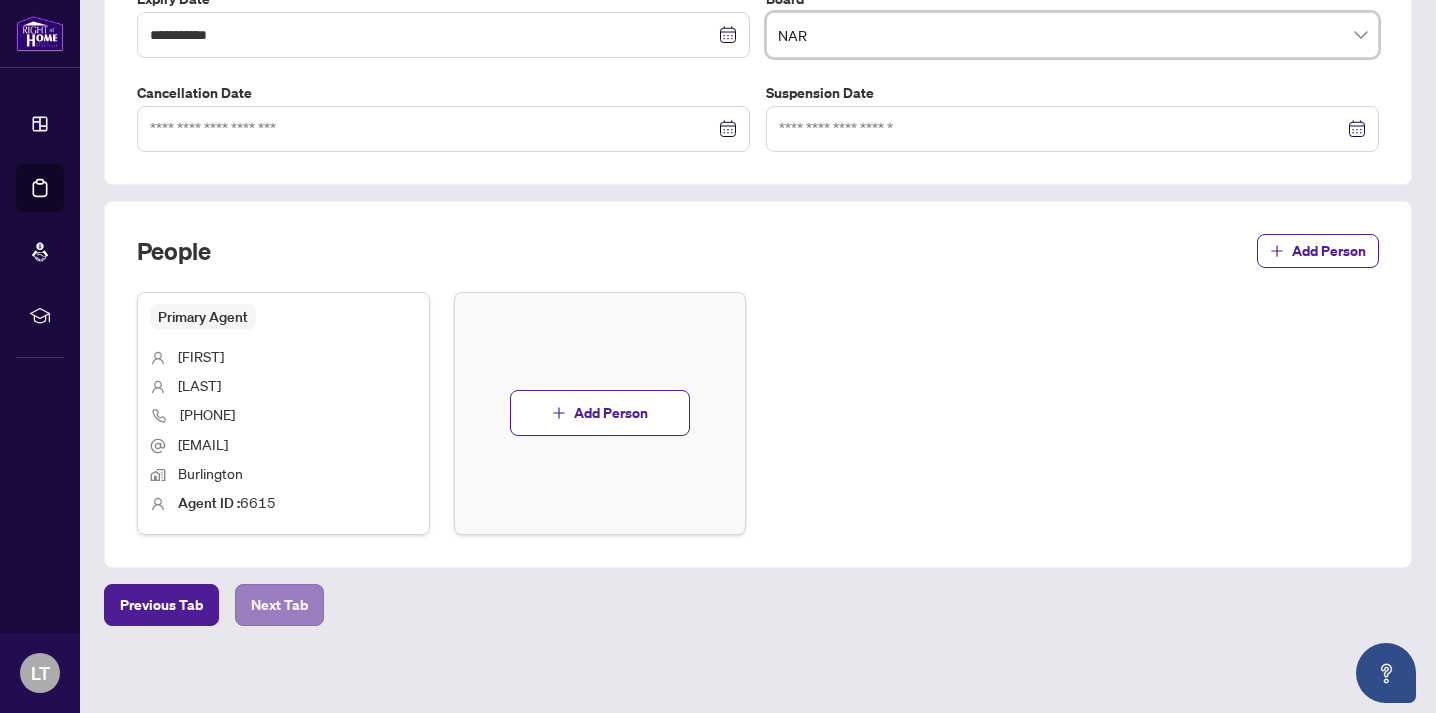 click on "Next Tab" at bounding box center [279, 605] 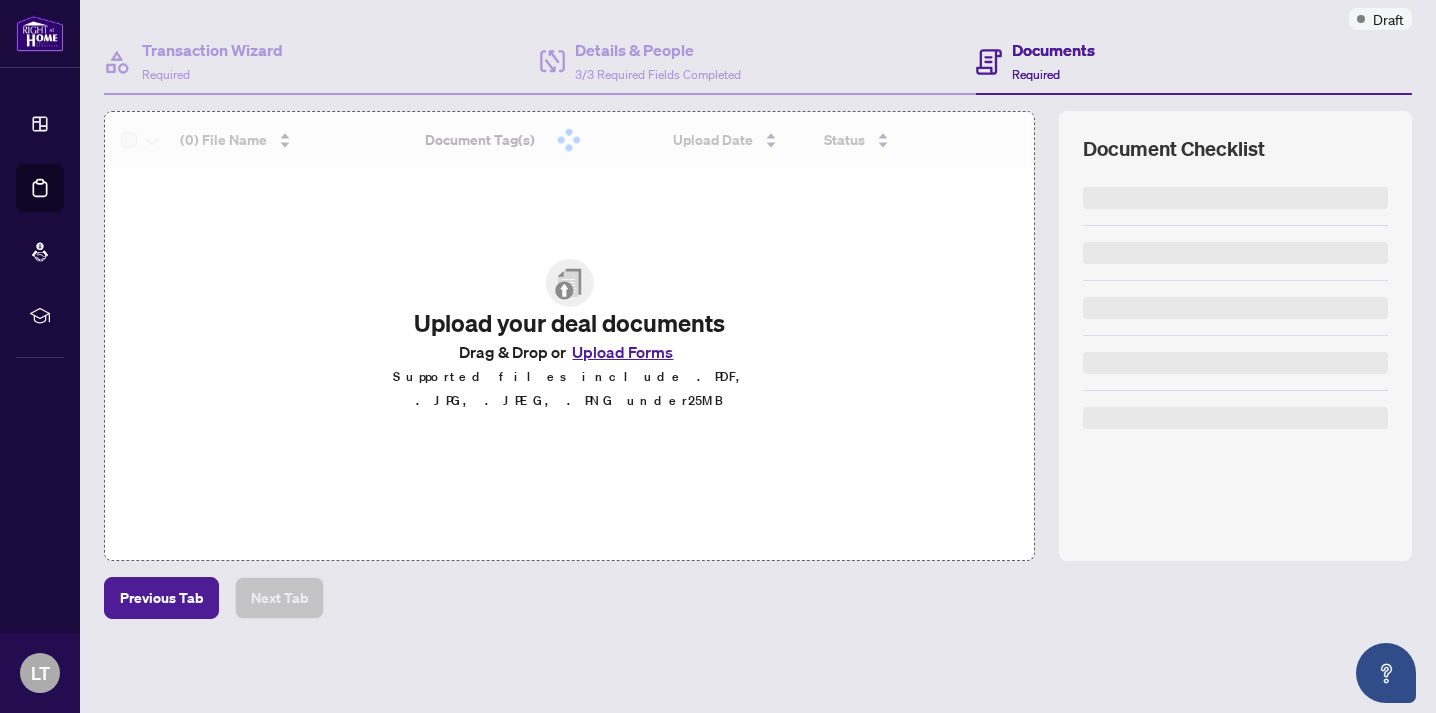 scroll, scrollTop: 162, scrollLeft: 0, axis: vertical 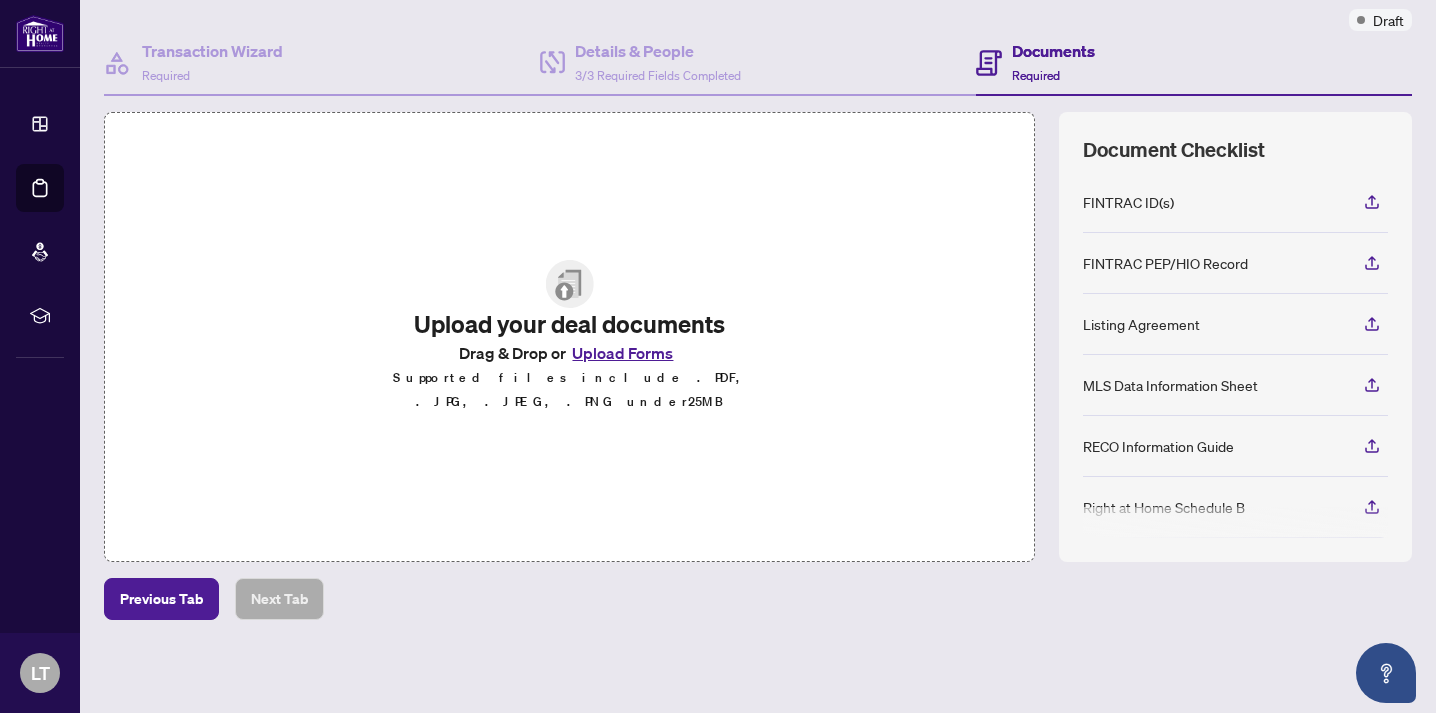 click on "Upload Forms" at bounding box center (622, 353) 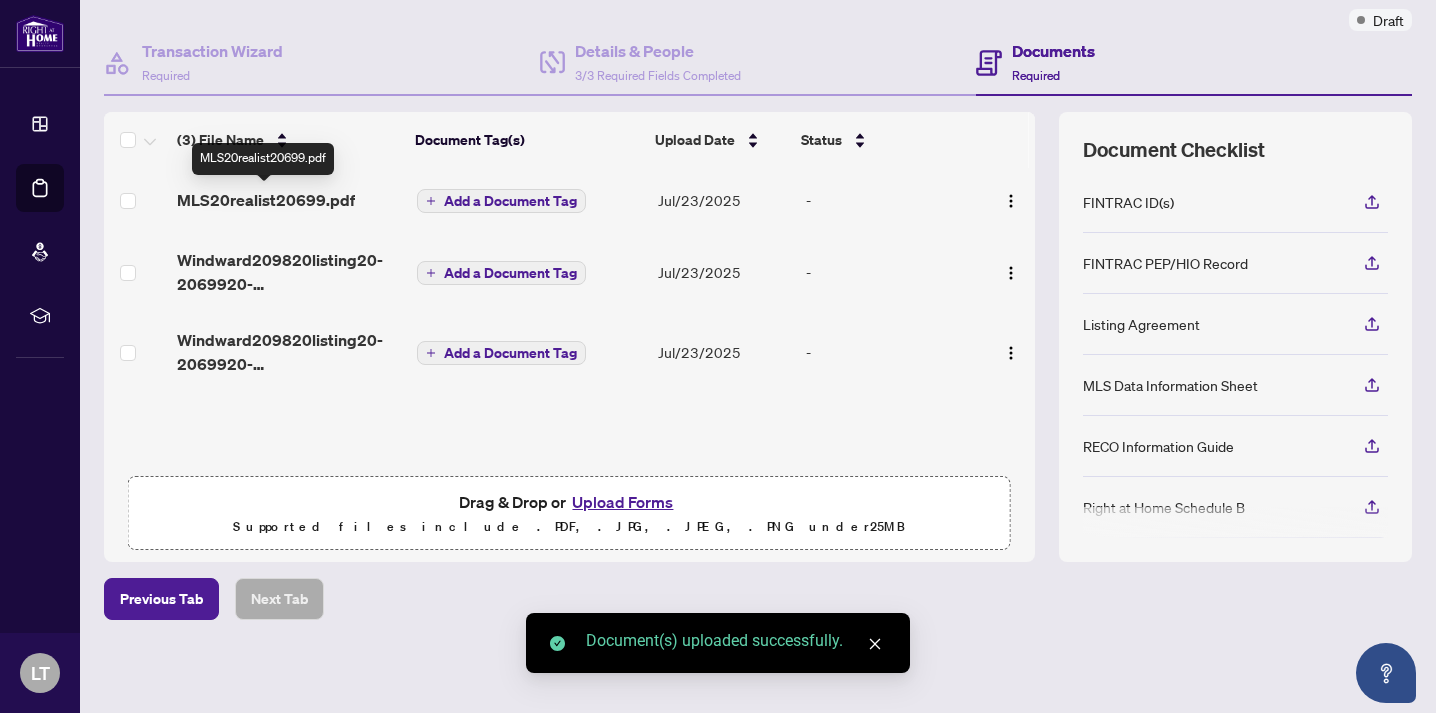 click on "MLS20realist20699.pdf" at bounding box center (266, 200) 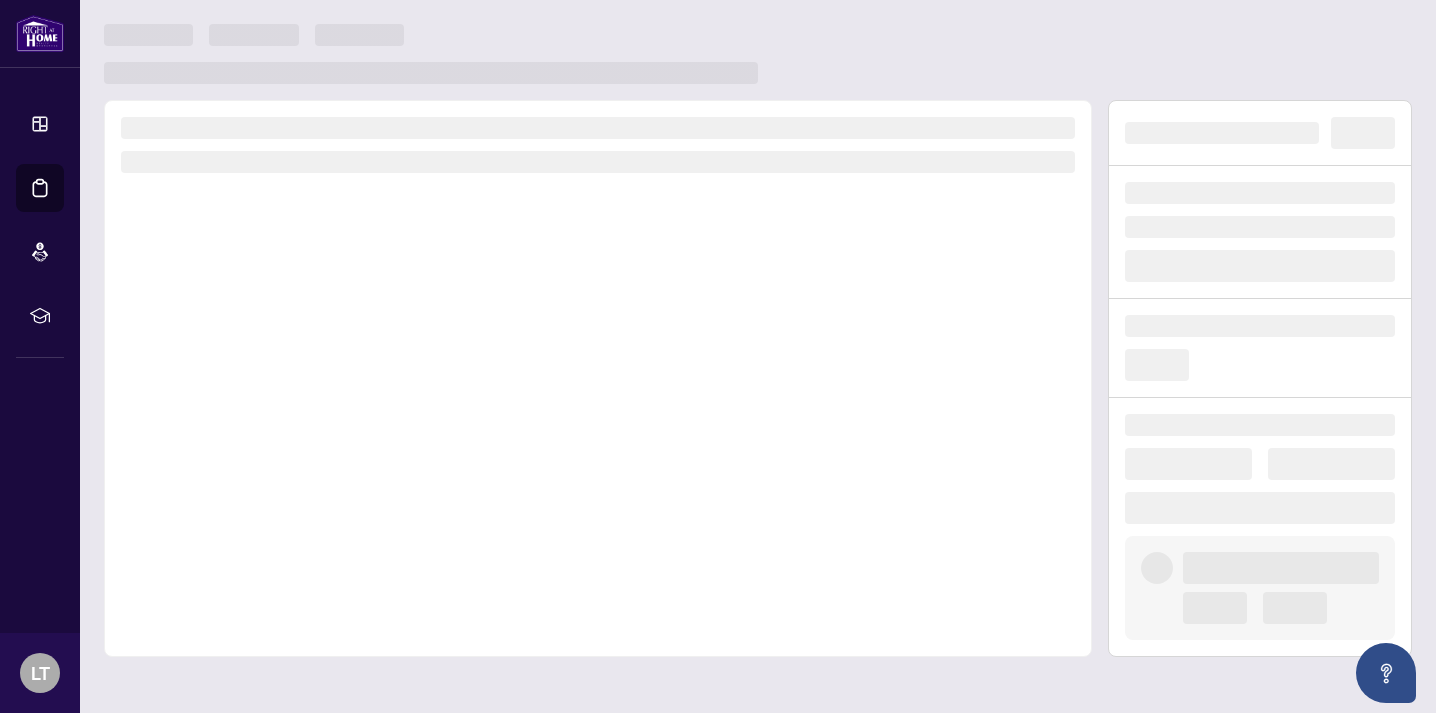 scroll, scrollTop: 0, scrollLeft: 0, axis: both 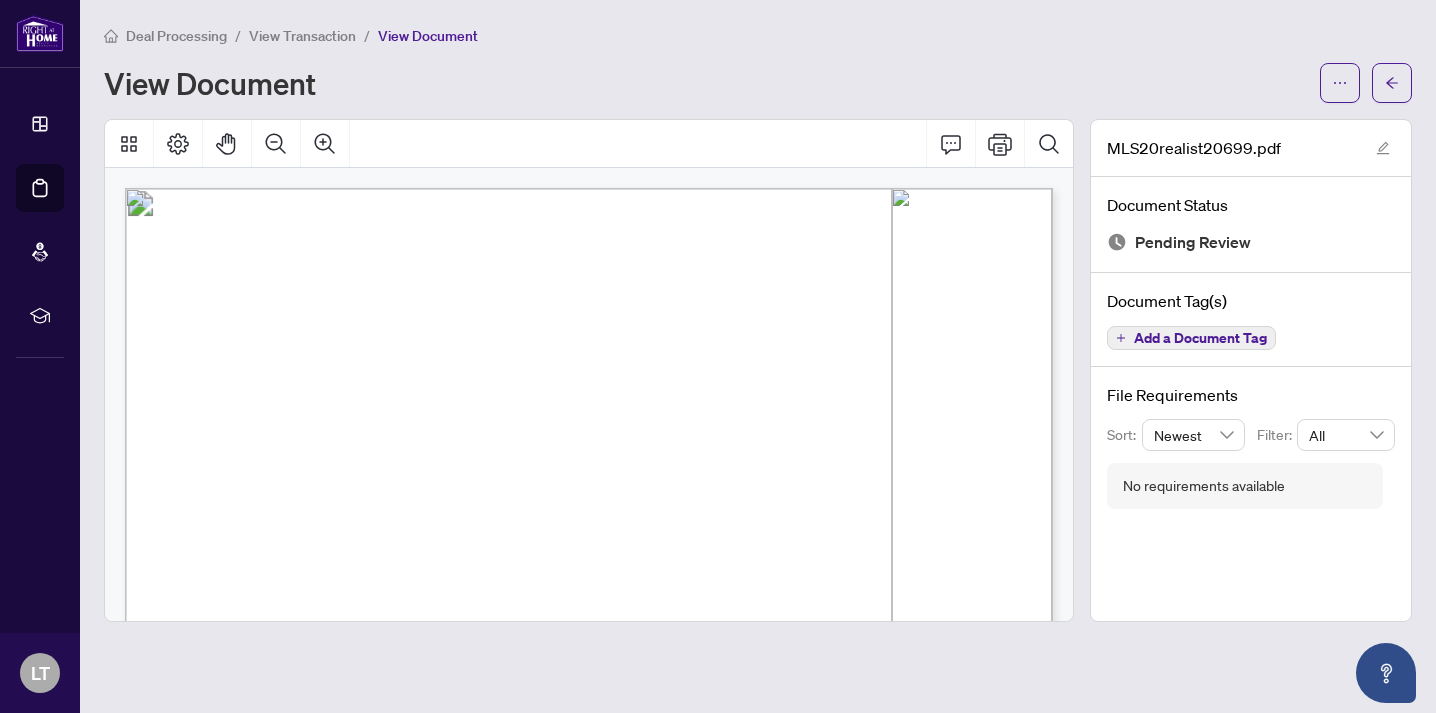 click on "View Transaction" at bounding box center (302, 36) 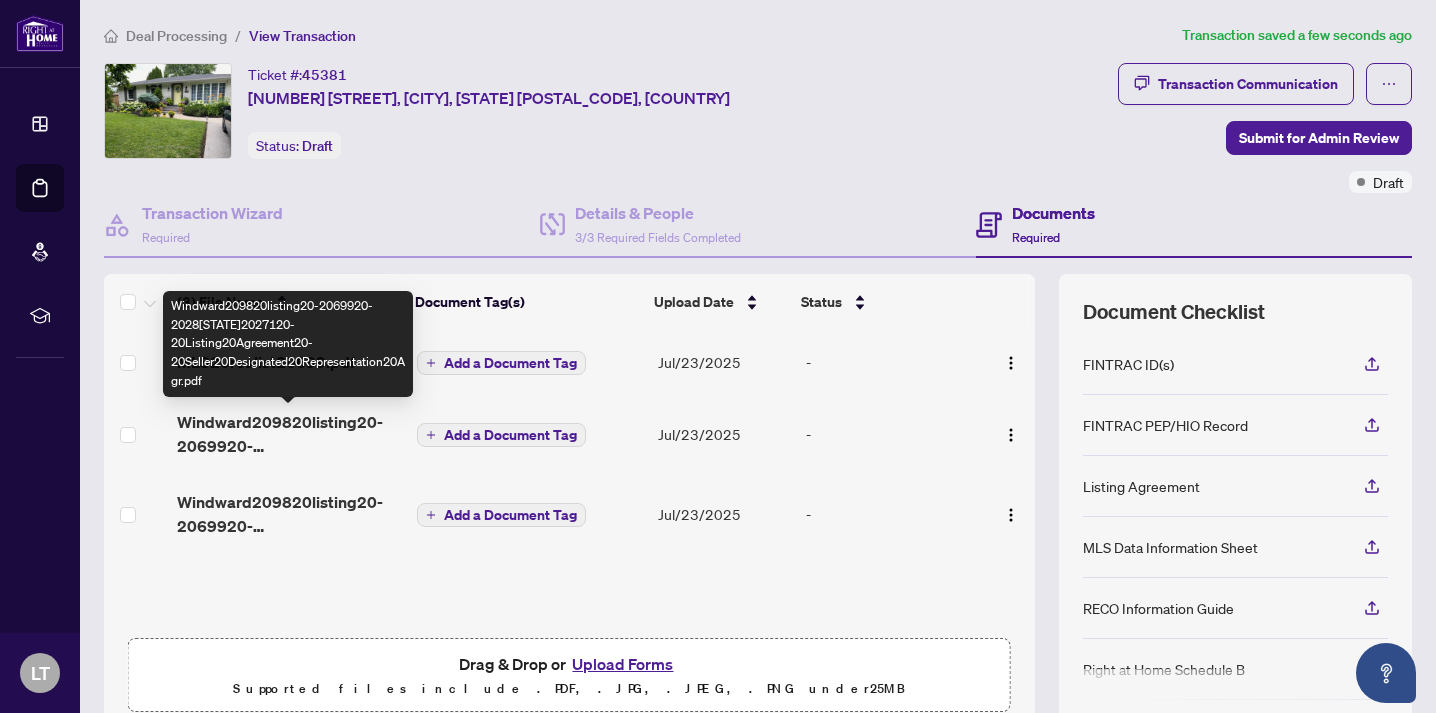 click on "Windward209820listing20-2069920-2028[STATE]2027120-20Listing20Agreement20-20Seller20Designated20Representation20Agr.pdf" at bounding box center (288, 434) 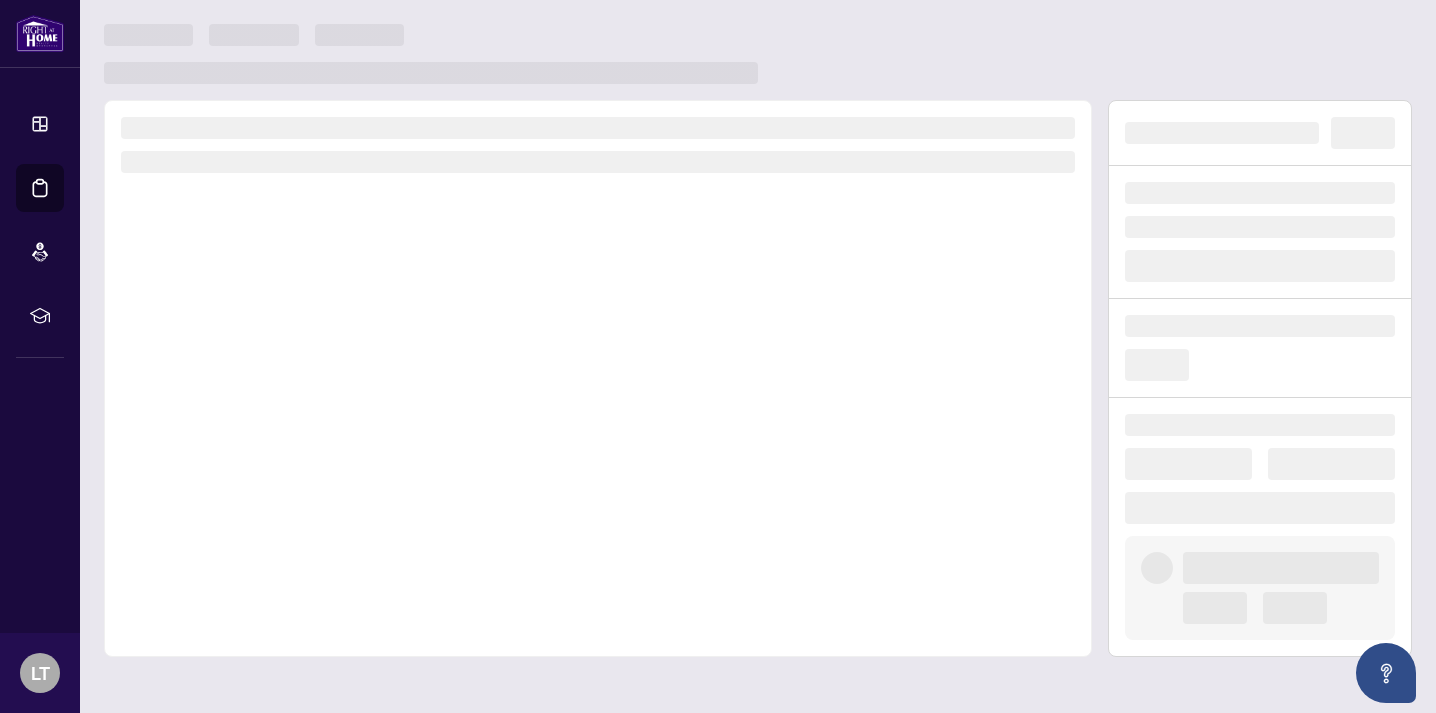 click at bounding box center [598, 378] 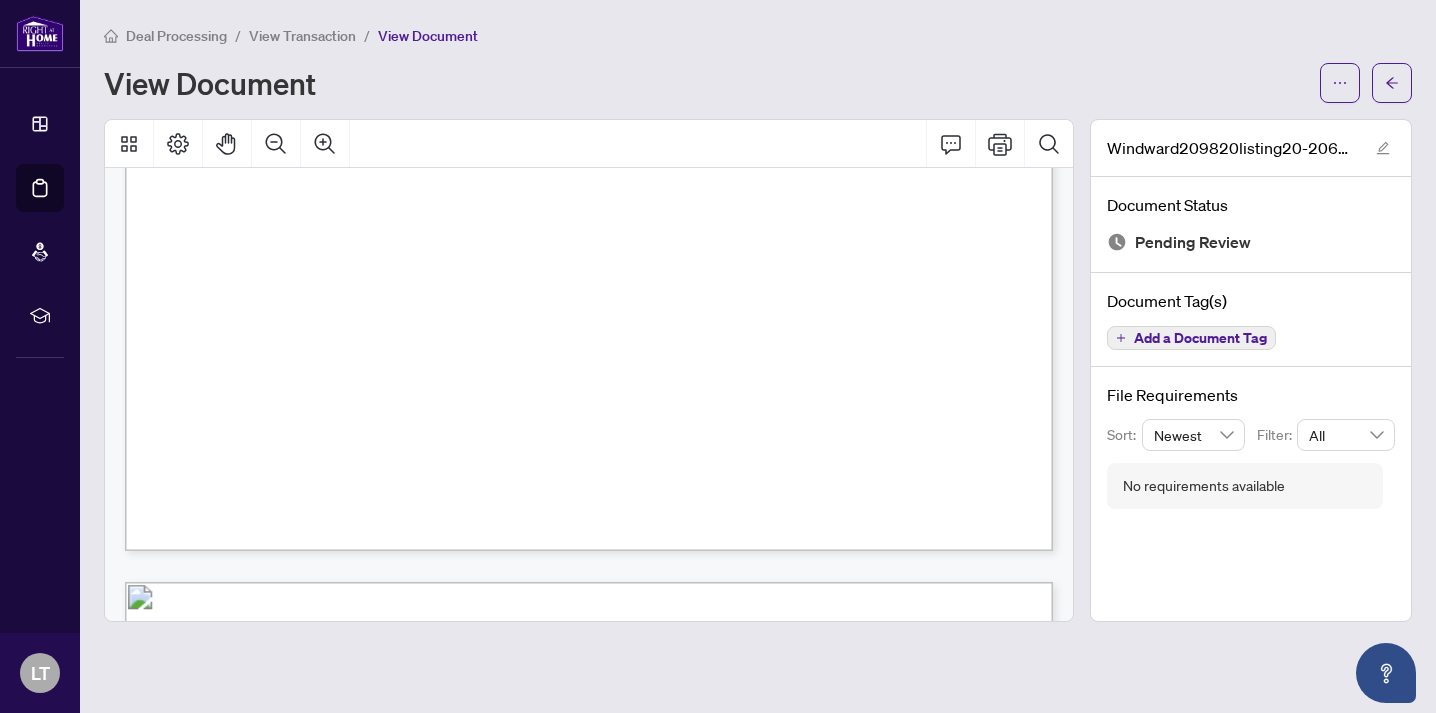 scroll, scrollTop: 1238, scrollLeft: 0, axis: vertical 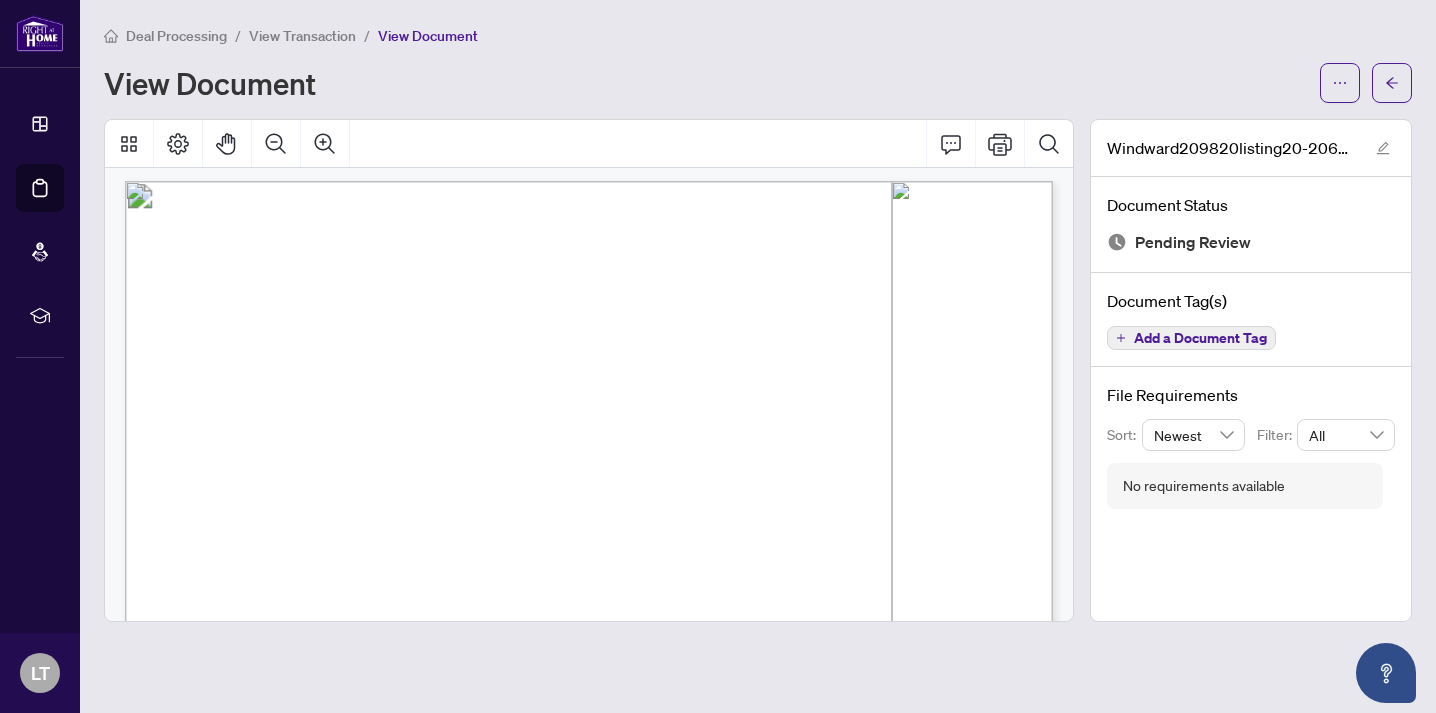 click on "View Transaction" at bounding box center (302, 36) 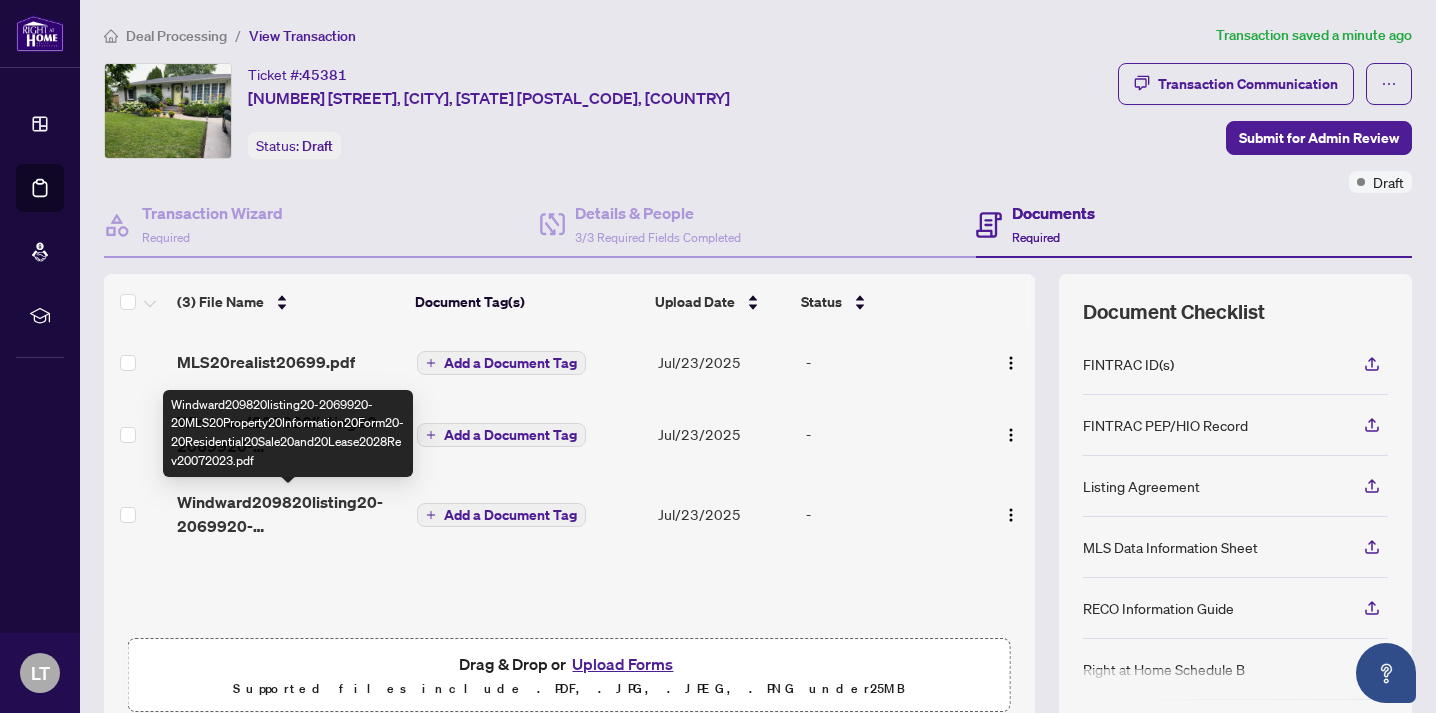 click on "Windward209820listing20-2069920-20MLS20Property20Information20Form20-20Residential20Sale20and20Lease2028Rev20072023.pdf" at bounding box center [288, 514] 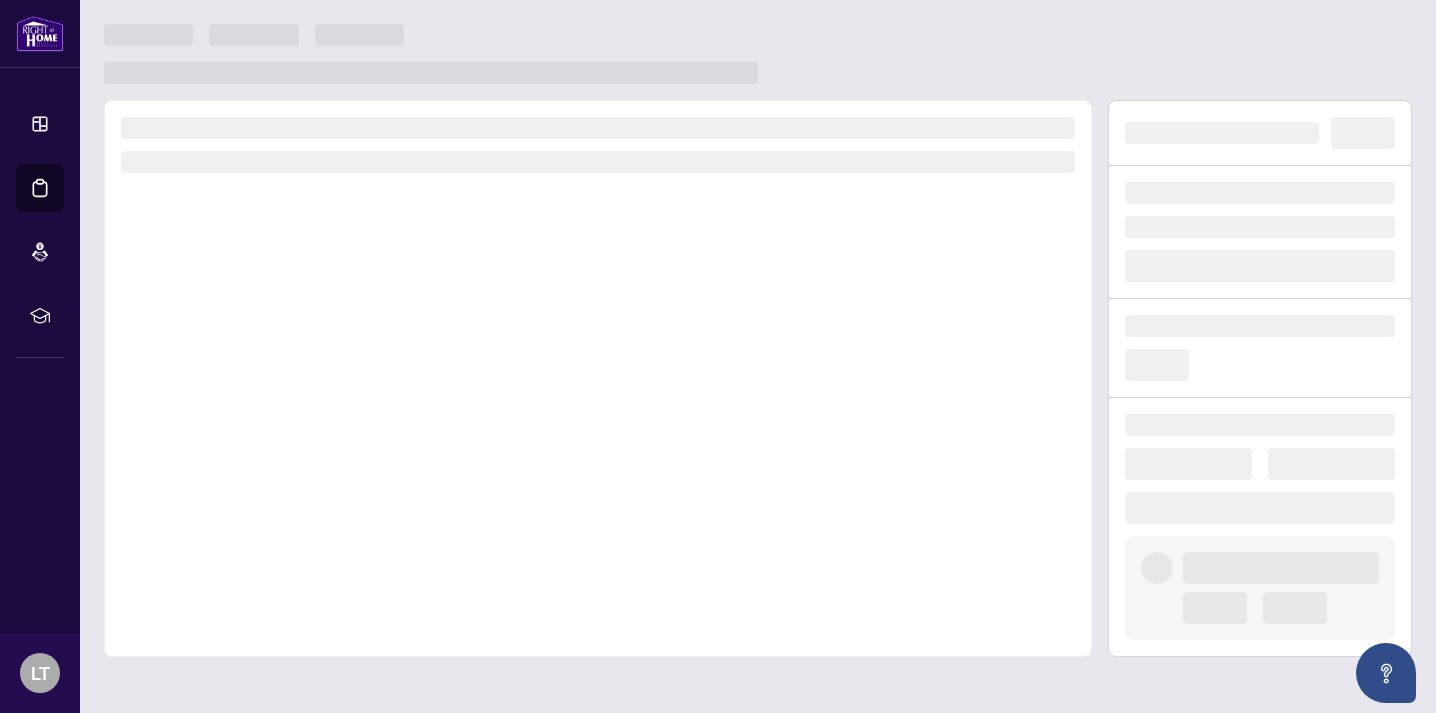 click at bounding box center (598, 378) 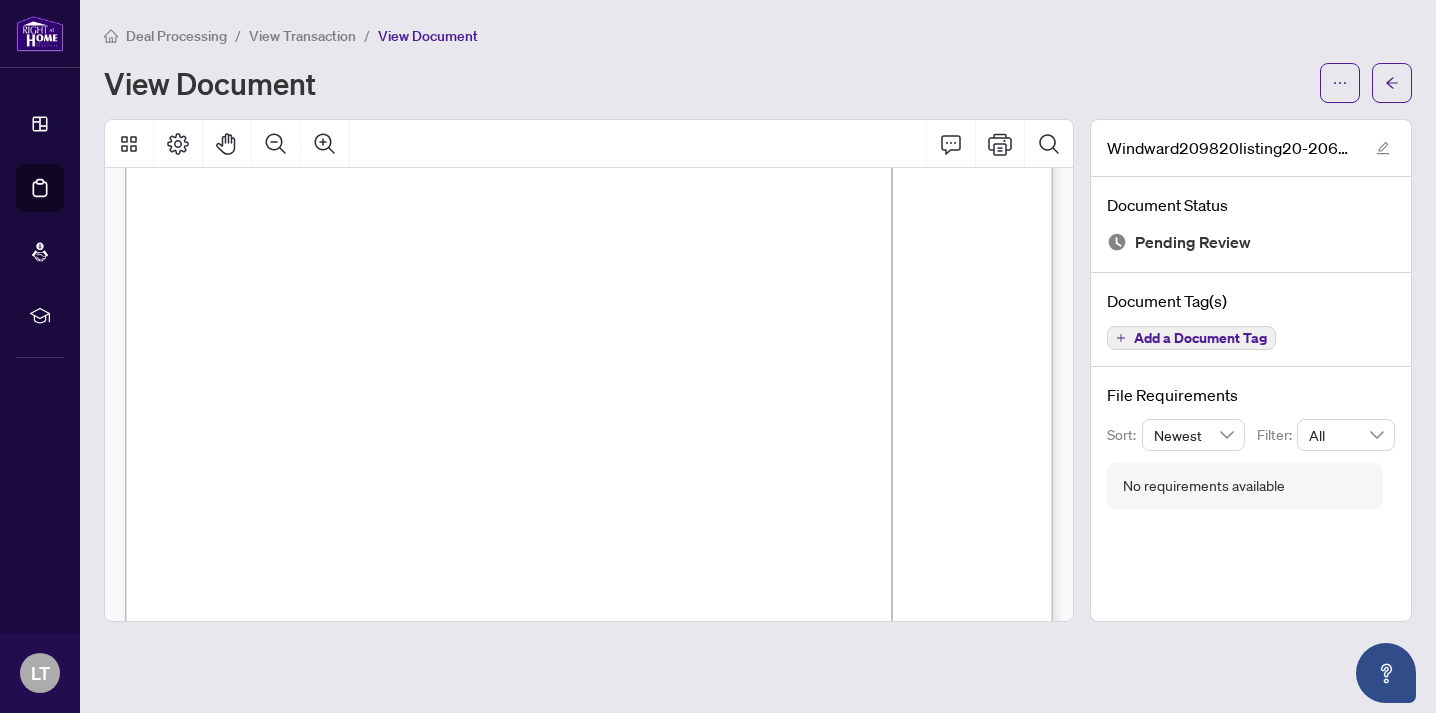 scroll, scrollTop: 1355, scrollLeft: 0, axis: vertical 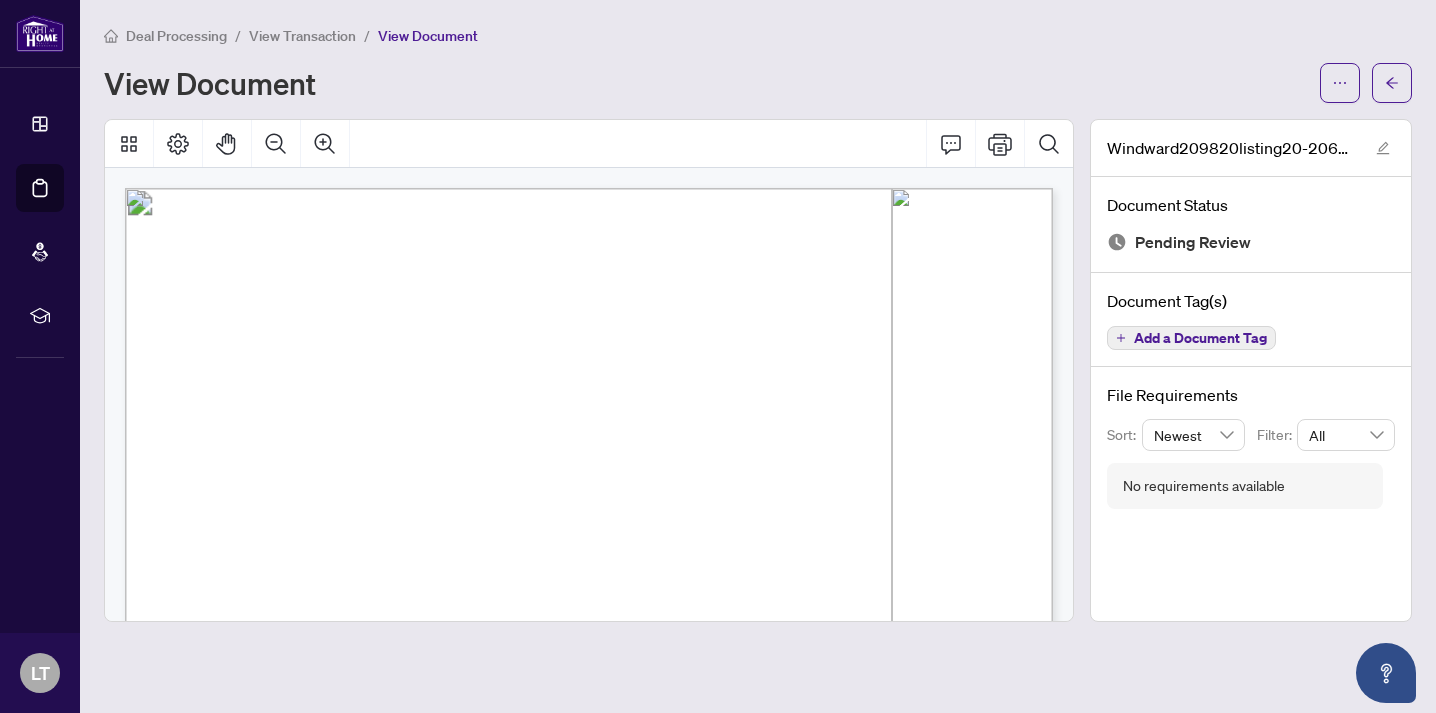 click on "View Transaction" at bounding box center (302, 36) 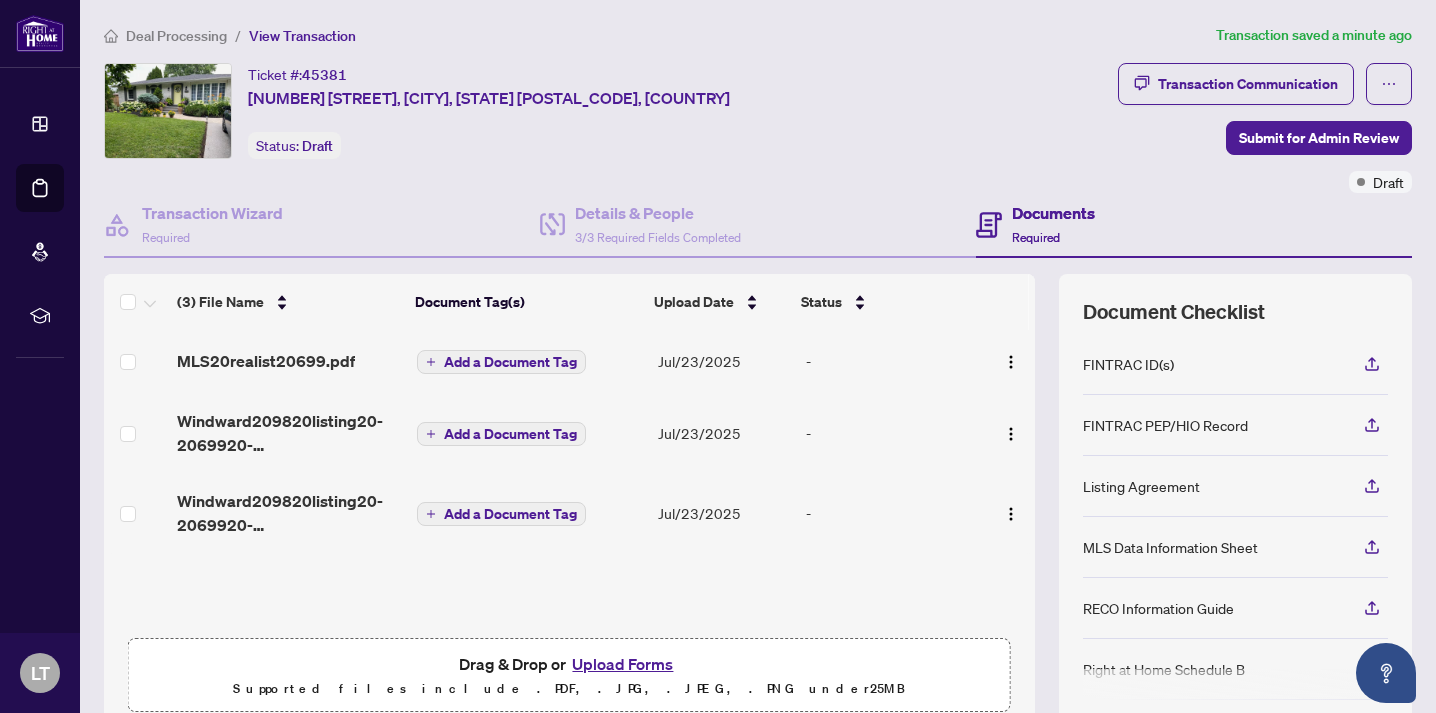 scroll, scrollTop: 1, scrollLeft: 0, axis: vertical 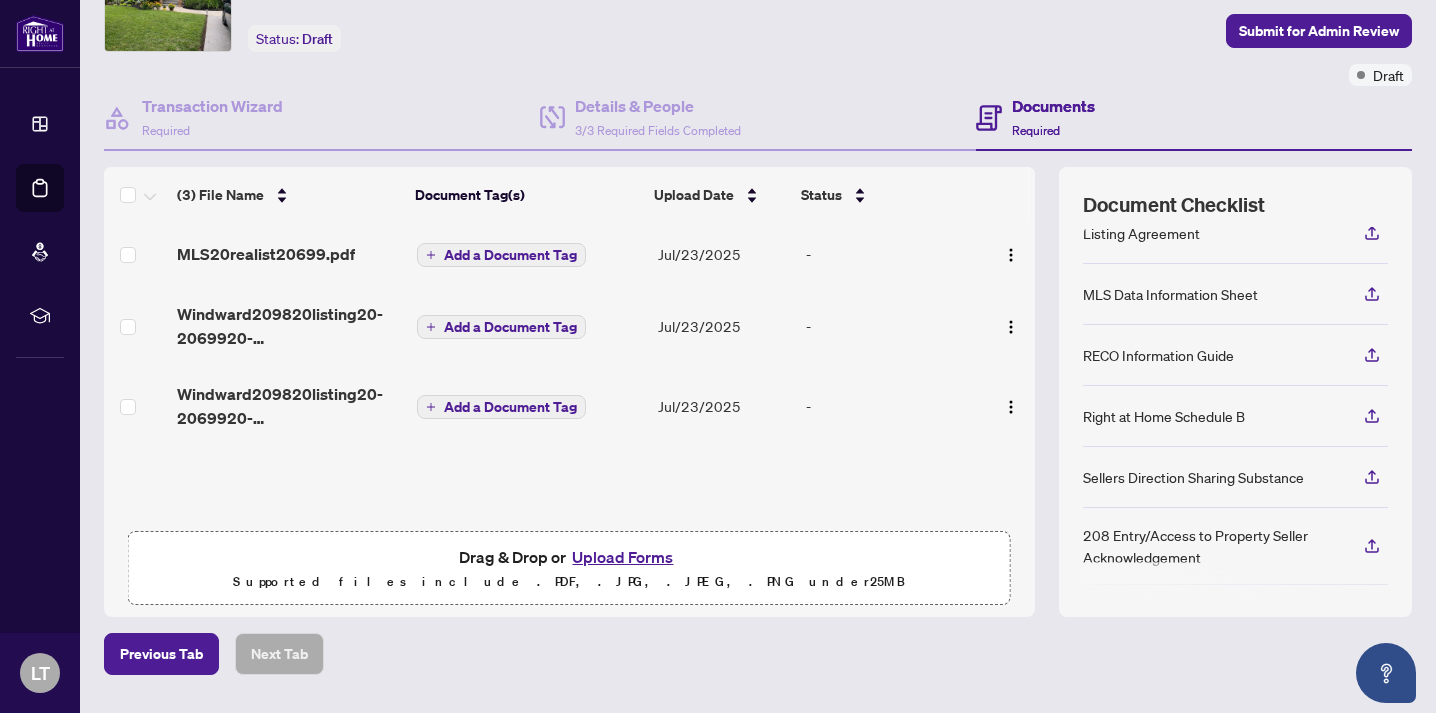 click on "Upload Forms" at bounding box center [622, 557] 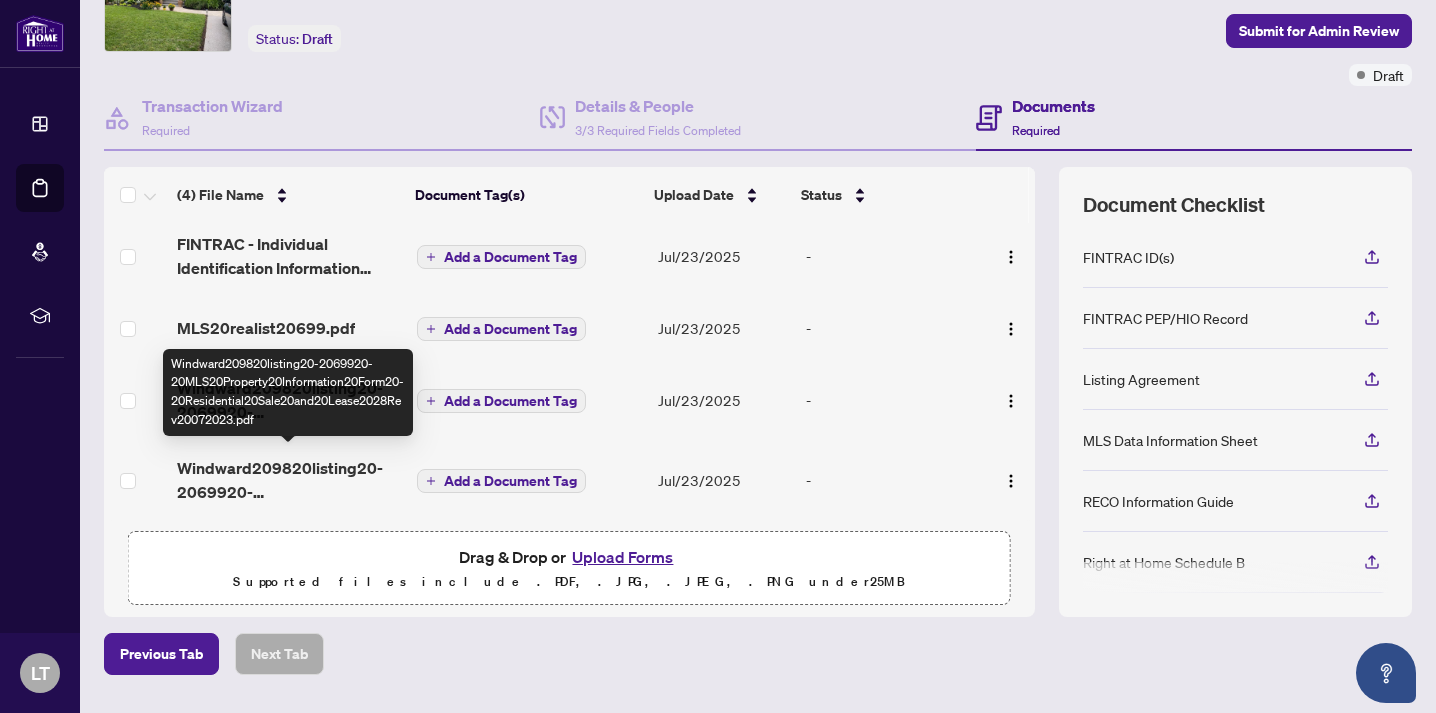 scroll, scrollTop: 13, scrollLeft: 0, axis: vertical 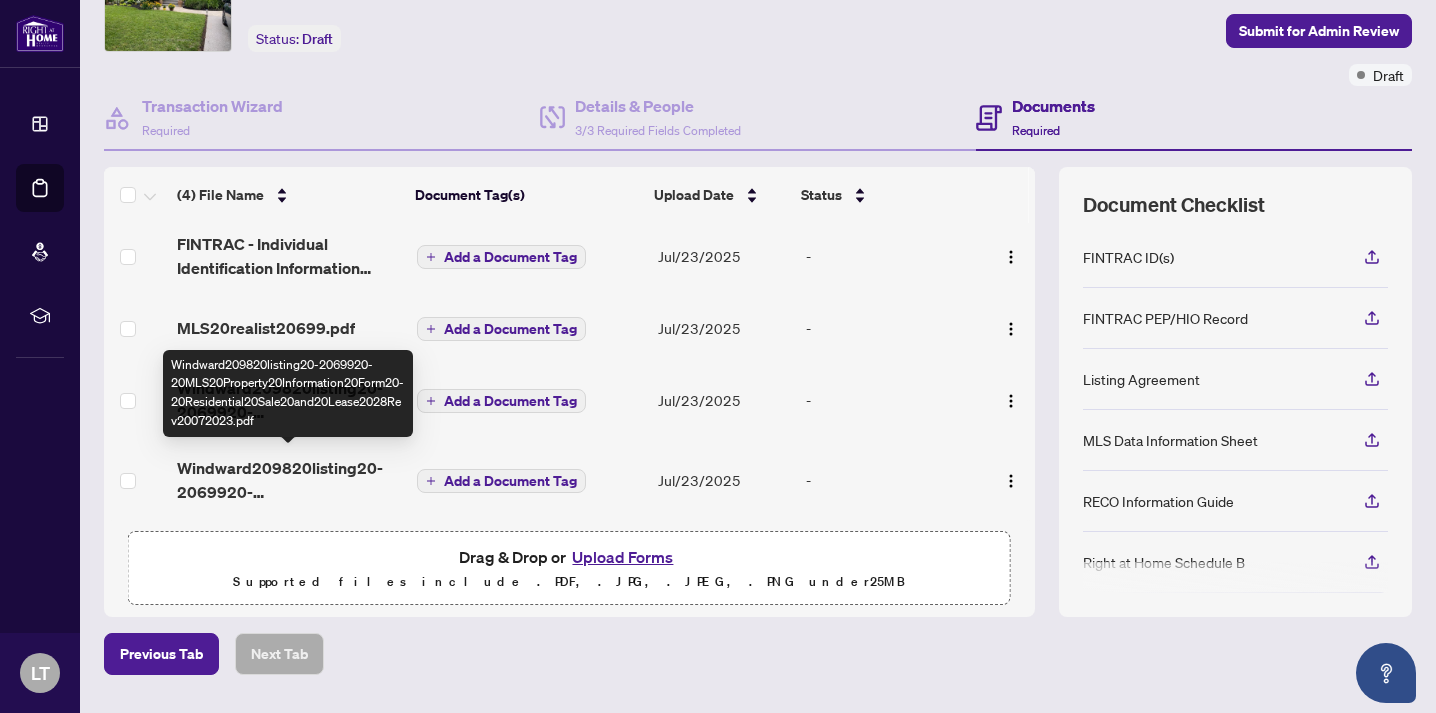 click on "Windward209820listing20-2069920-20MLS20Property20Information20Form20-20Residential20Sale20and20Lease2028Rev20072023.pdf" at bounding box center [288, 480] 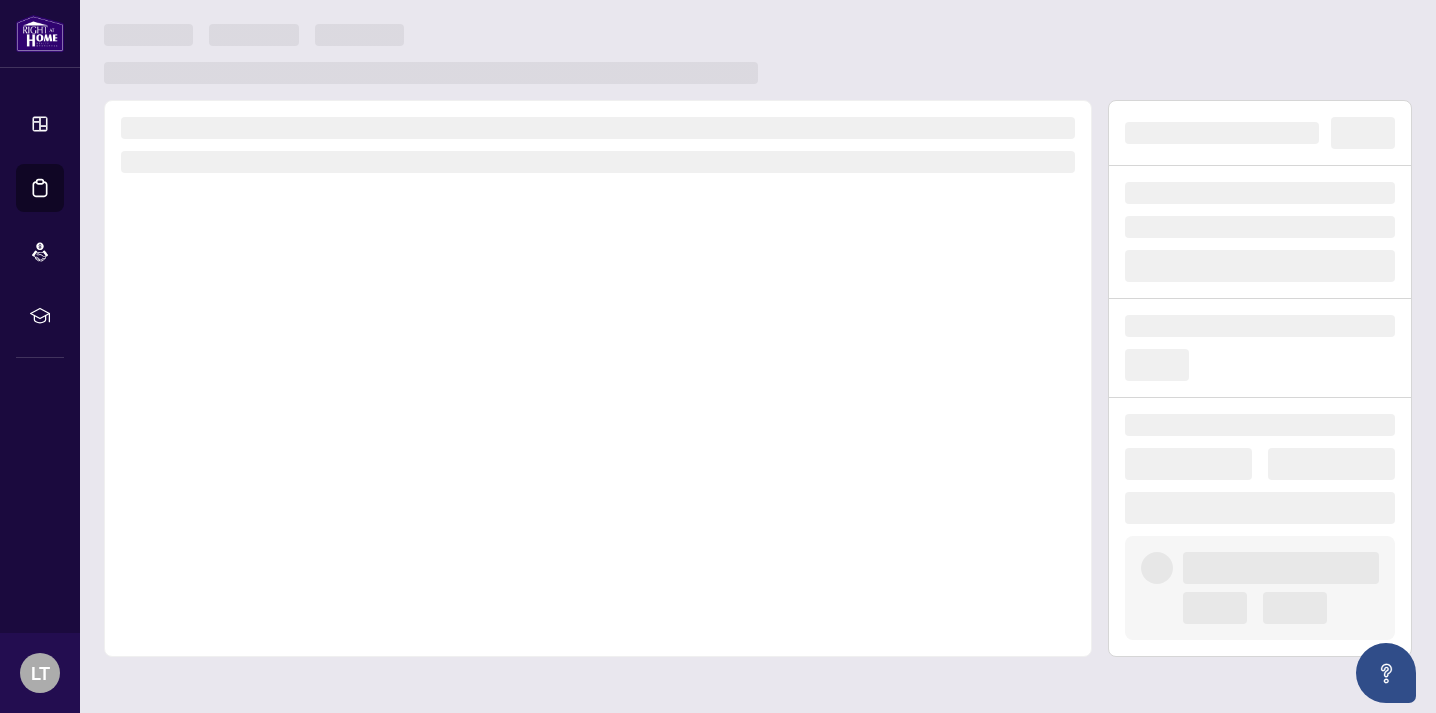 scroll, scrollTop: 0, scrollLeft: 0, axis: both 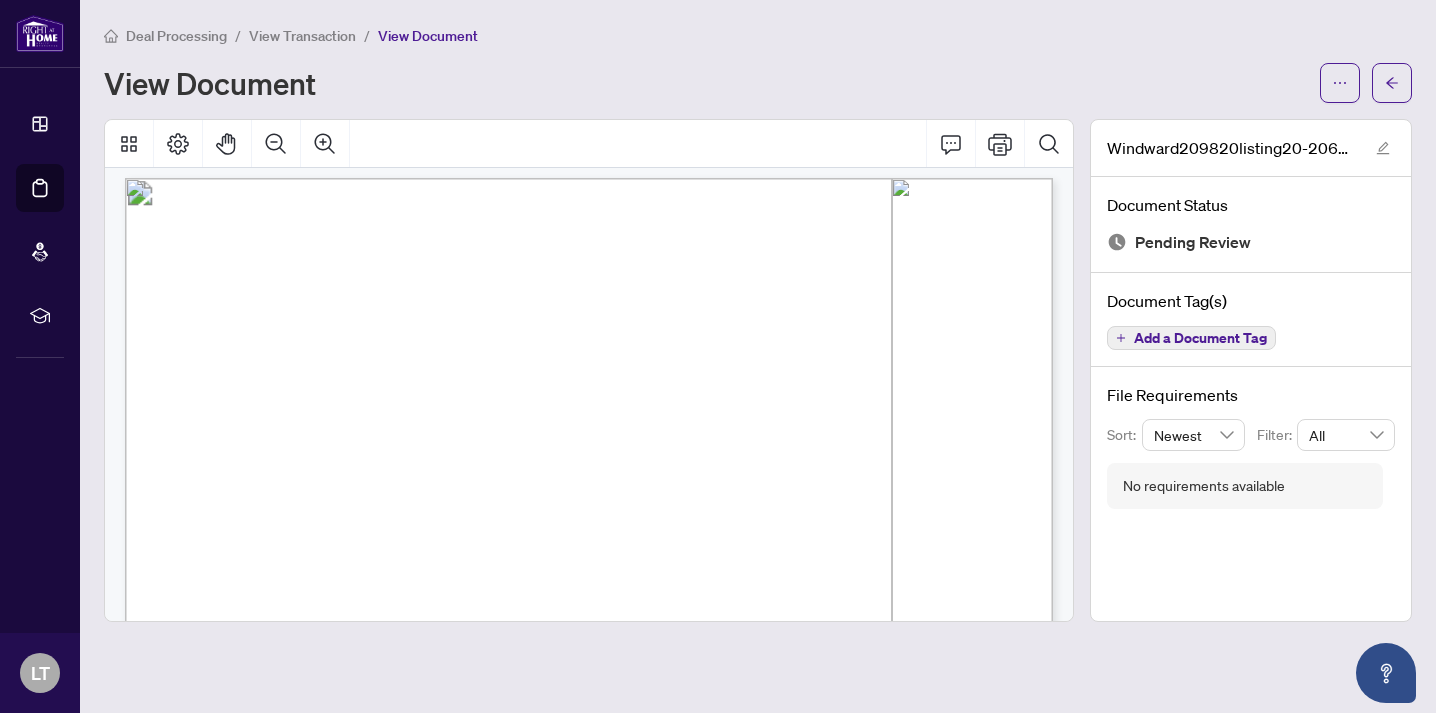 click on "View Transaction" at bounding box center [302, 36] 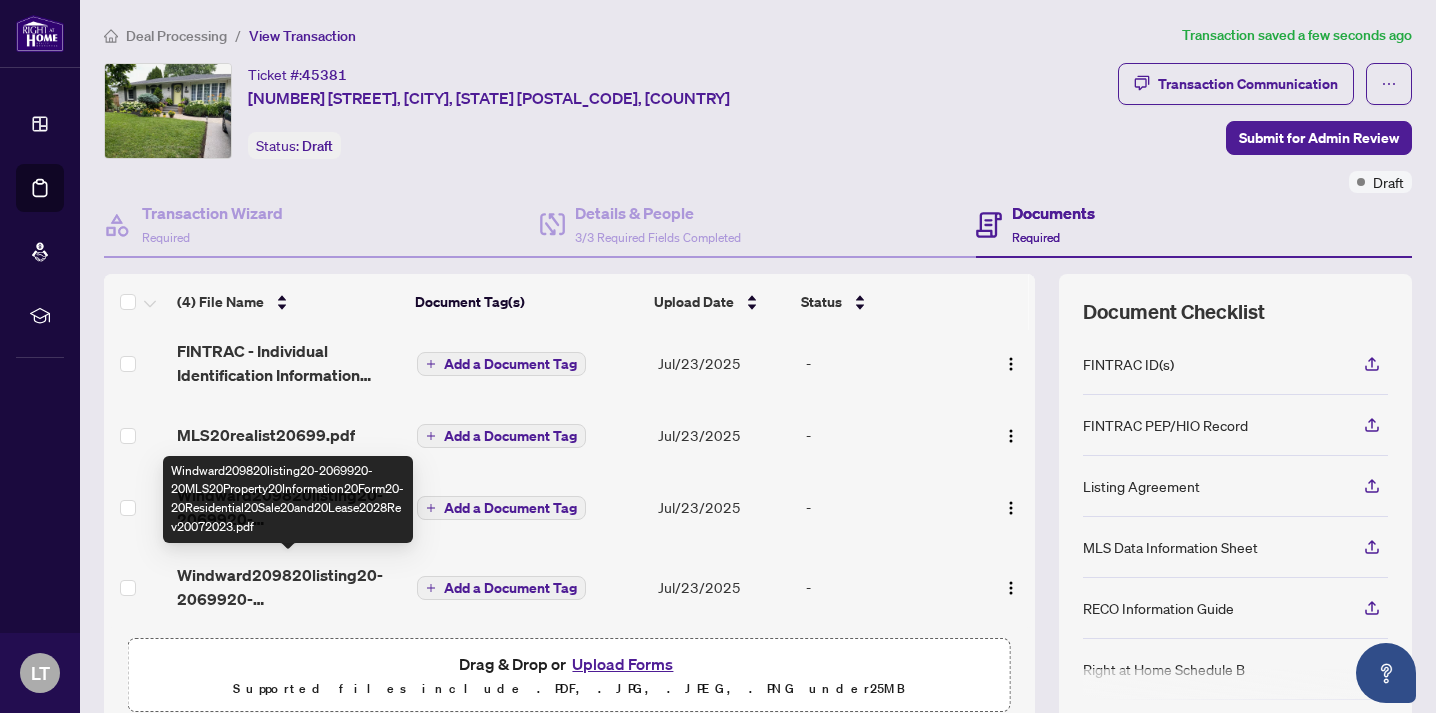 scroll, scrollTop: 13, scrollLeft: 0, axis: vertical 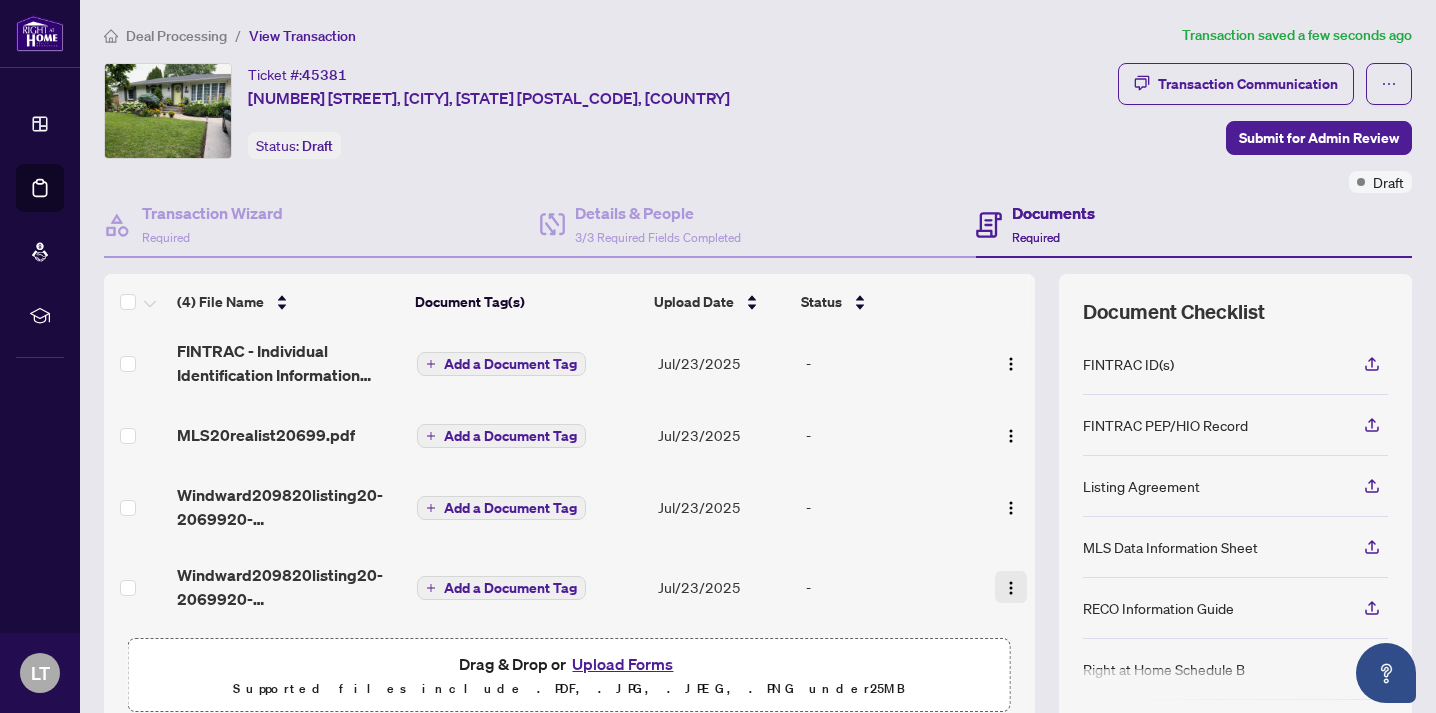 click at bounding box center [1011, 588] 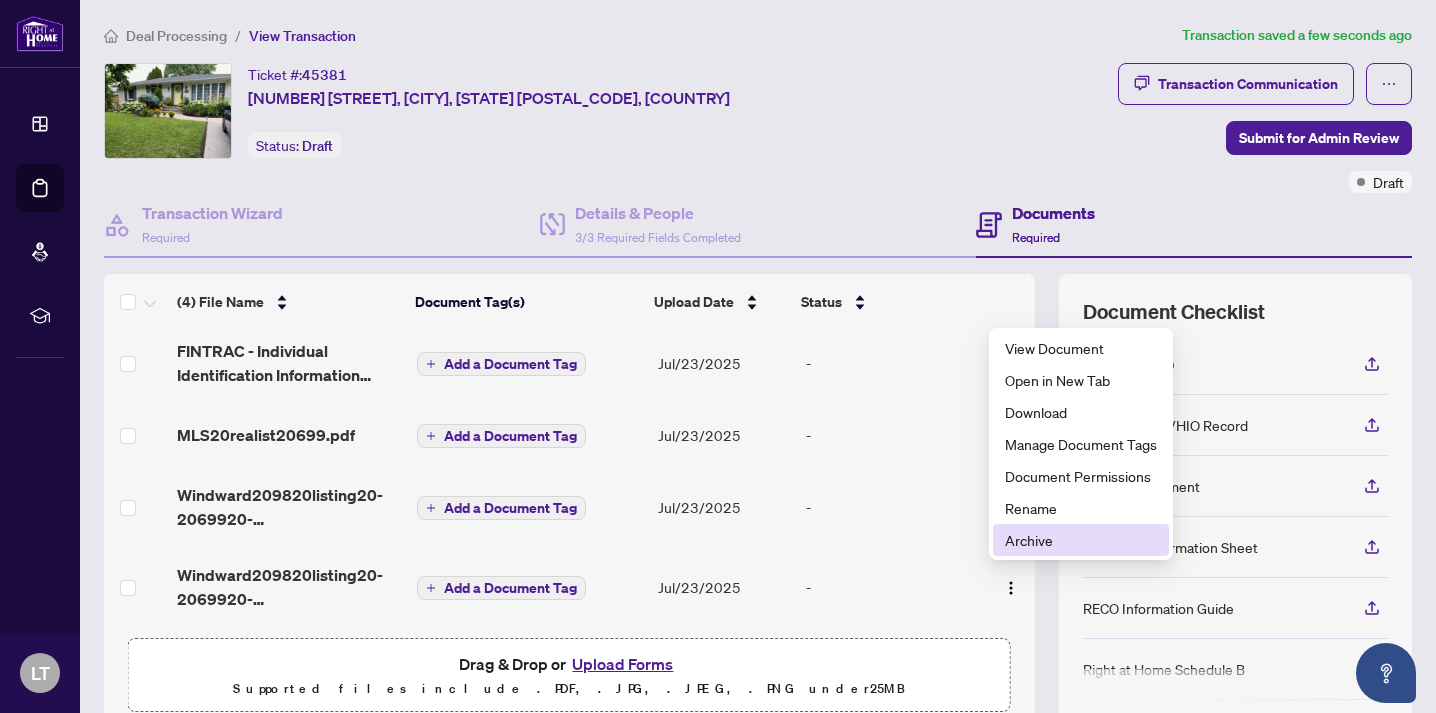 click on "Archive" at bounding box center [1081, 540] 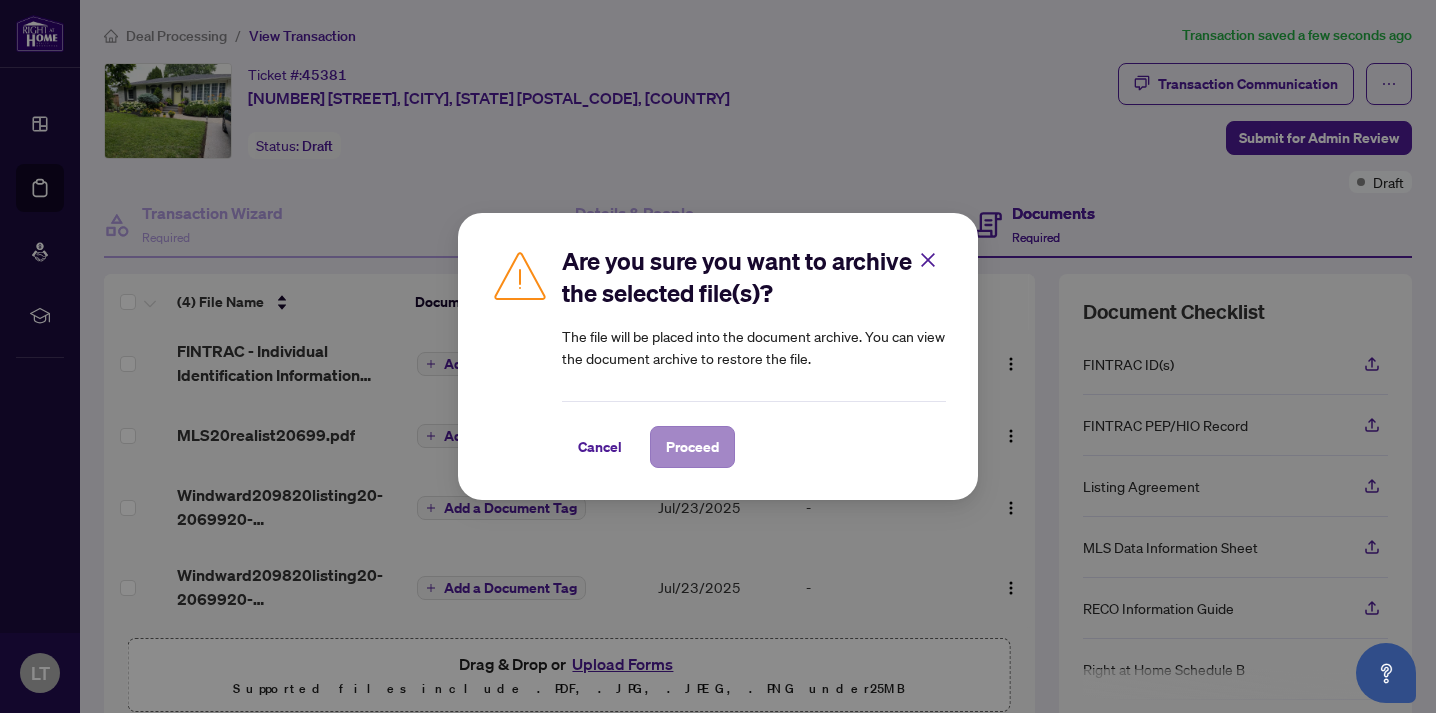click on "Proceed" at bounding box center [692, 447] 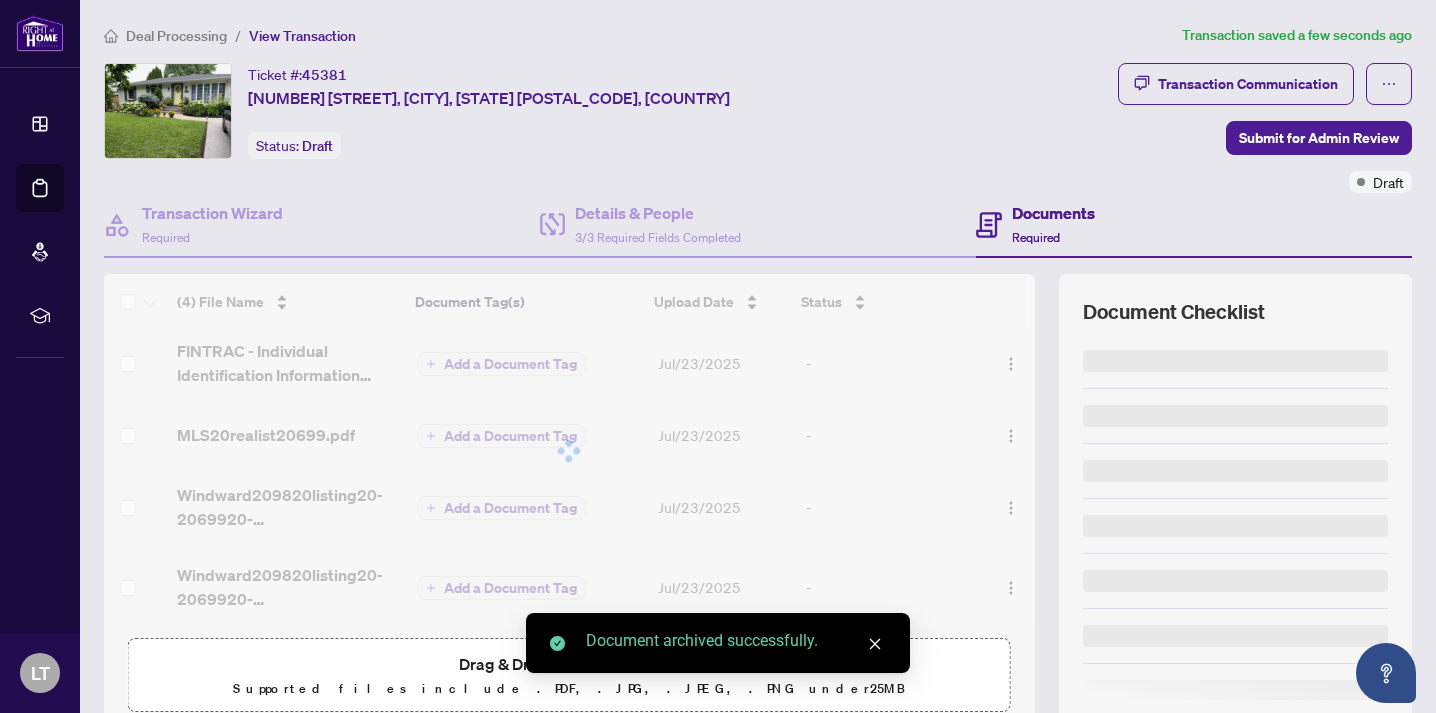 scroll, scrollTop: 1, scrollLeft: 0, axis: vertical 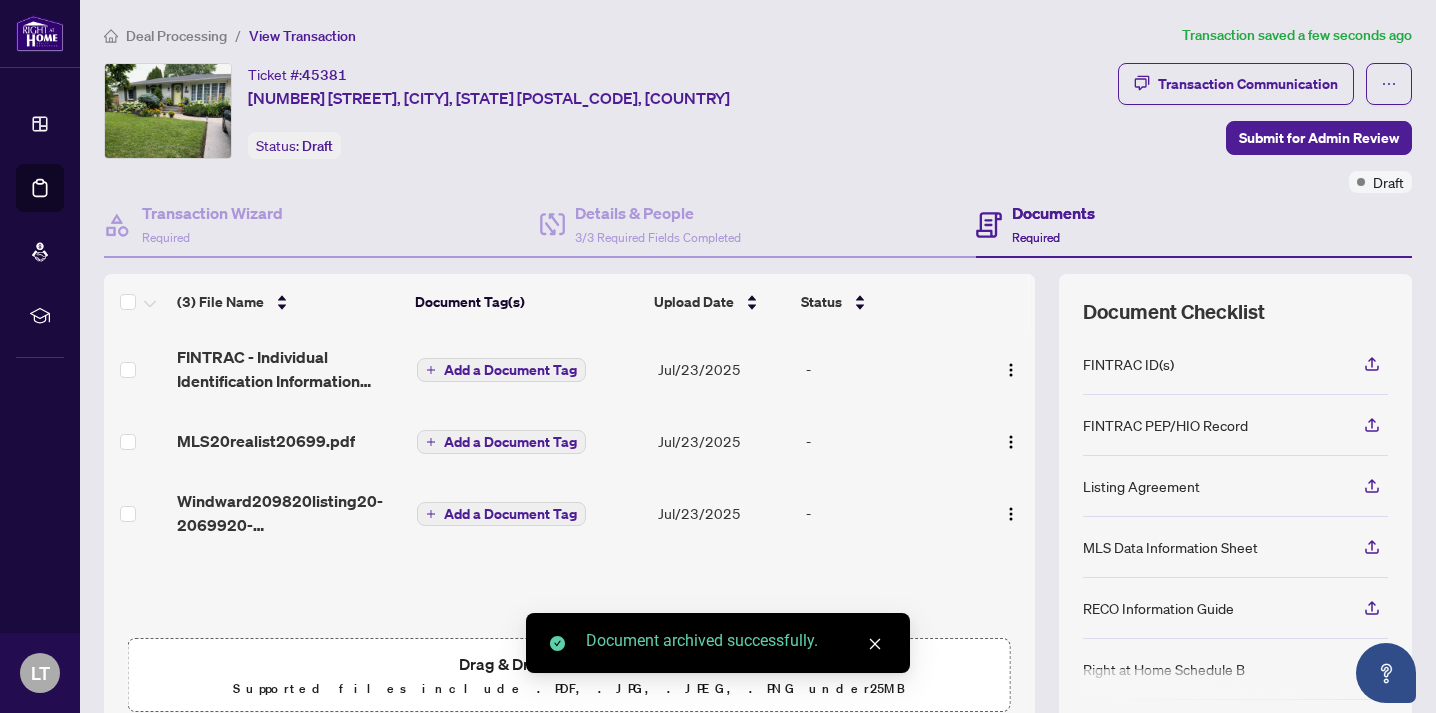 click 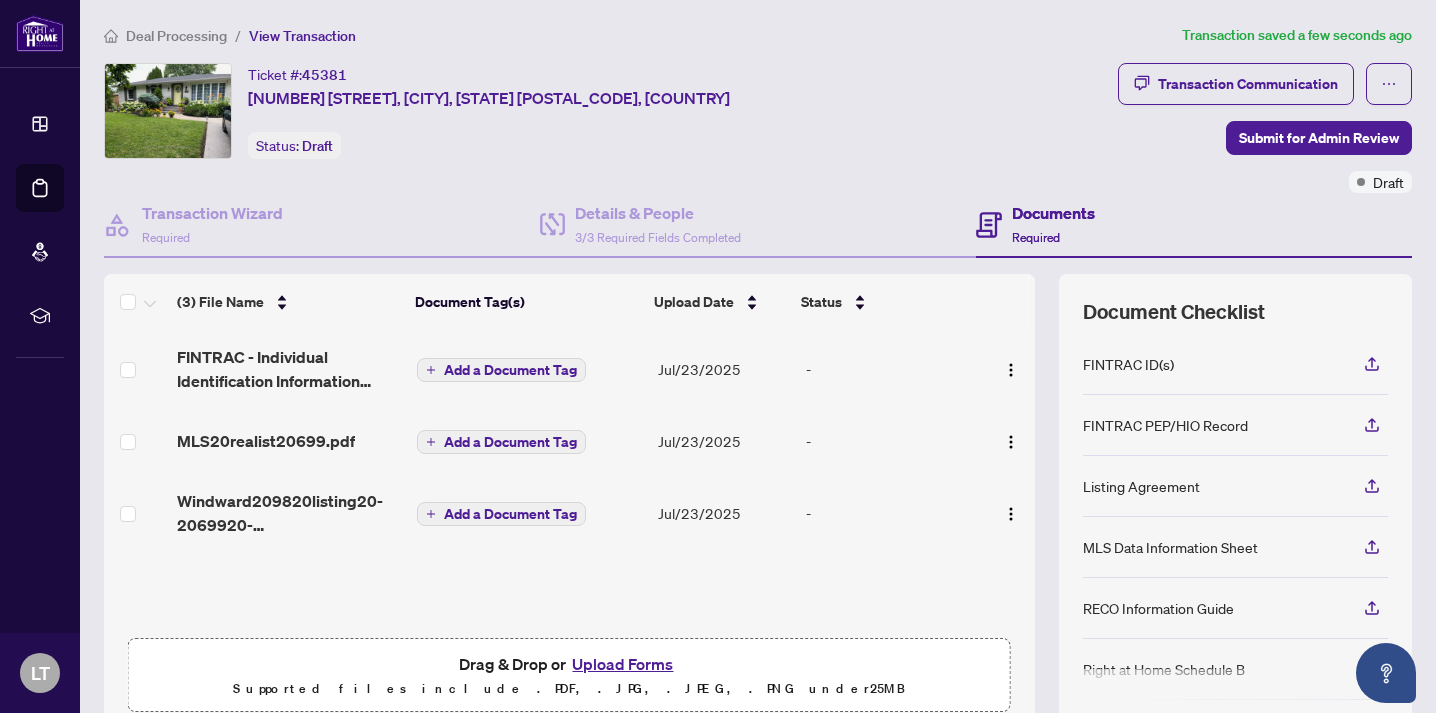 click on "Upload Forms" at bounding box center (622, 664) 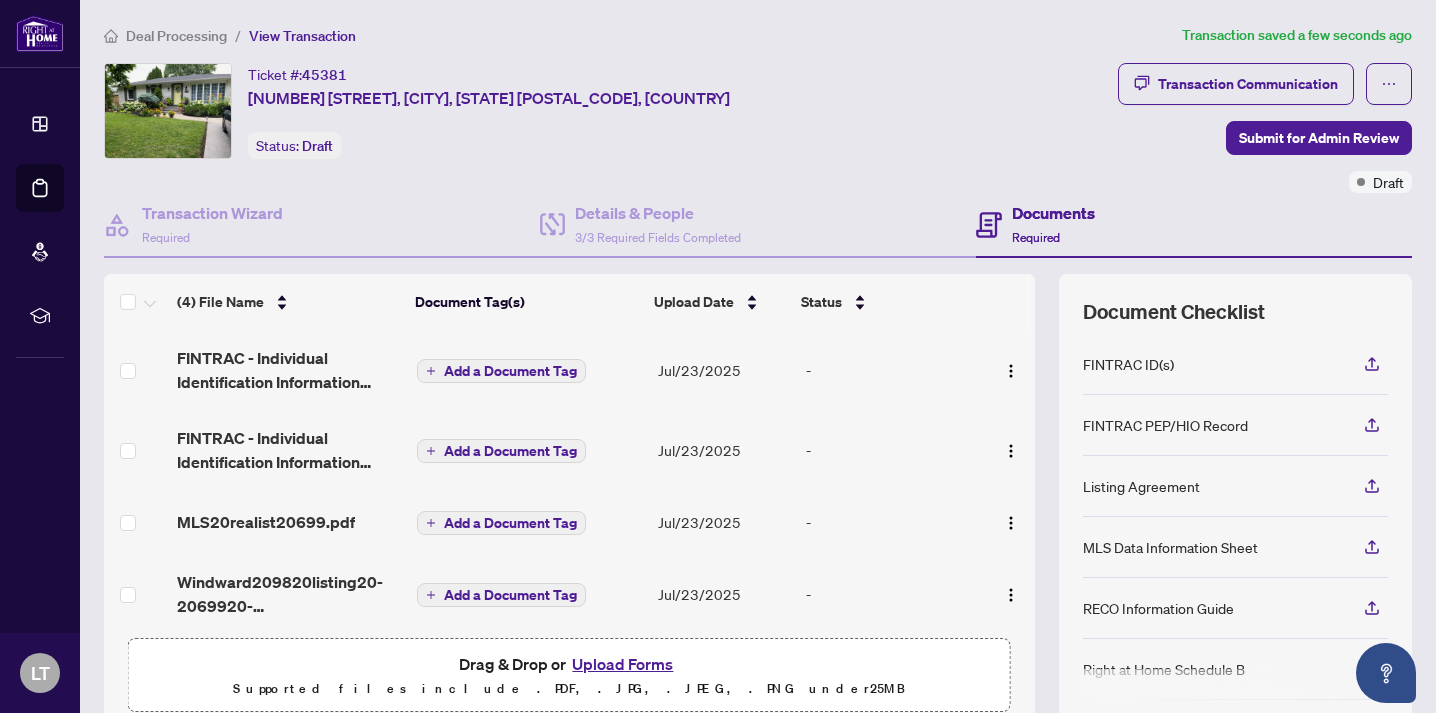 scroll, scrollTop: 0, scrollLeft: 0, axis: both 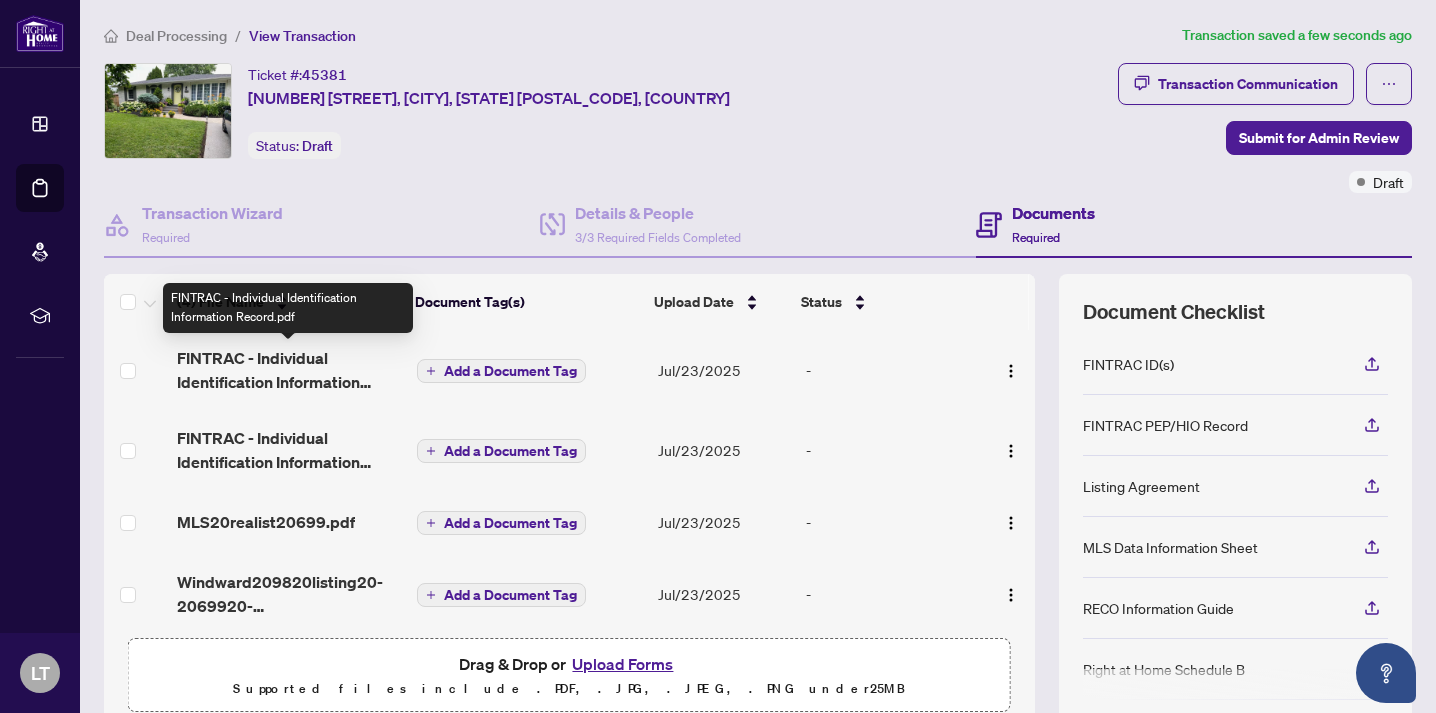 click on "FINTRAC - Individual Identification Information Record.pdf" at bounding box center [288, 370] 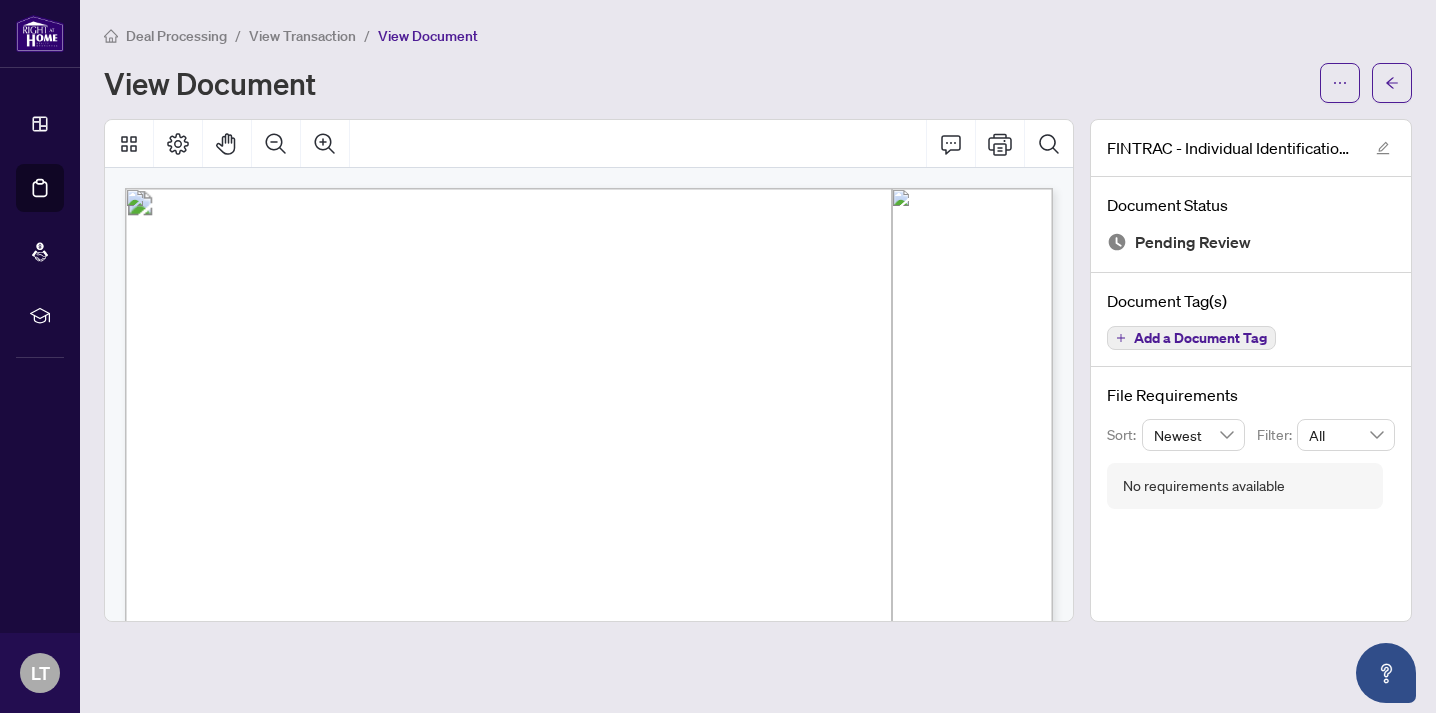 scroll, scrollTop: 0, scrollLeft: 0, axis: both 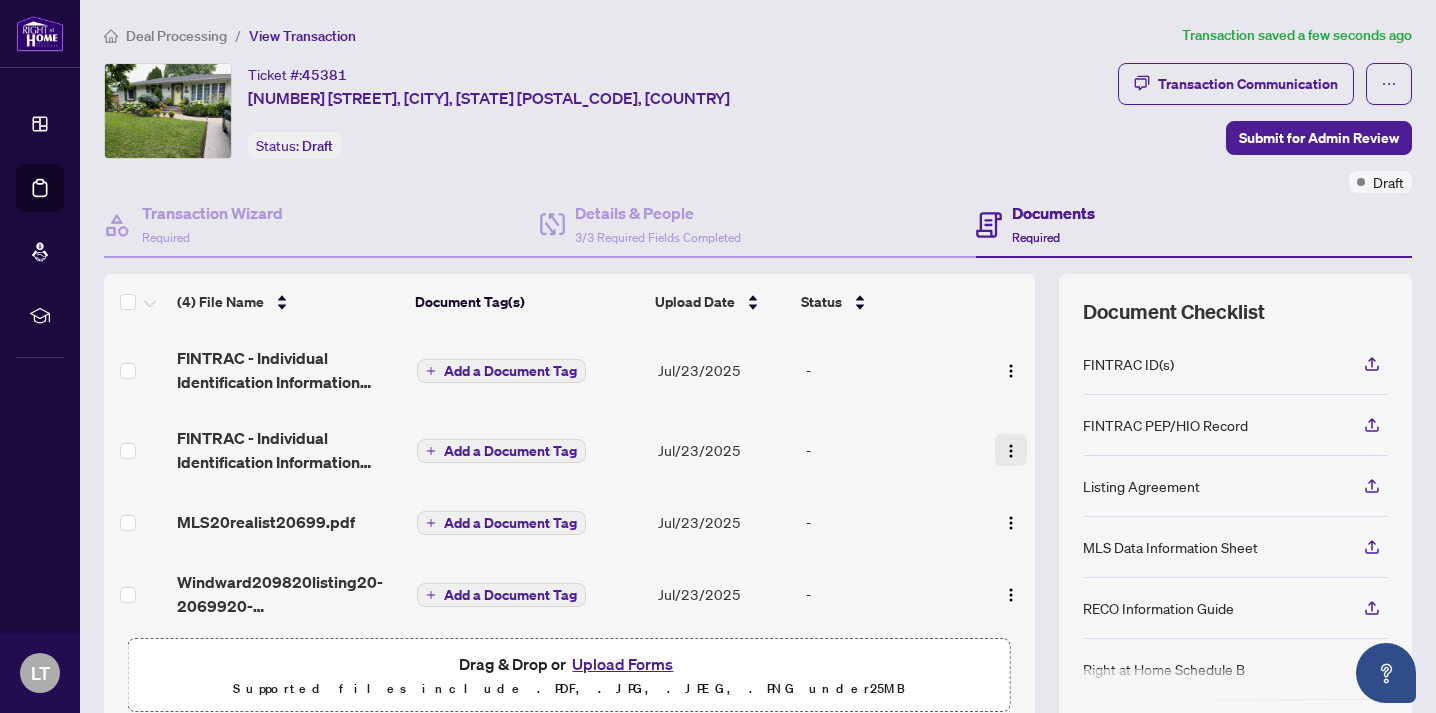click at bounding box center (1011, 451) 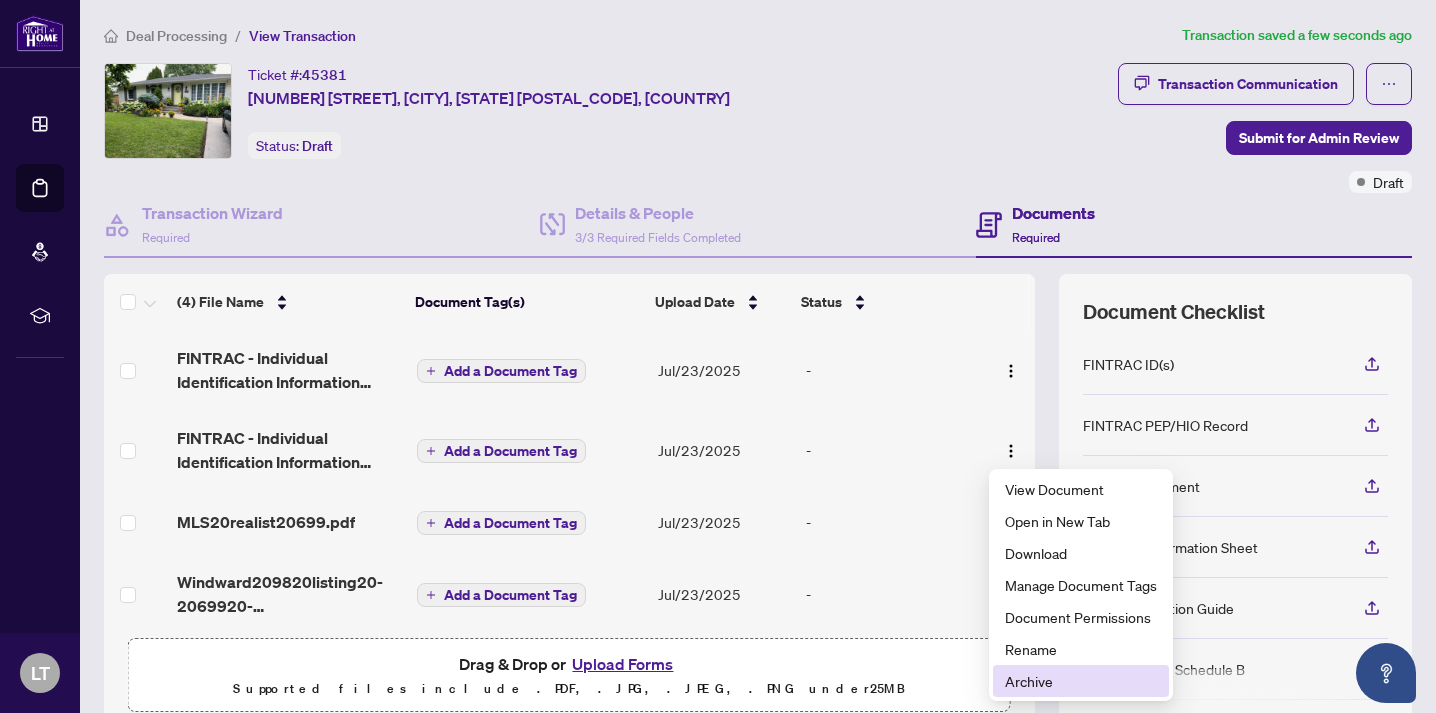 click on "Archive" at bounding box center (1081, 681) 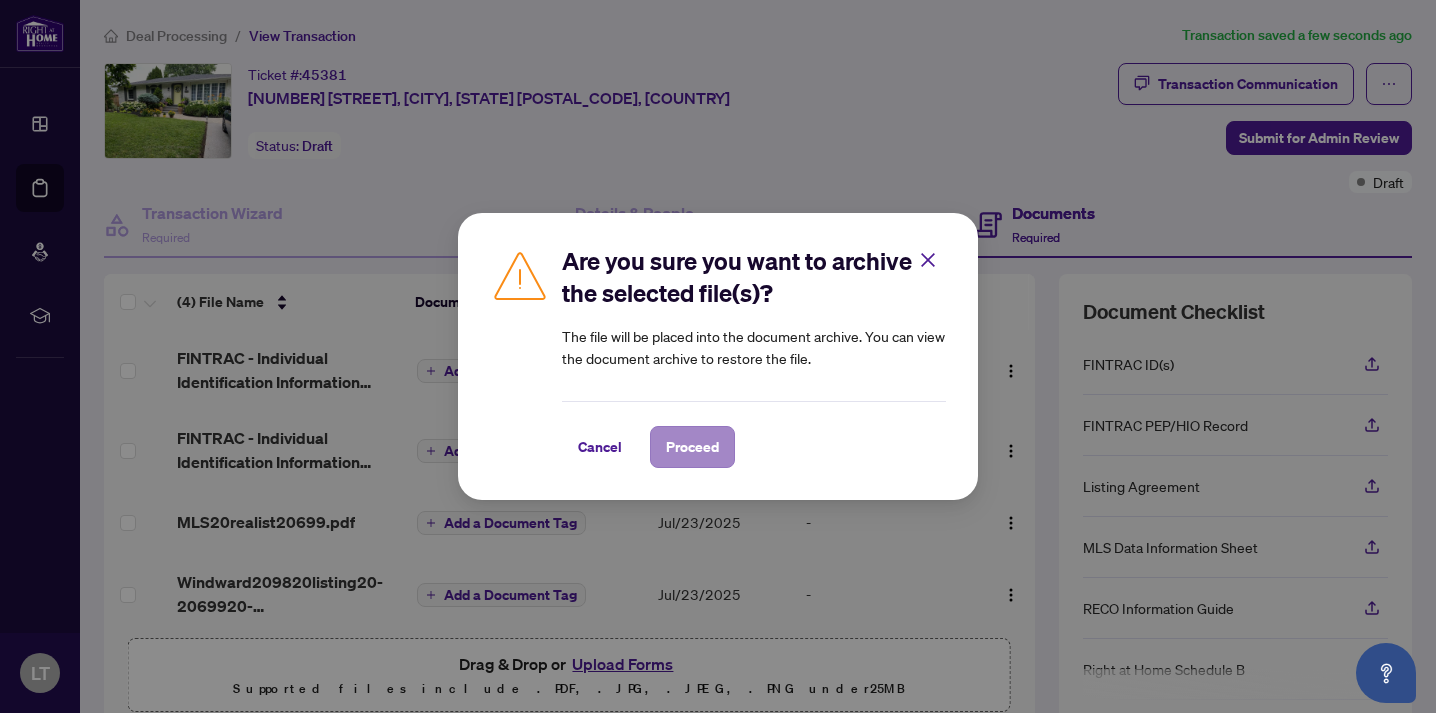 click on "Proceed" at bounding box center [692, 447] 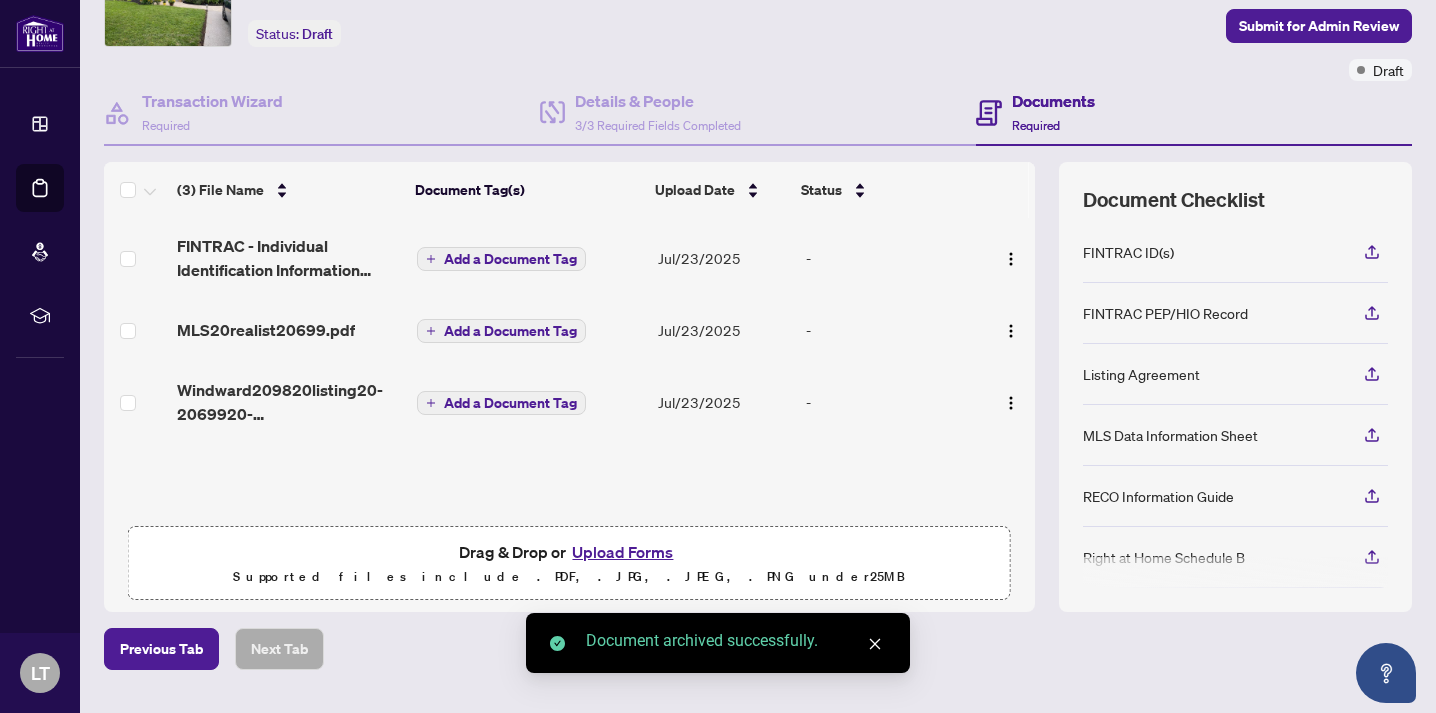 scroll, scrollTop: 114, scrollLeft: 0, axis: vertical 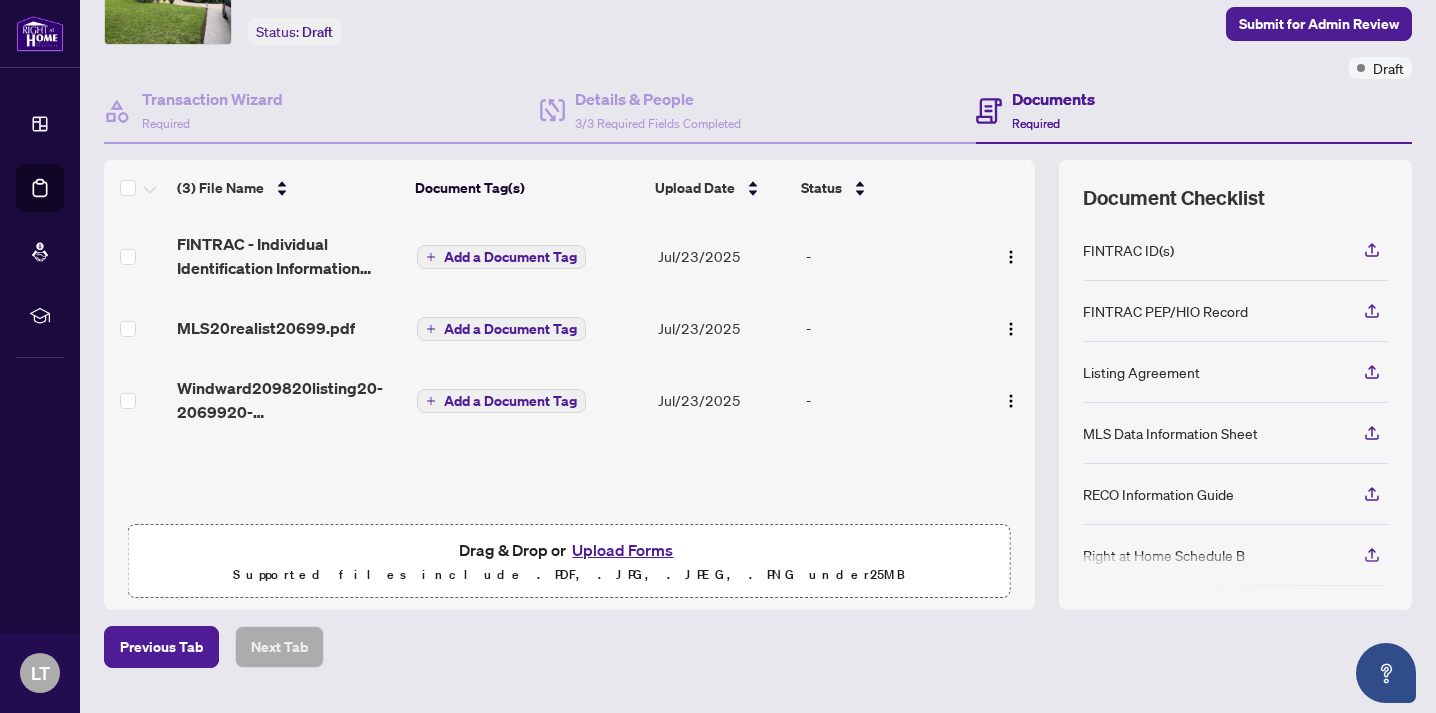 click on "Upload Forms" at bounding box center (622, 550) 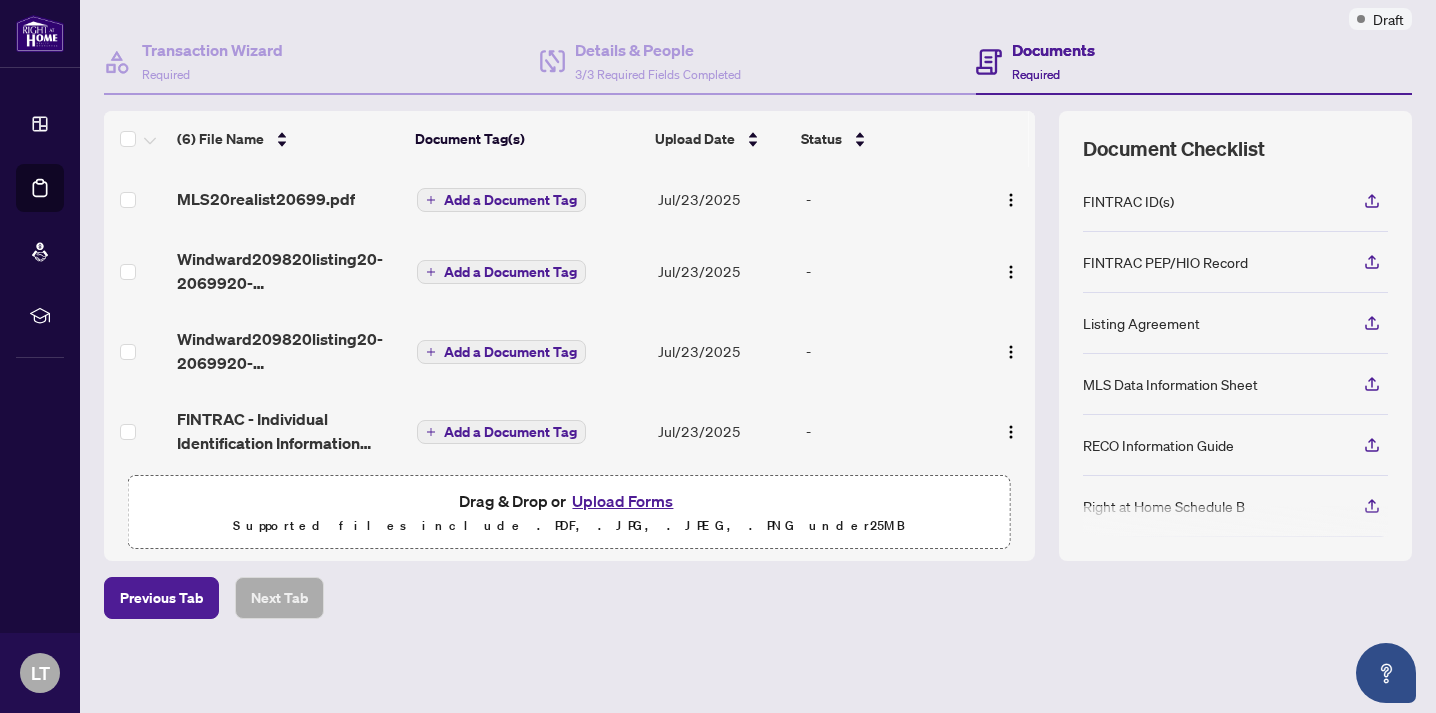 scroll, scrollTop: 162, scrollLeft: 0, axis: vertical 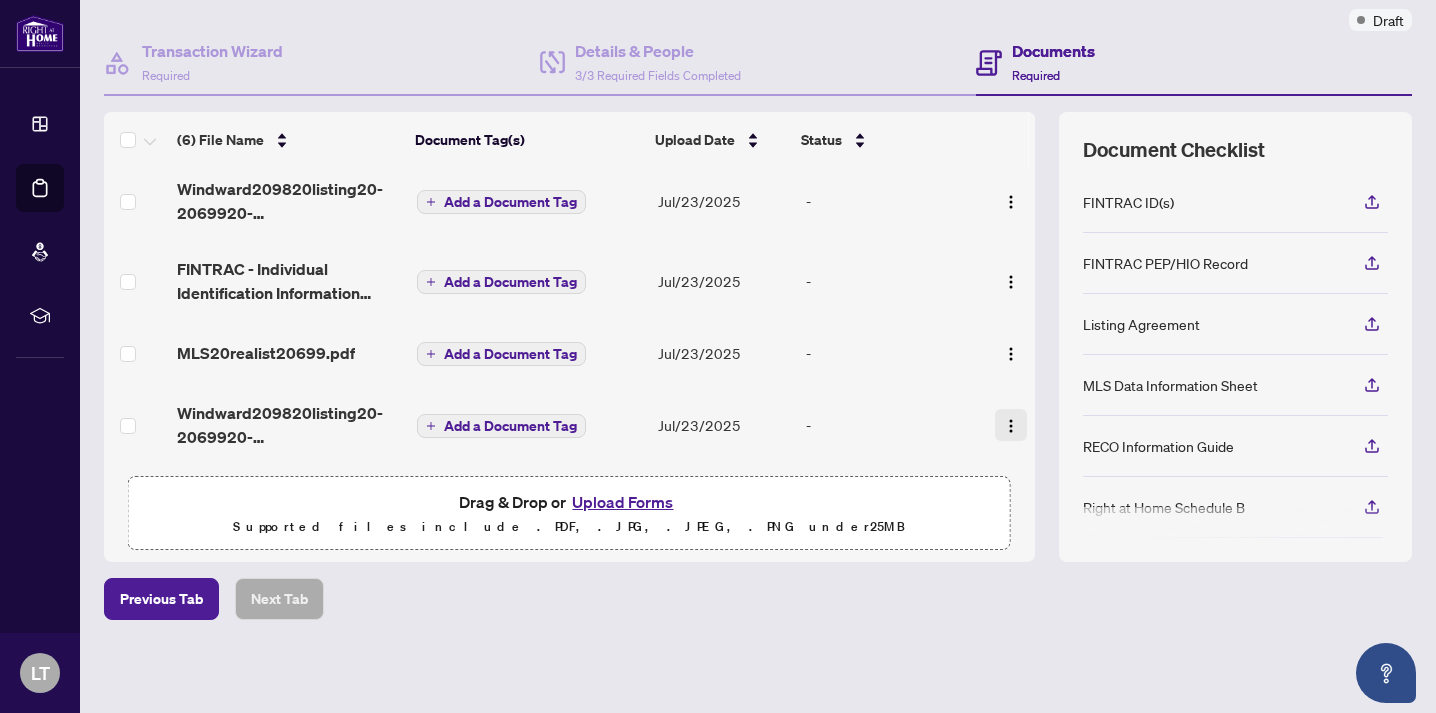 click at bounding box center [1011, 426] 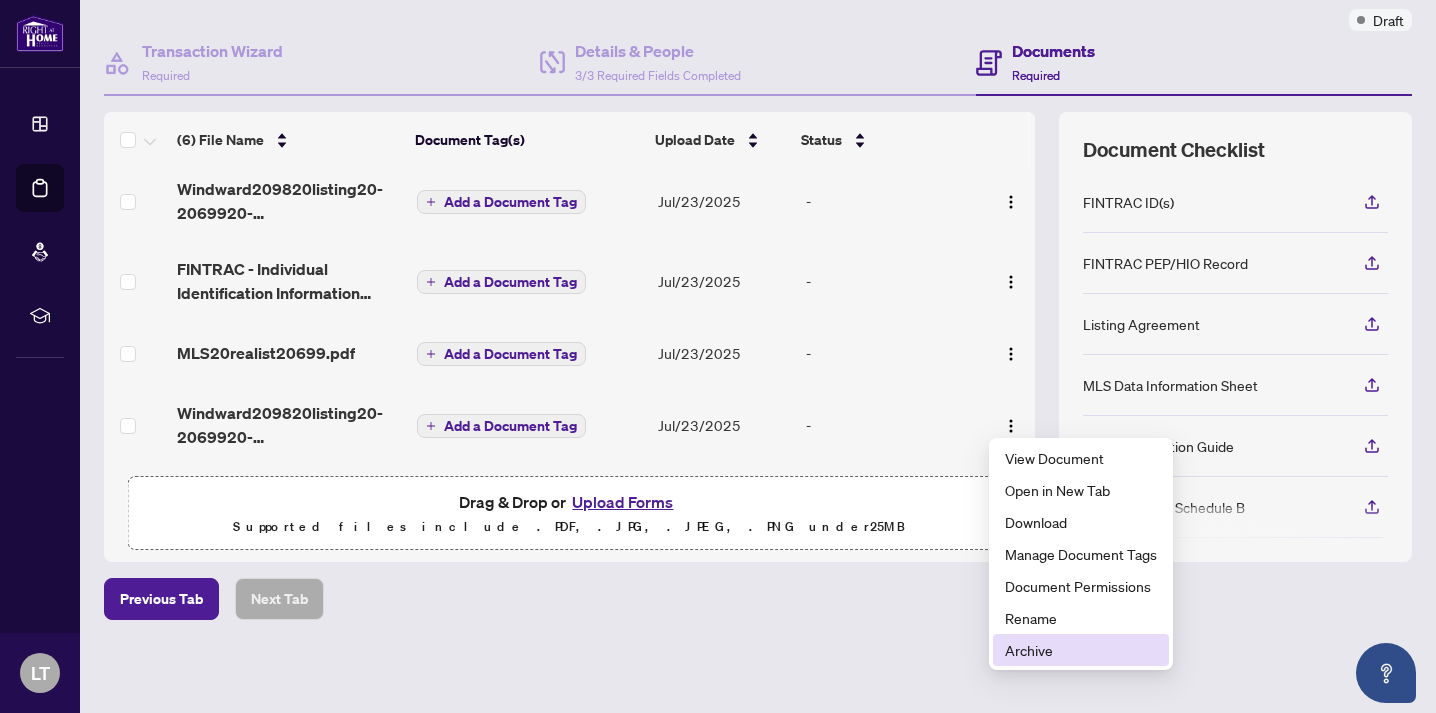 click on "Archive" at bounding box center [1081, 650] 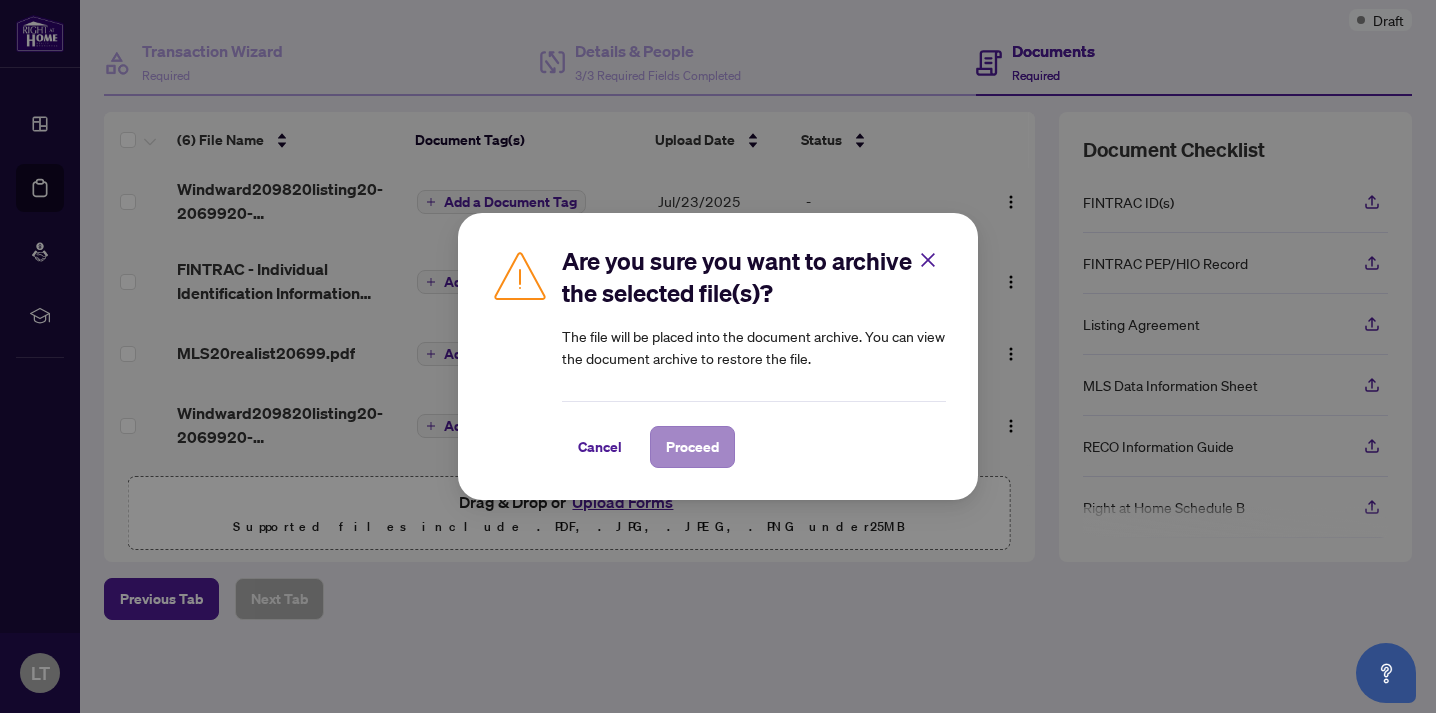 click on "Proceed" at bounding box center (692, 447) 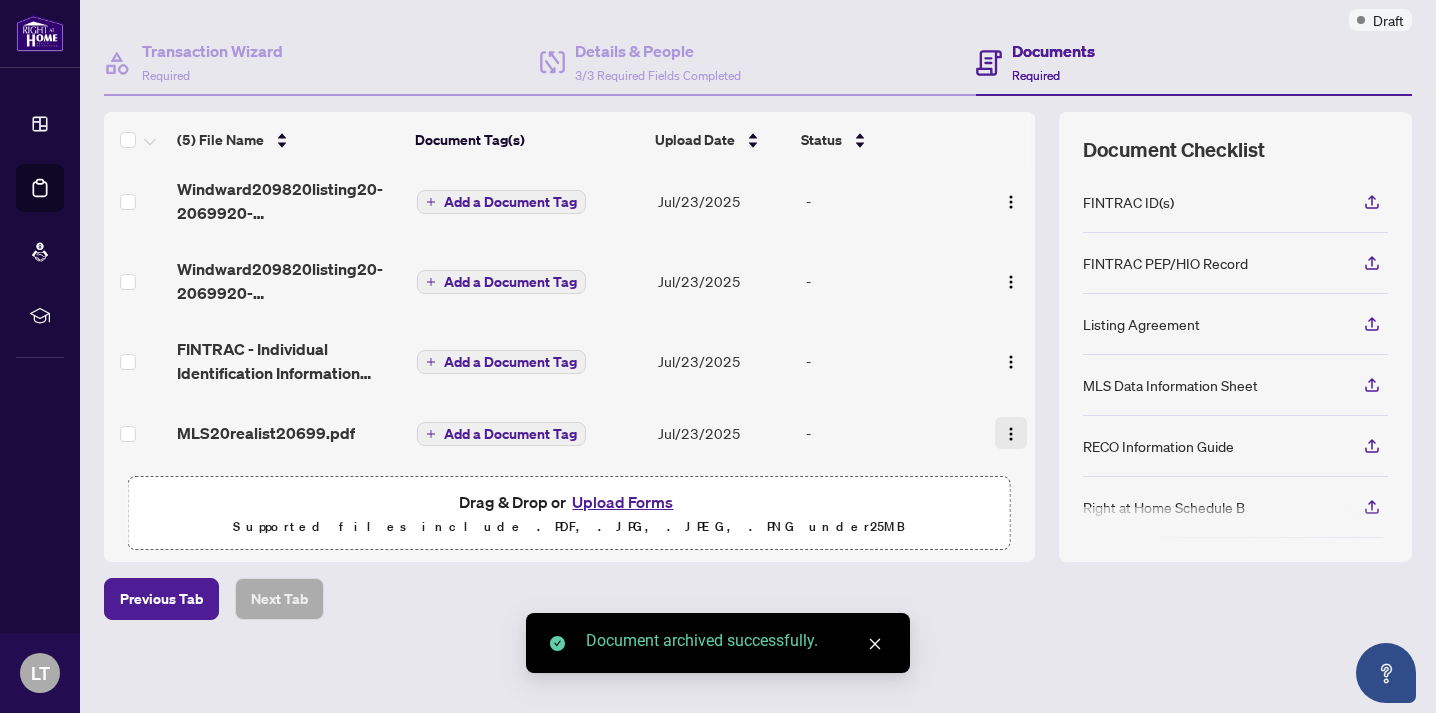 click at bounding box center (1011, 434) 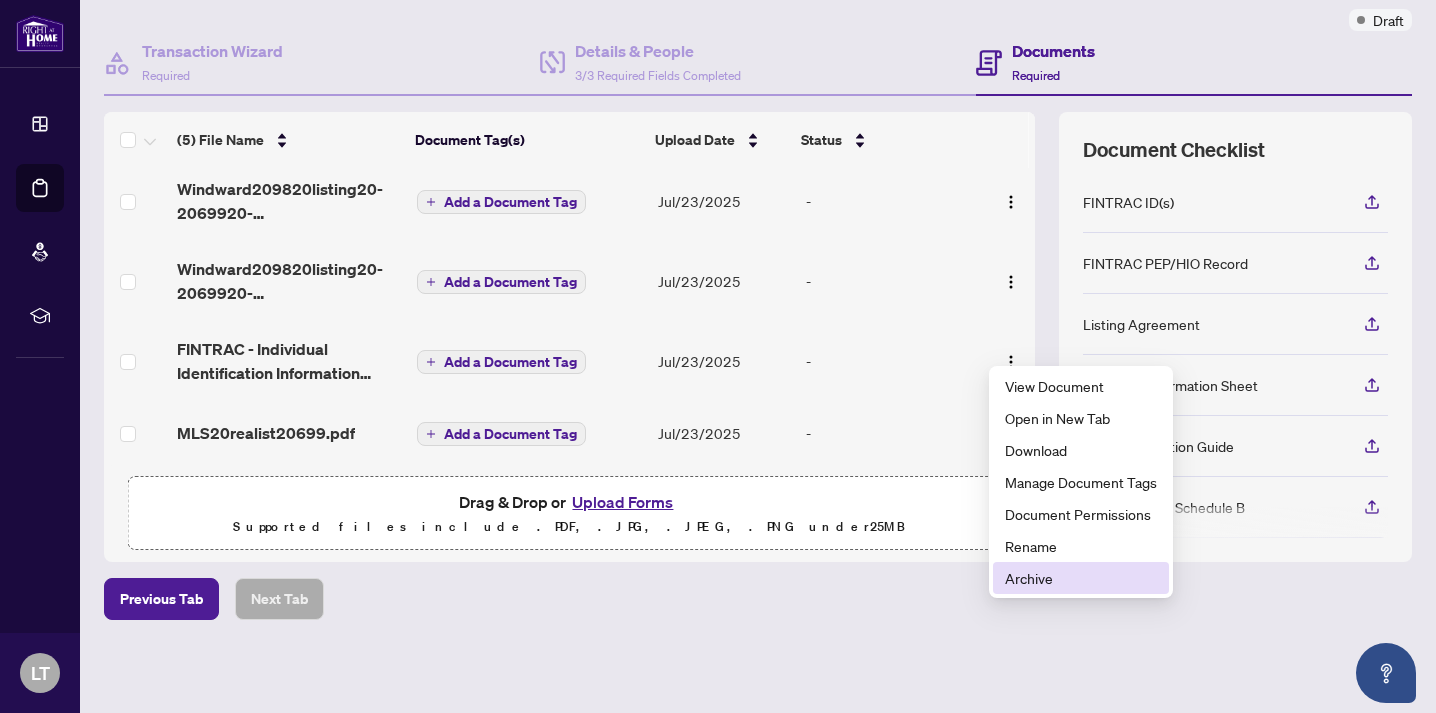 click on "Archive" at bounding box center [1081, 578] 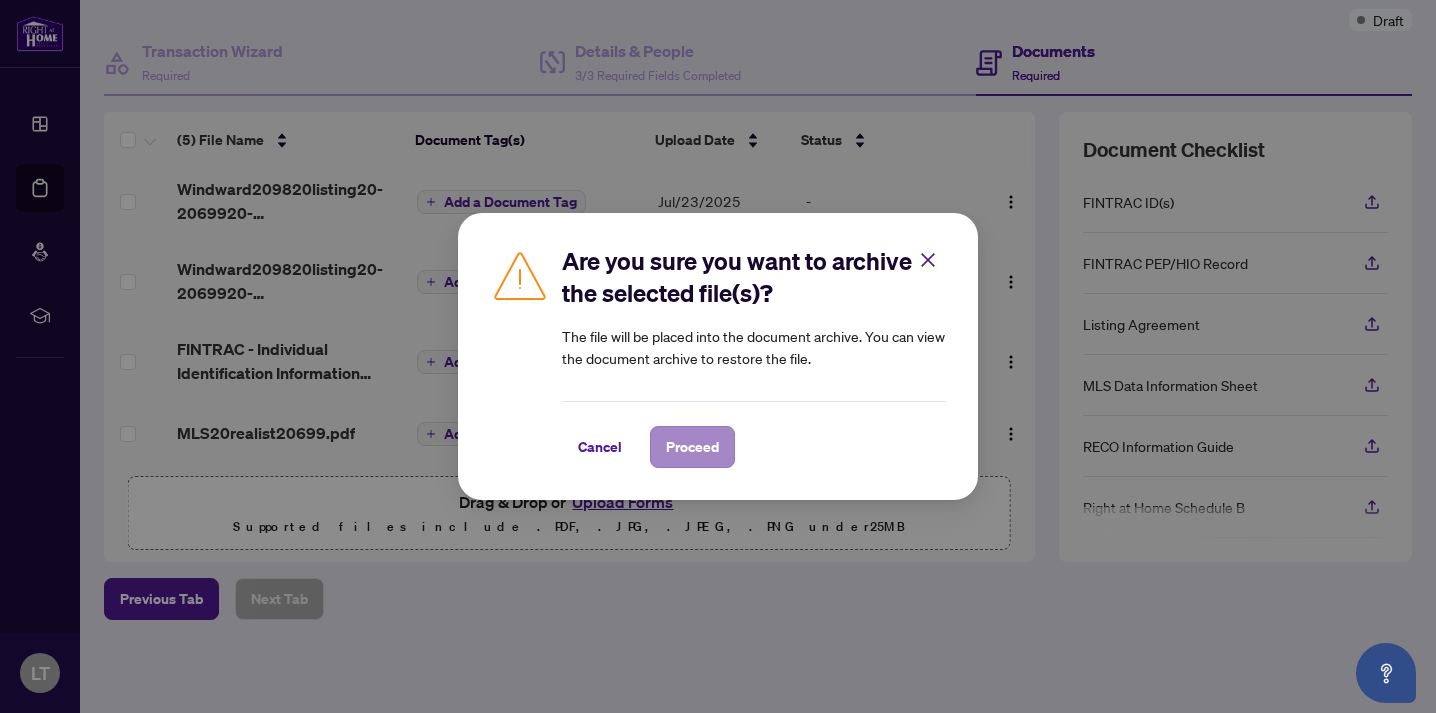 click on "Proceed" at bounding box center [692, 447] 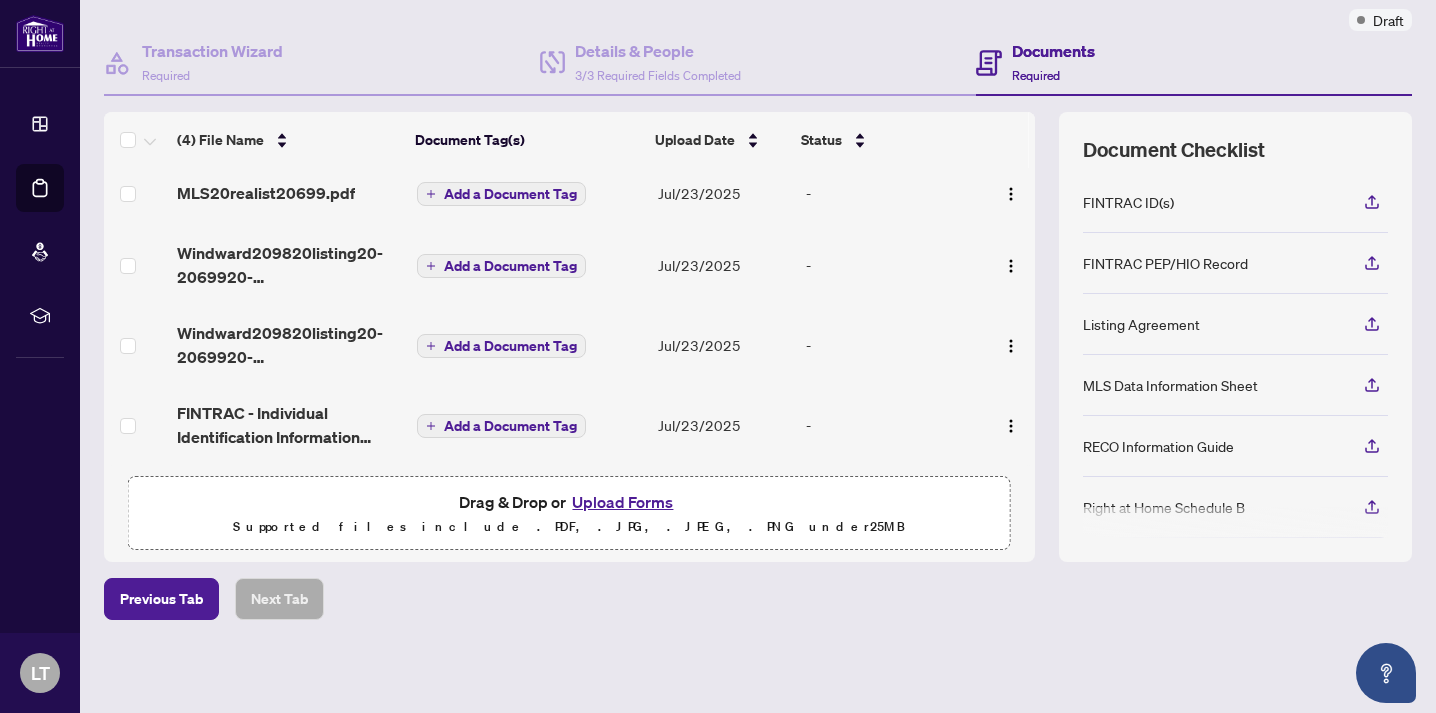 scroll, scrollTop: 13, scrollLeft: 0, axis: vertical 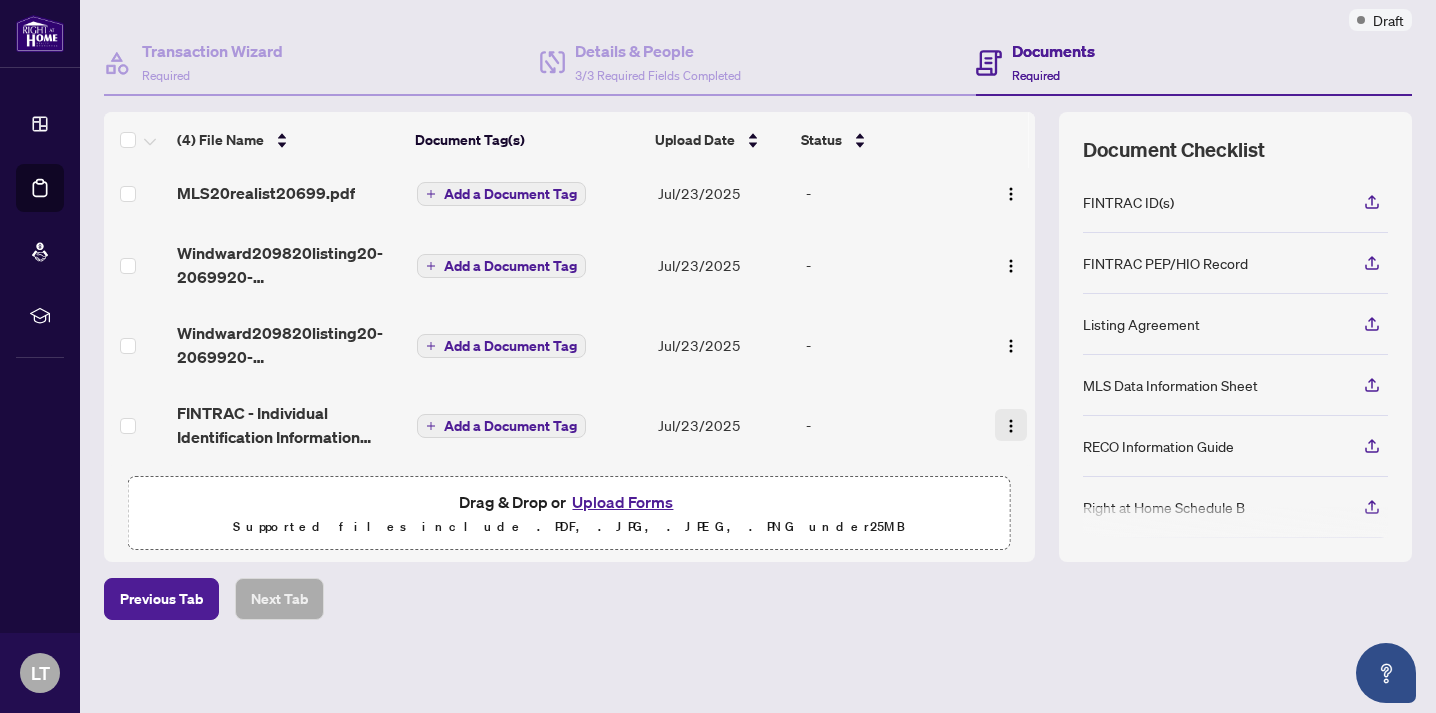click at bounding box center [1011, 426] 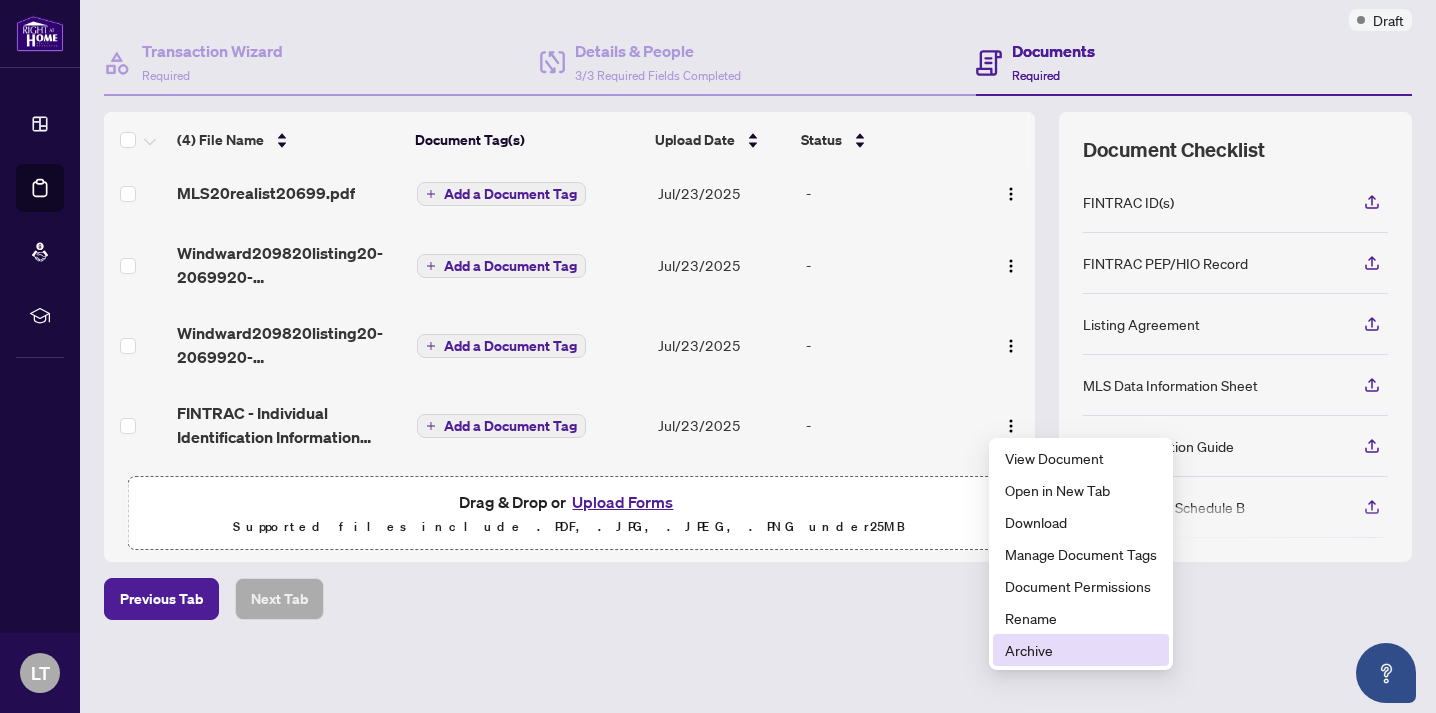 click on "Archive" at bounding box center [1081, 650] 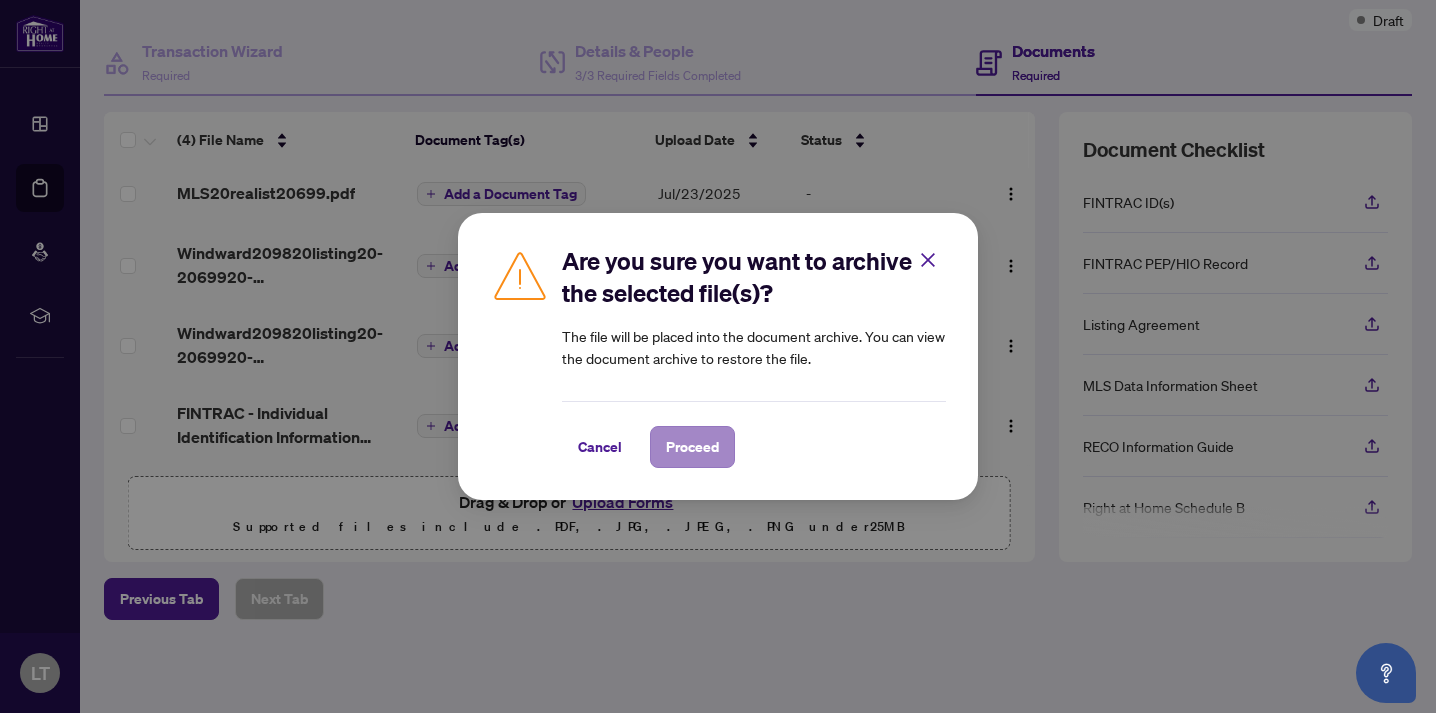 click on "Proceed" at bounding box center (692, 447) 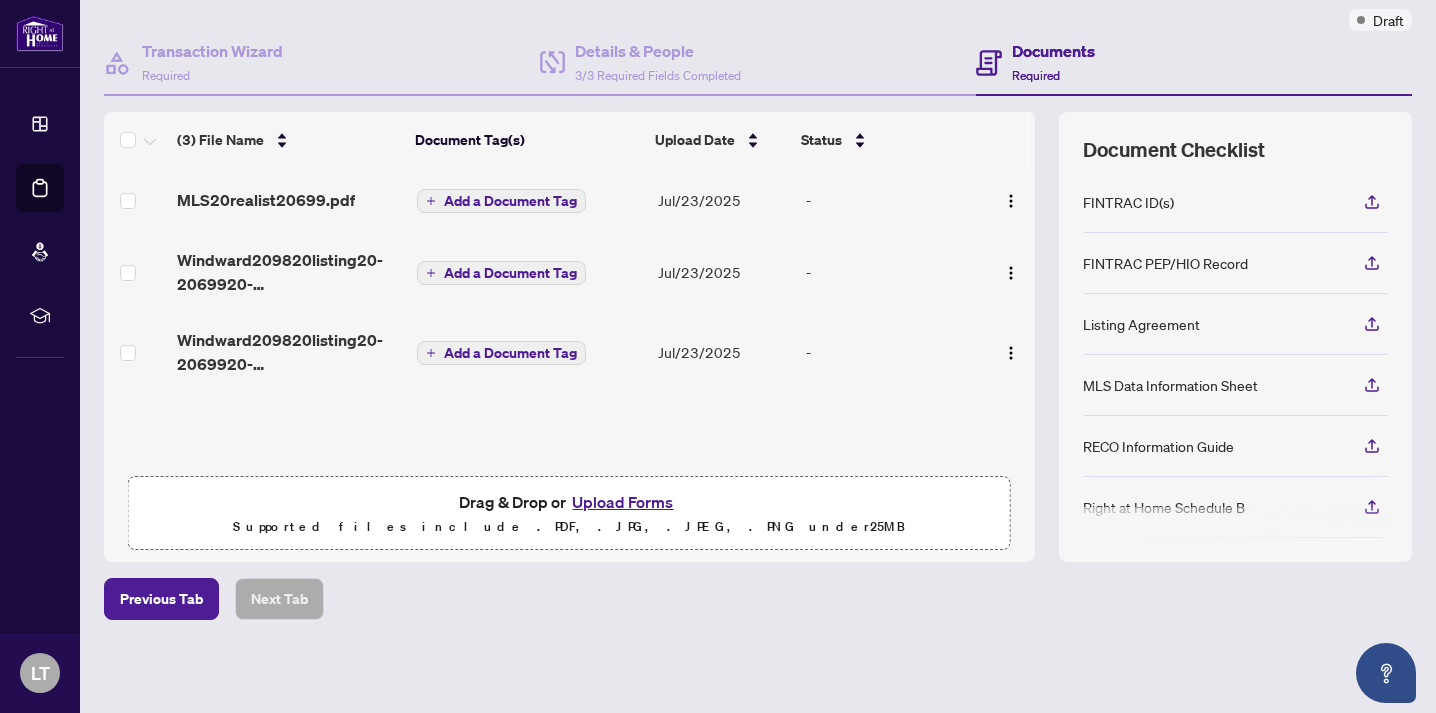scroll, scrollTop: 0, scrollLeft: 0, axis: both 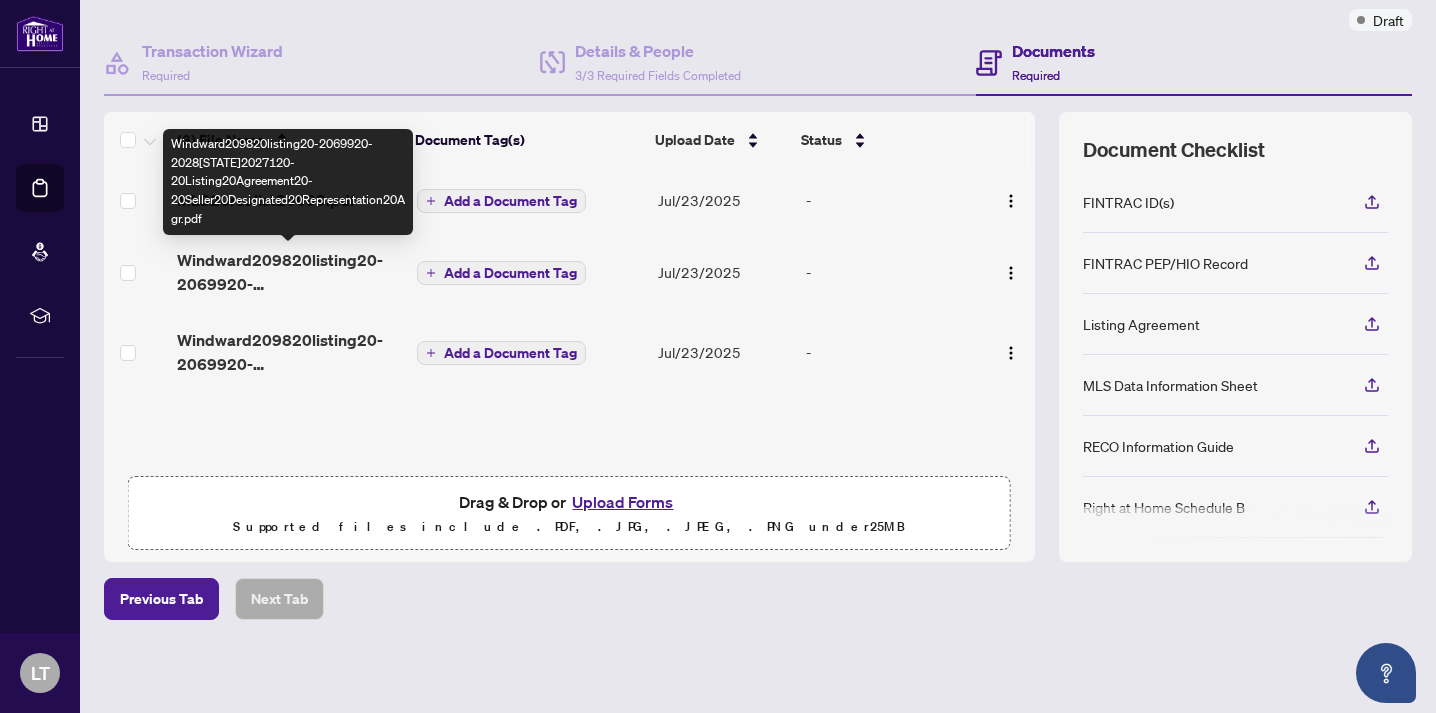 click on "Windward209820listing20-2069920-2028[STATE]2027120-20Listing20Agreement20-20Seller20Designated20Representation20Agr.pdf" at bounding box center (288, 272) 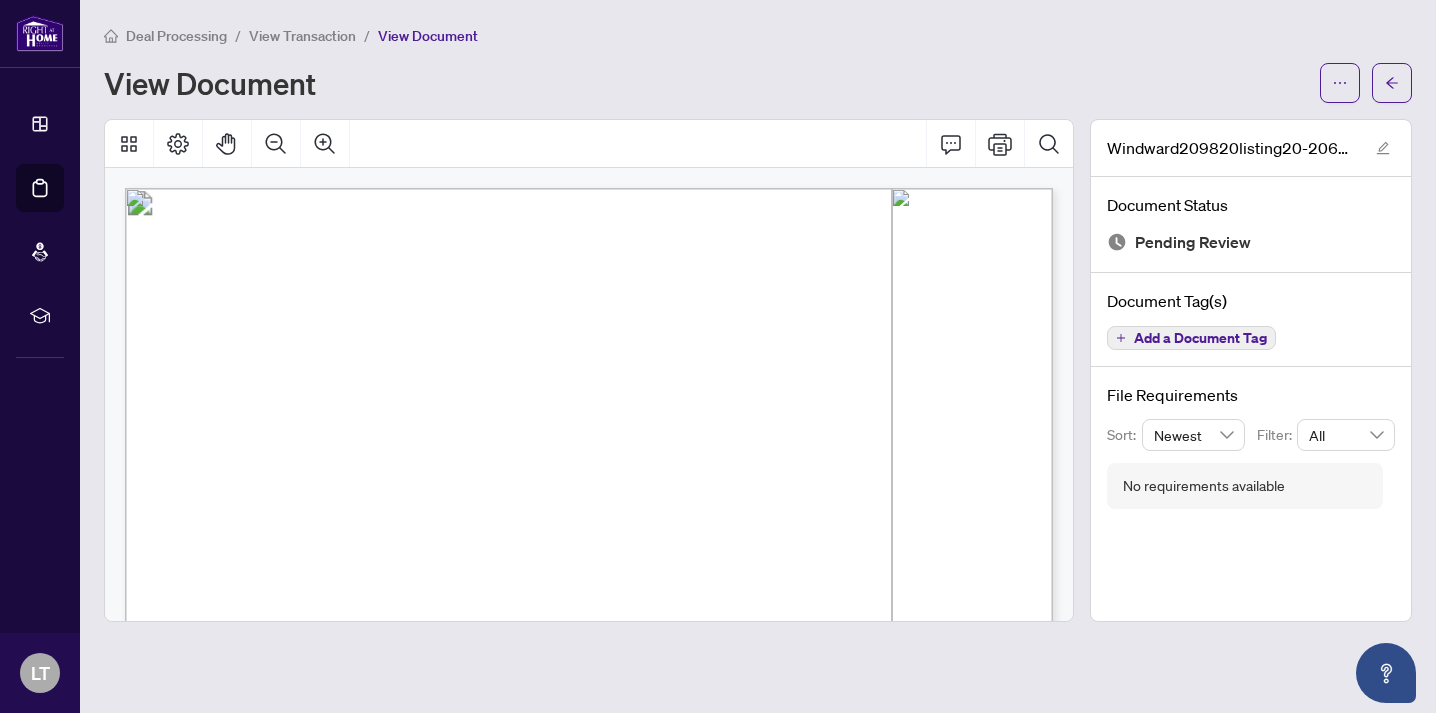 click on "View Transaction" at bounding box center [302, 36] 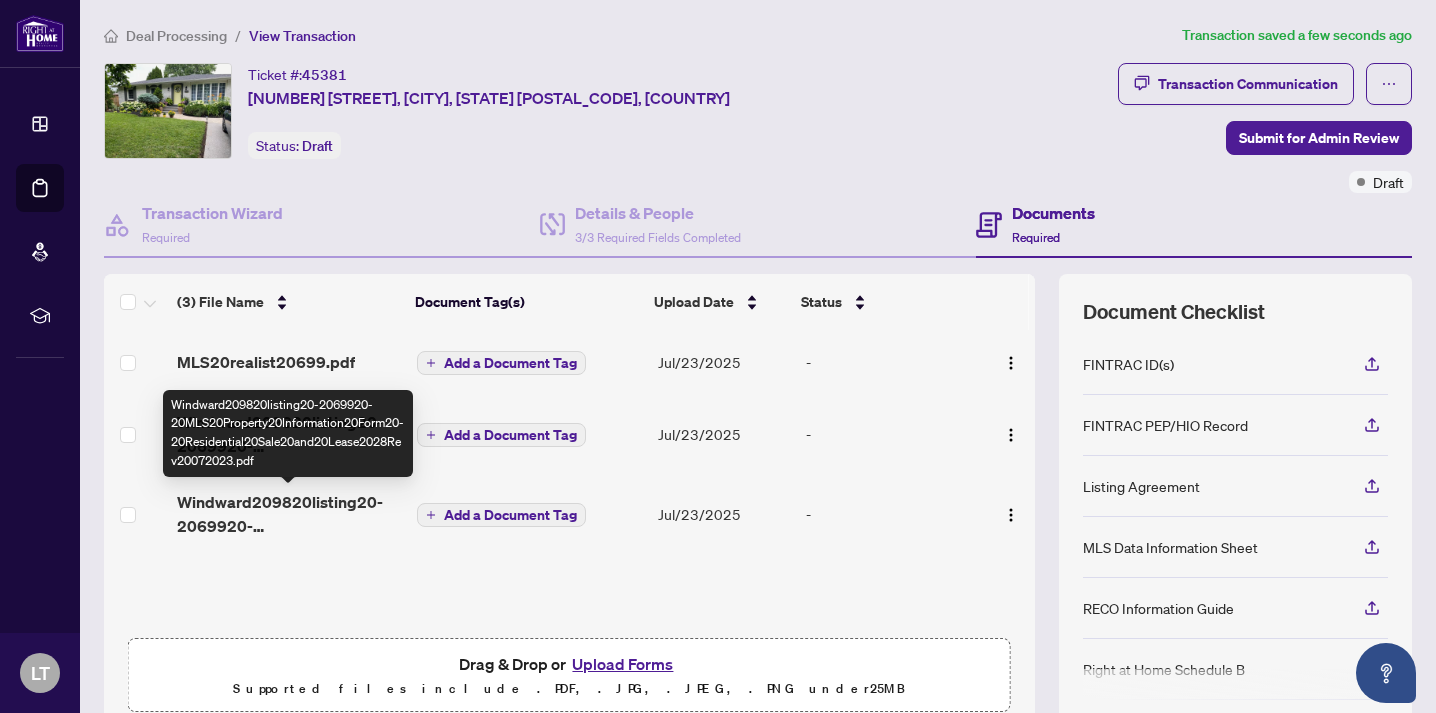 click on "Windward209820listing20-2069920-20MLS20Property20Information20Form20-20Residential20Sale20and20Lease2028Rev20072023.pdf" at bounding box center (288, 514) 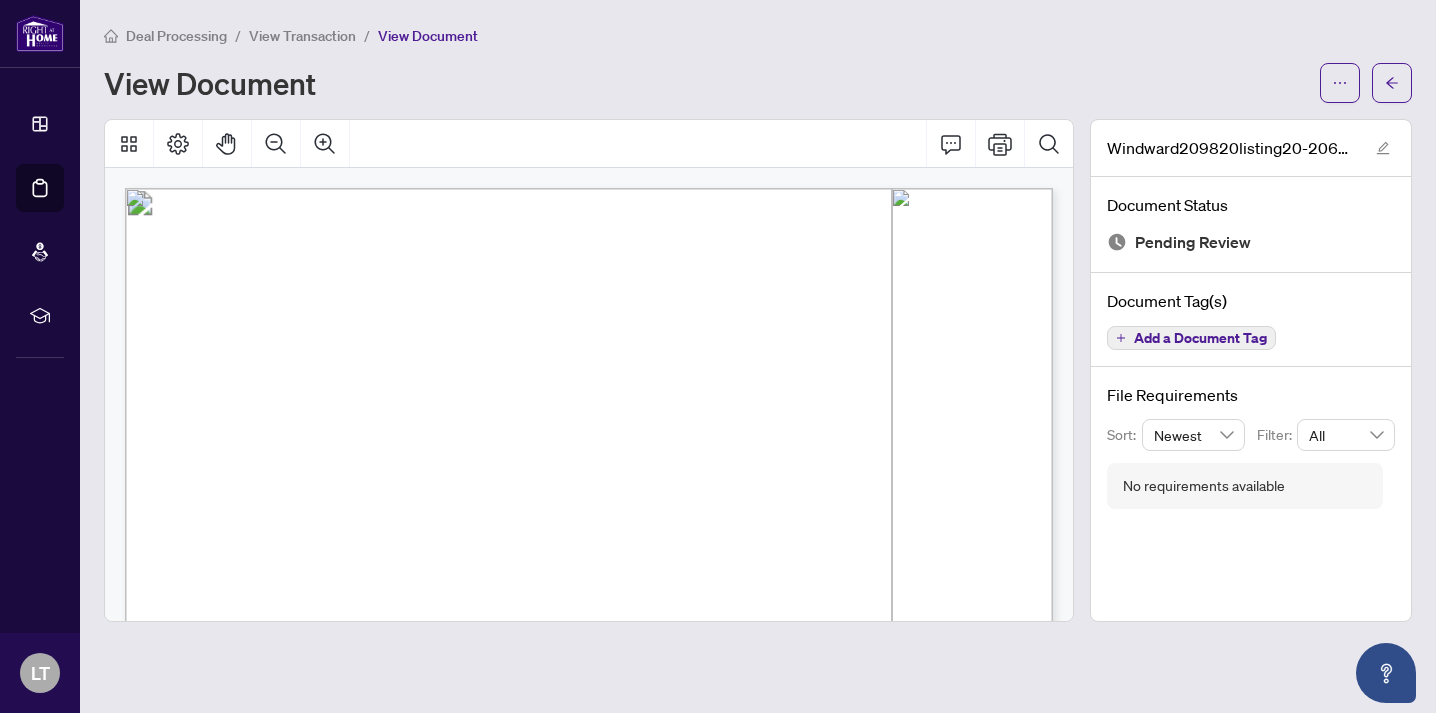 click on "View Transaction" at bounding box center (302, 36) 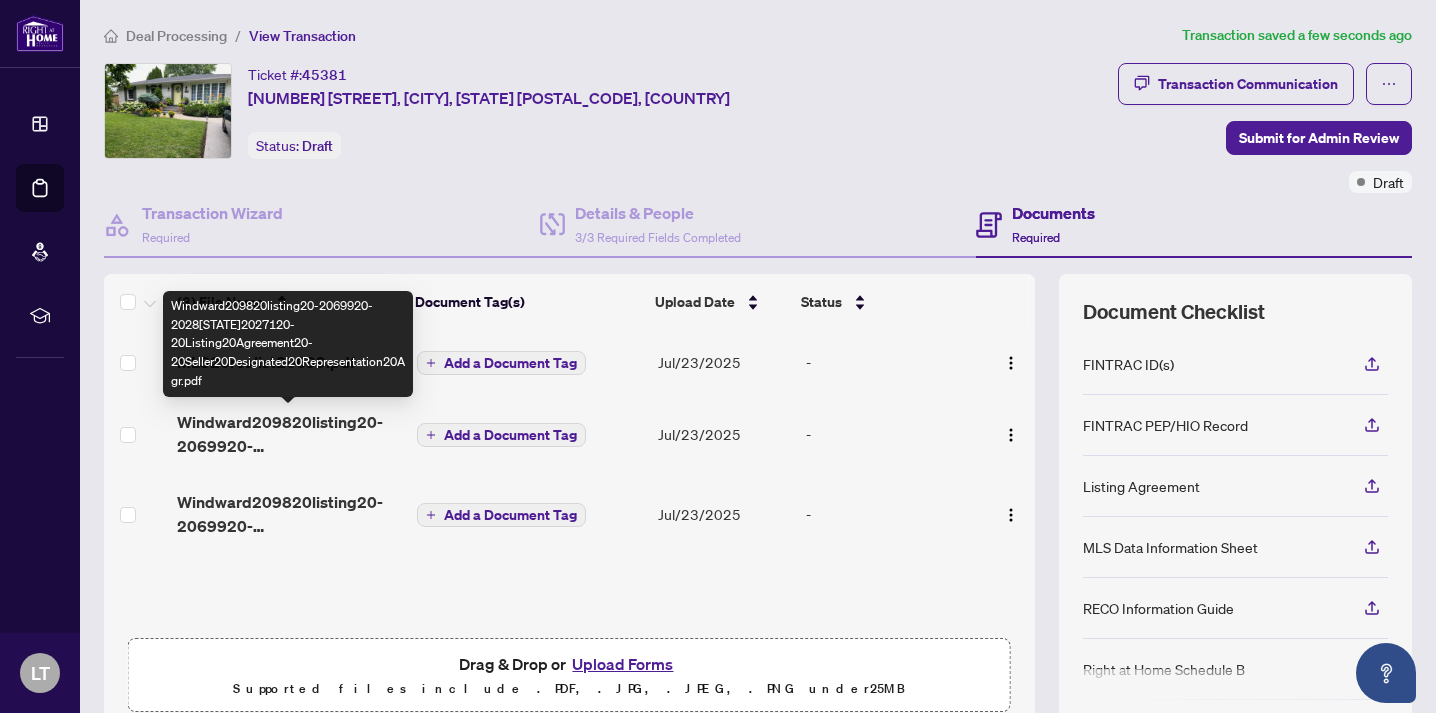 click on "Windward209820listing20-2069920-2028[STATE]2027120-20Listing20Agreement20-20Seller20Designated20Representation20Agr.pdf" at bounding box center (288, 434) 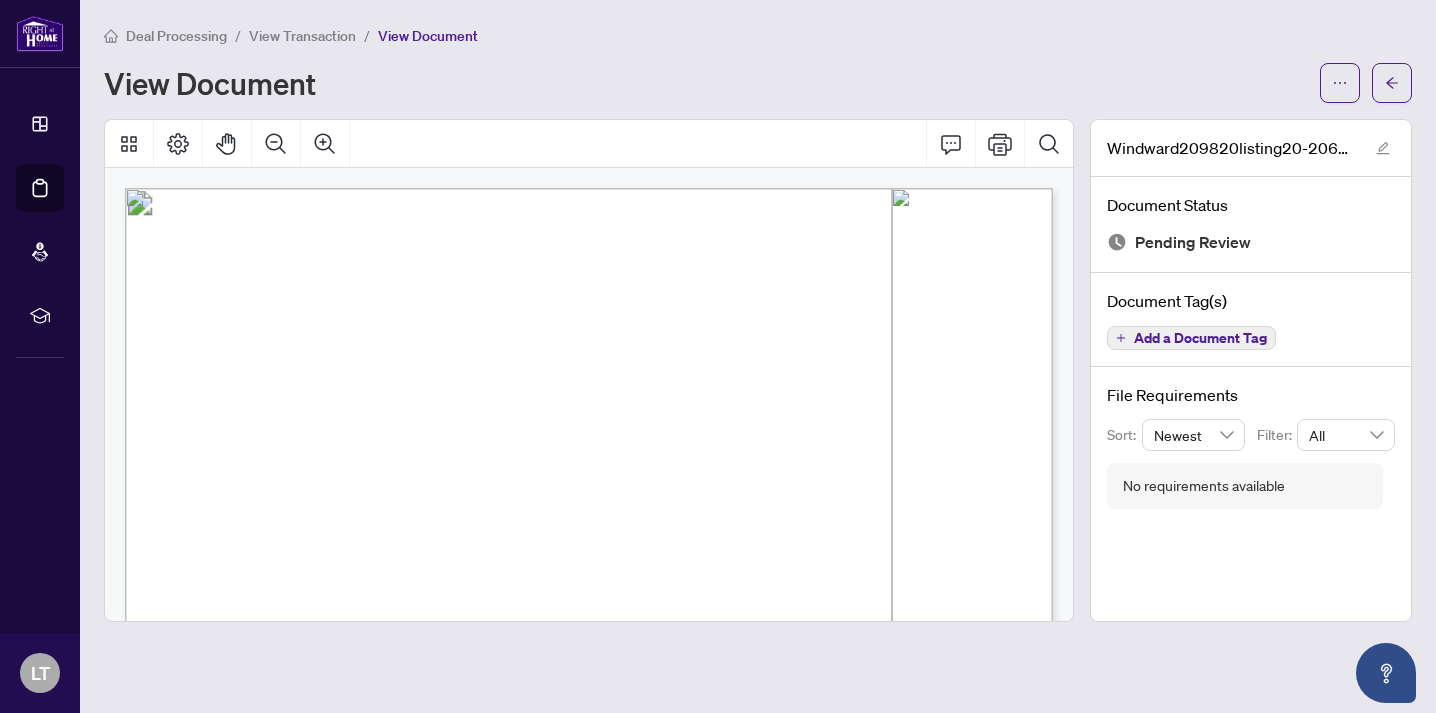click on "View Transaction" at bounding box center (302, 36) 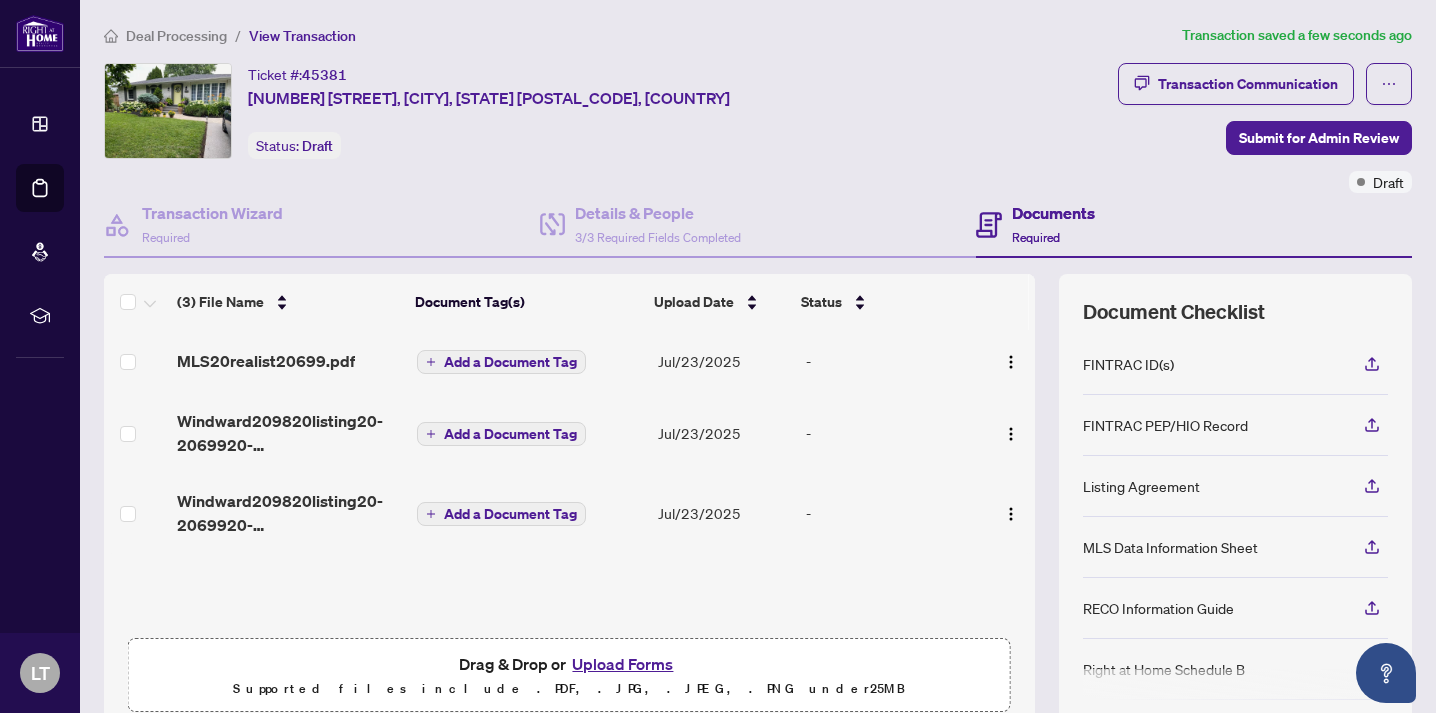 scroll, scrollTop: 1, scrollLeft: 0, axis: vertical 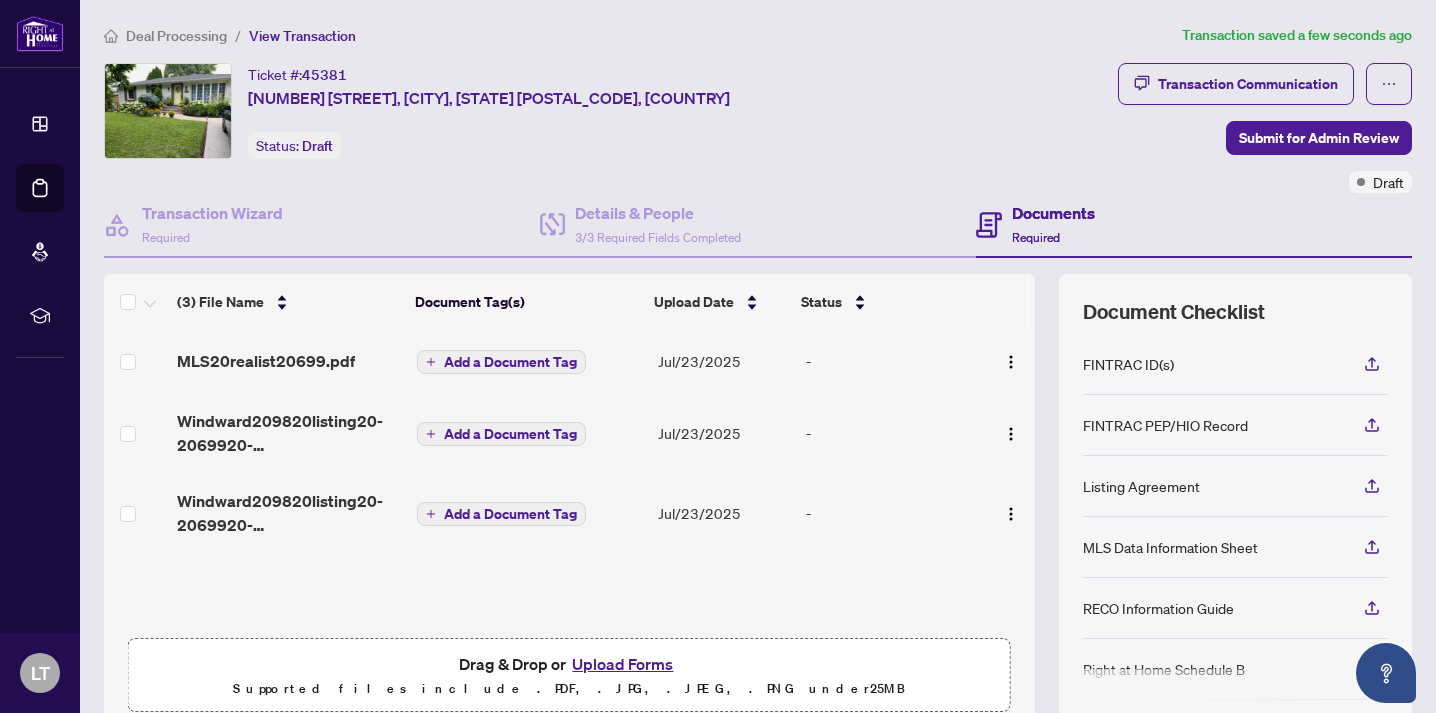 click on "FINTRAC ID(s)" at bounding box center (1128, 364) 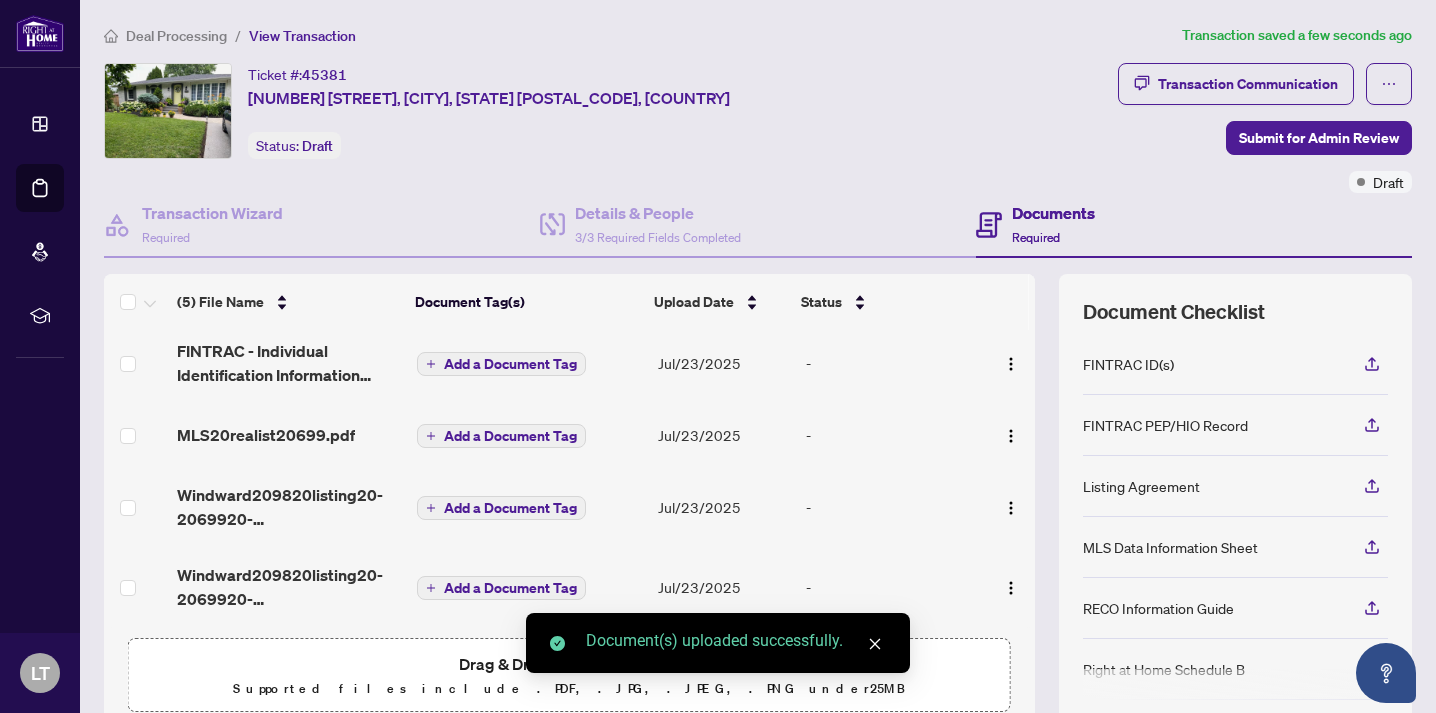 scroll, scrollTop: 93, scrollLeft: 0, axis: vertical 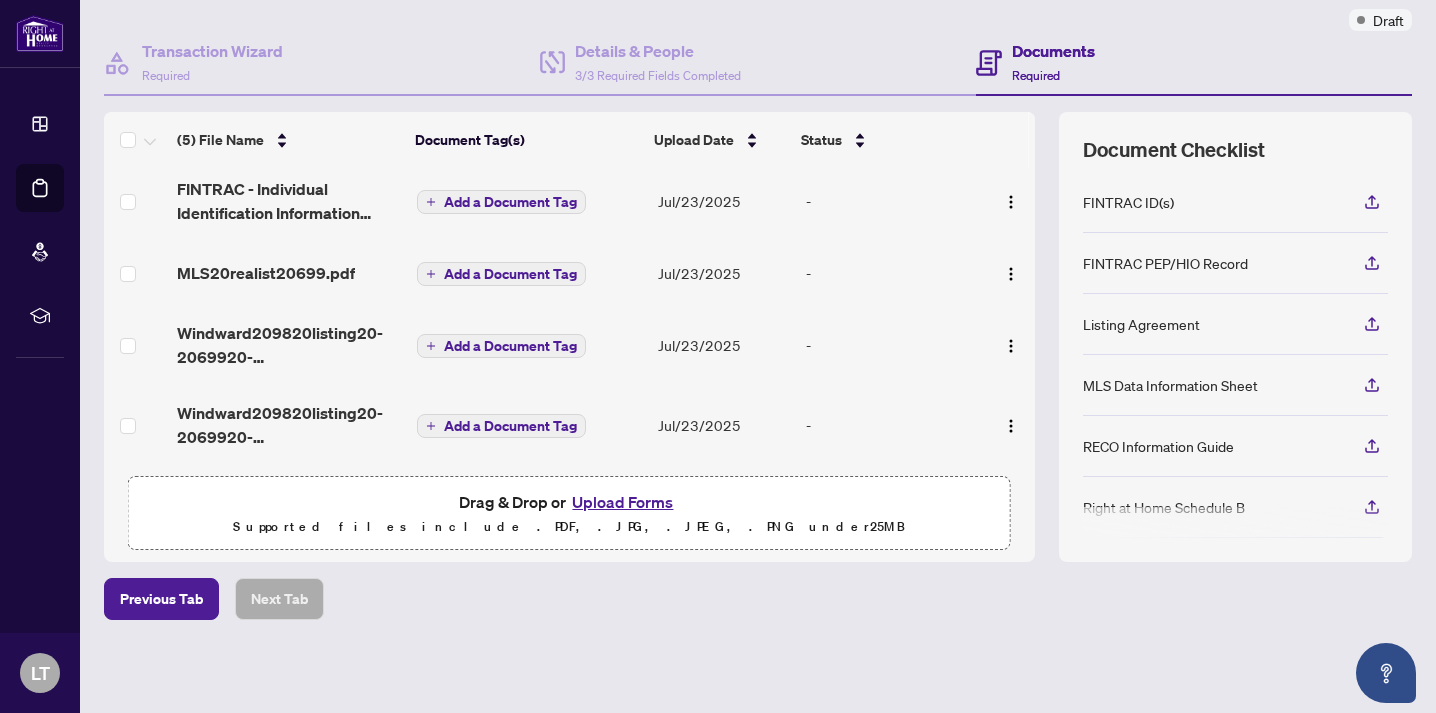 click on "Upload Forms" at bounding box center (622, 502) 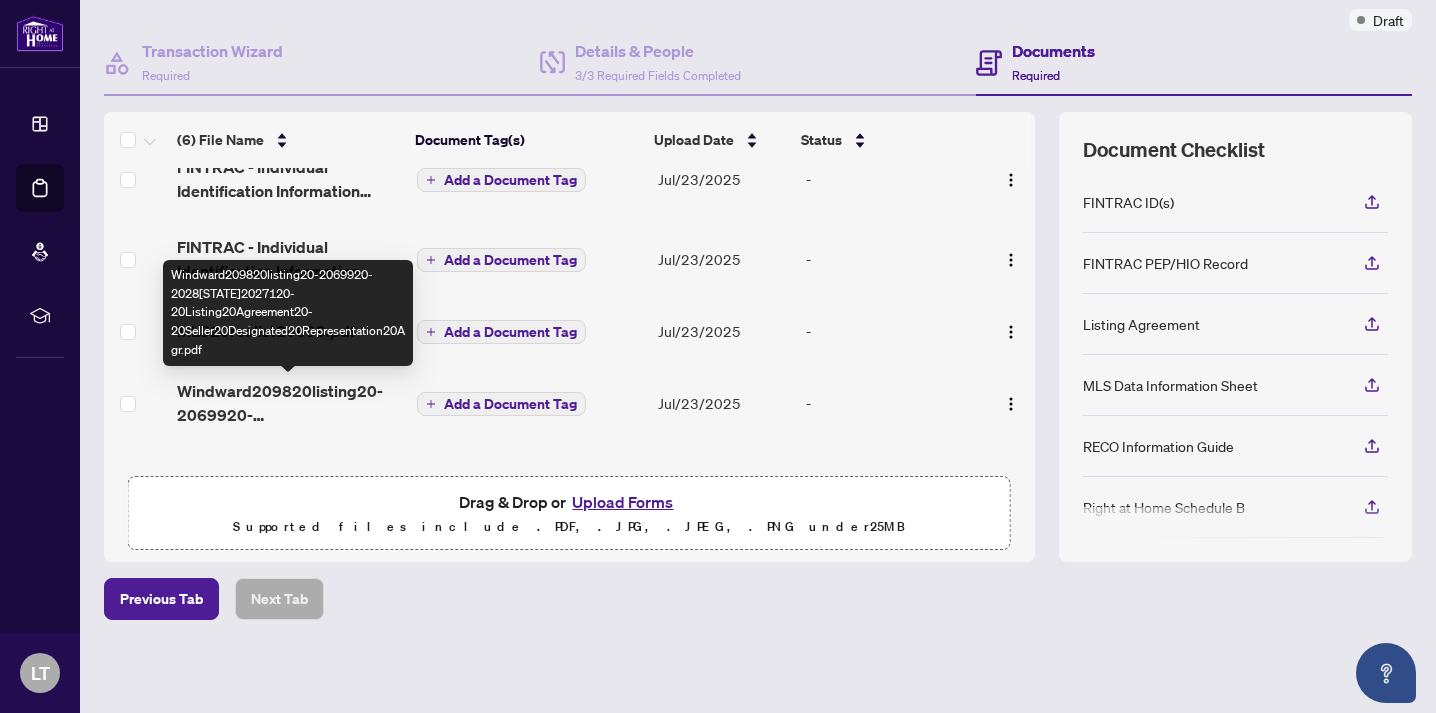 scroll, scrollTop: 0, scrollLeft: 0, axis: both 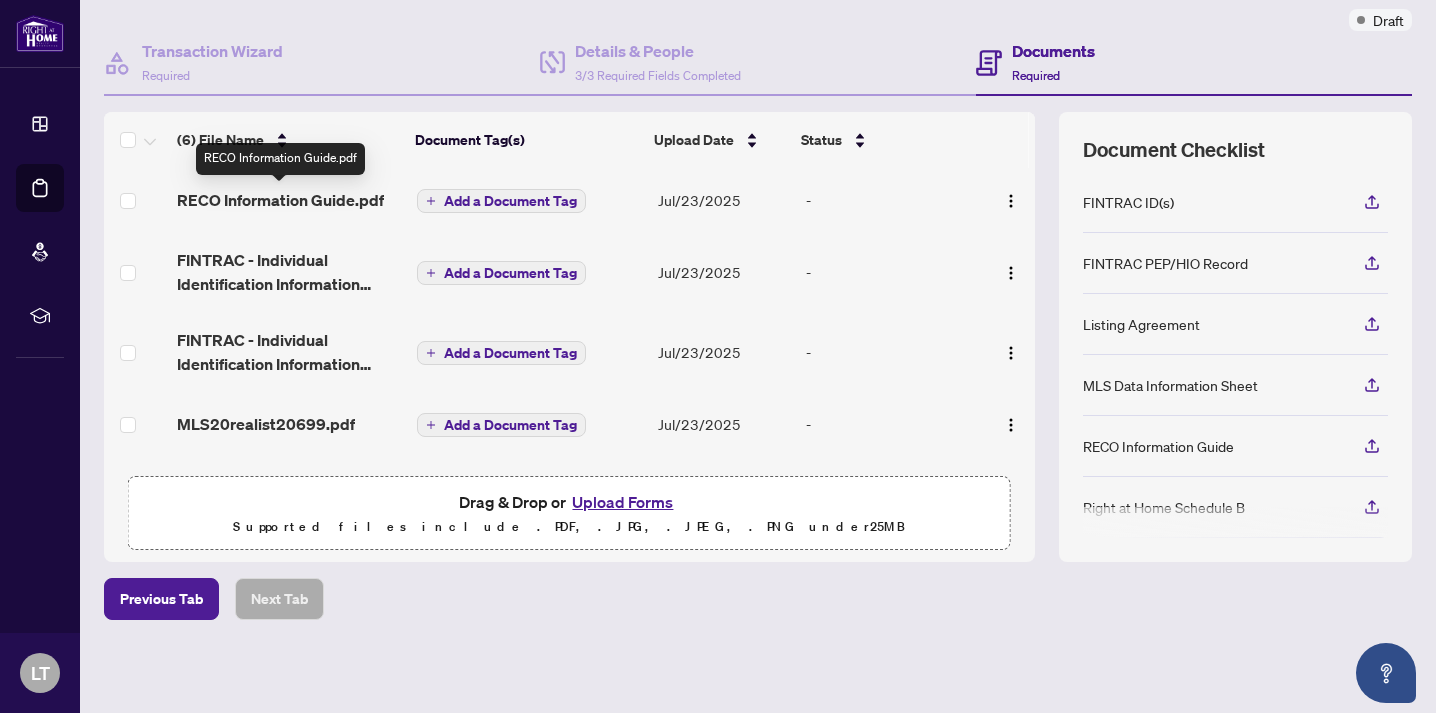 click on "RECO Information Guide.pdf" at bounding box center (280, 200) 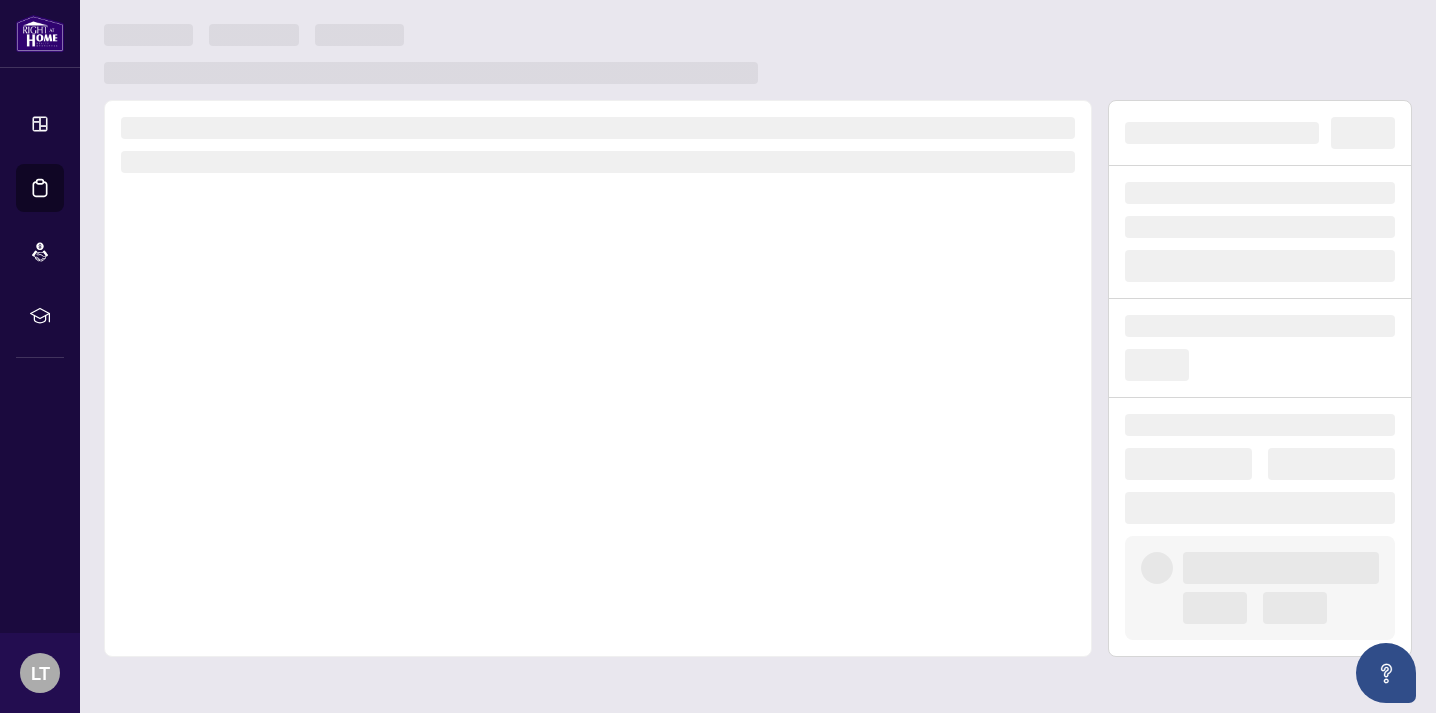 scroll, scrollTop: 0, scrollLeft: 0, axis: both 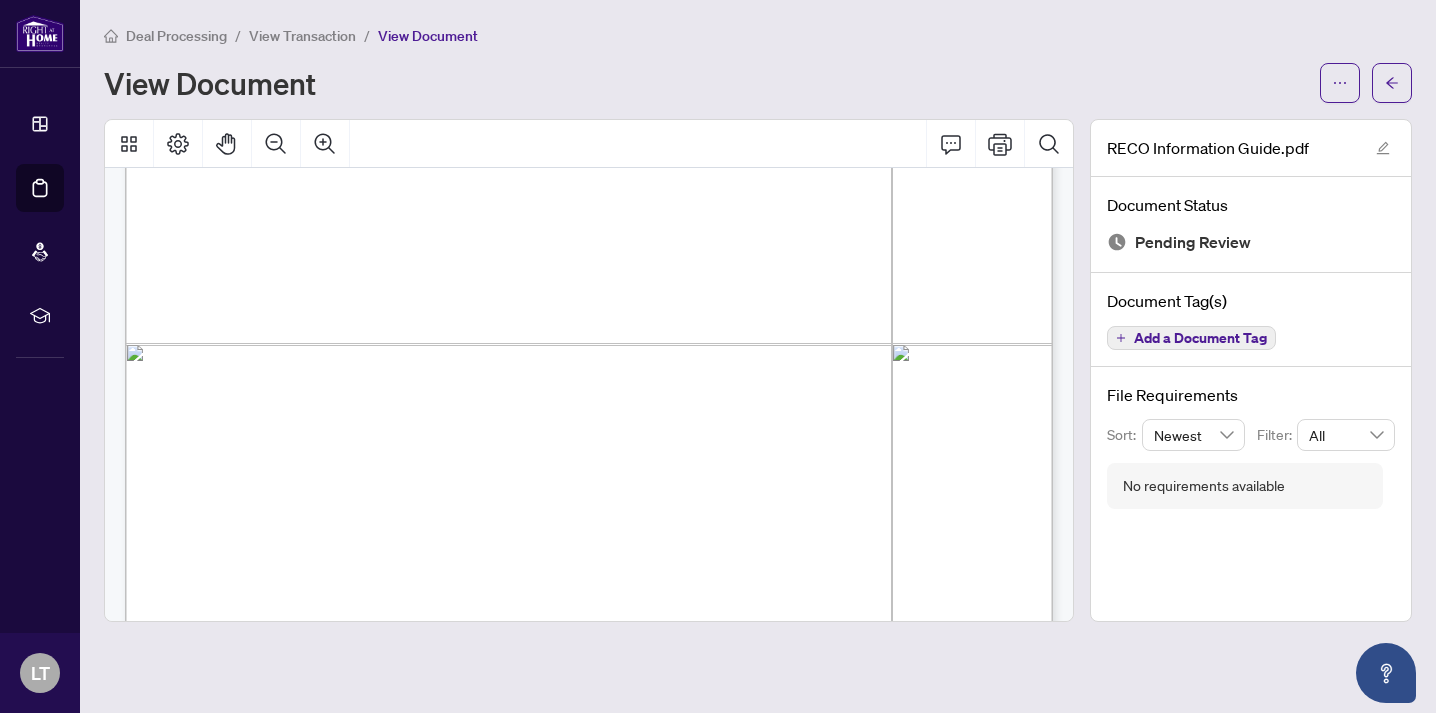 click on "View Transaction" at bounding box center (302, 36) 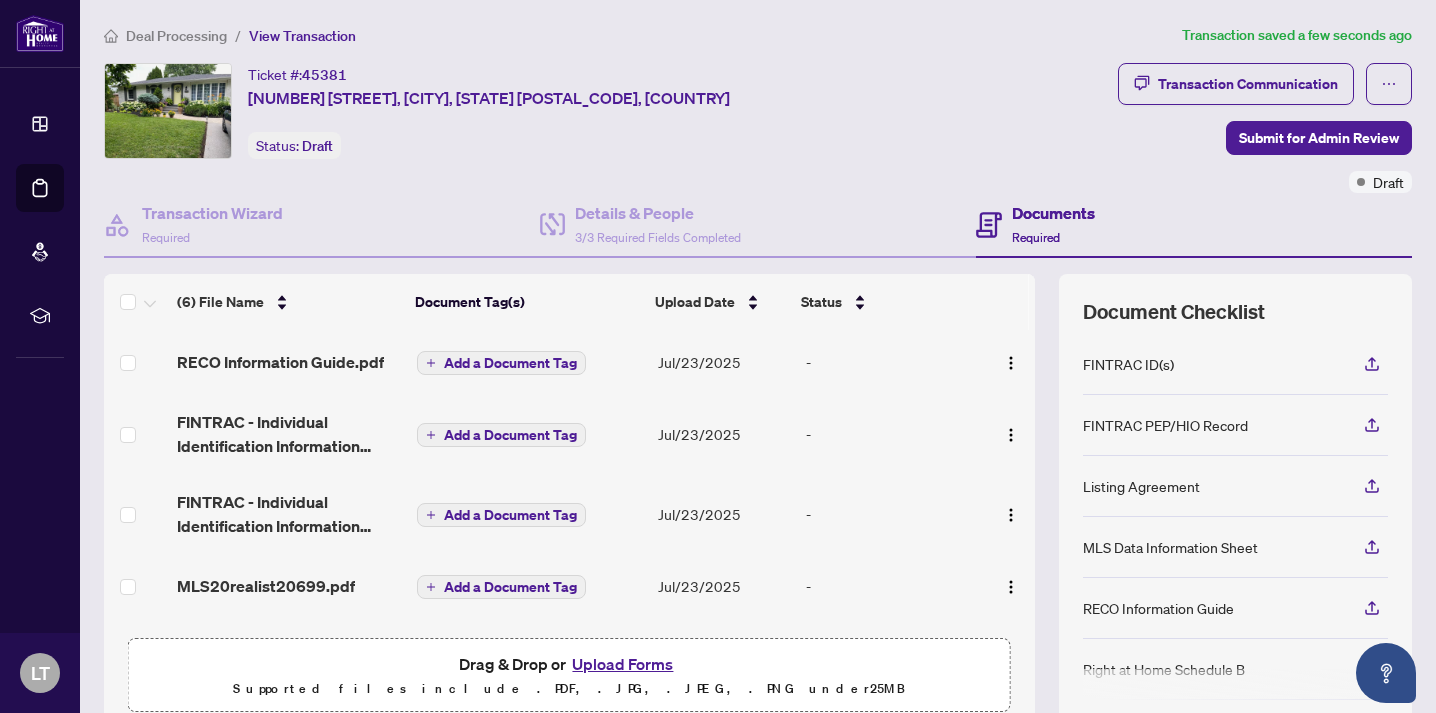 scroll, scrollTop: 0, scrollLeft: 0, axis: both 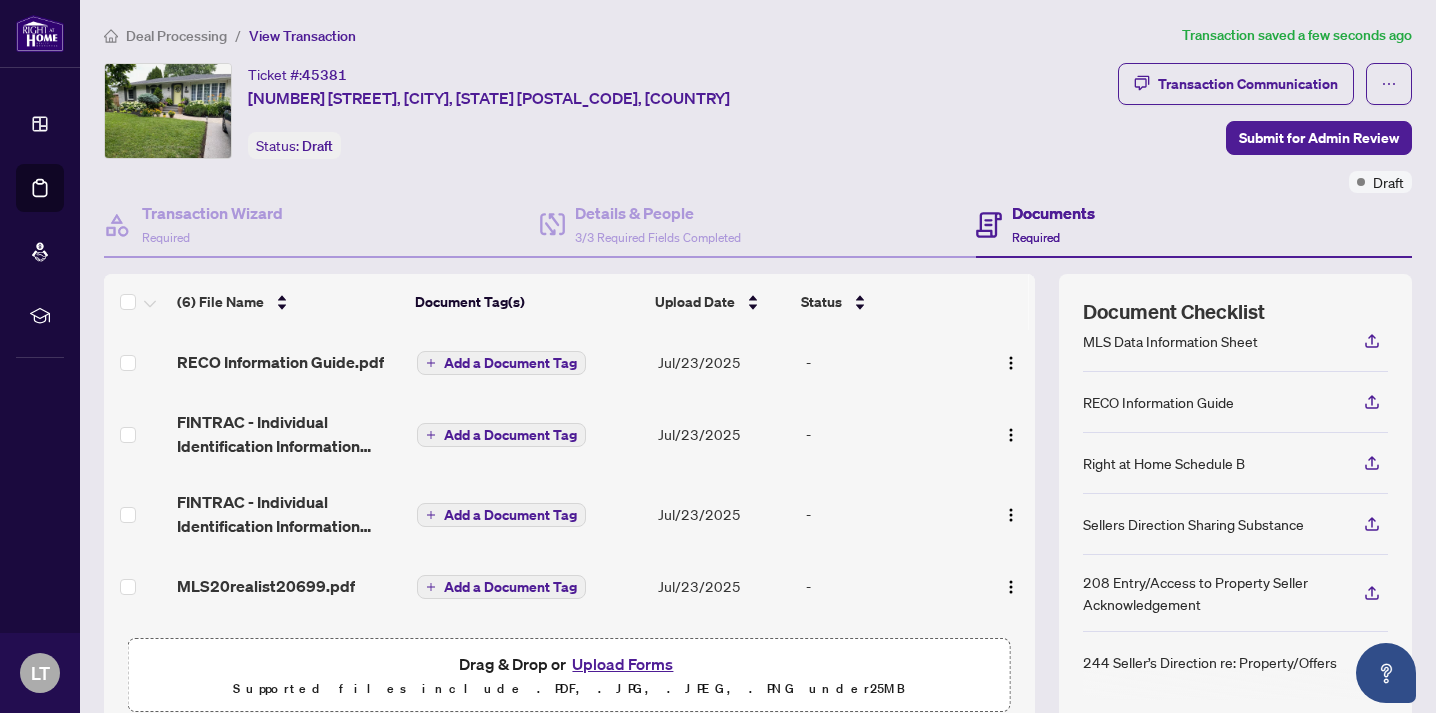 click on "Upload Forms" at bounding box center [622, 664] 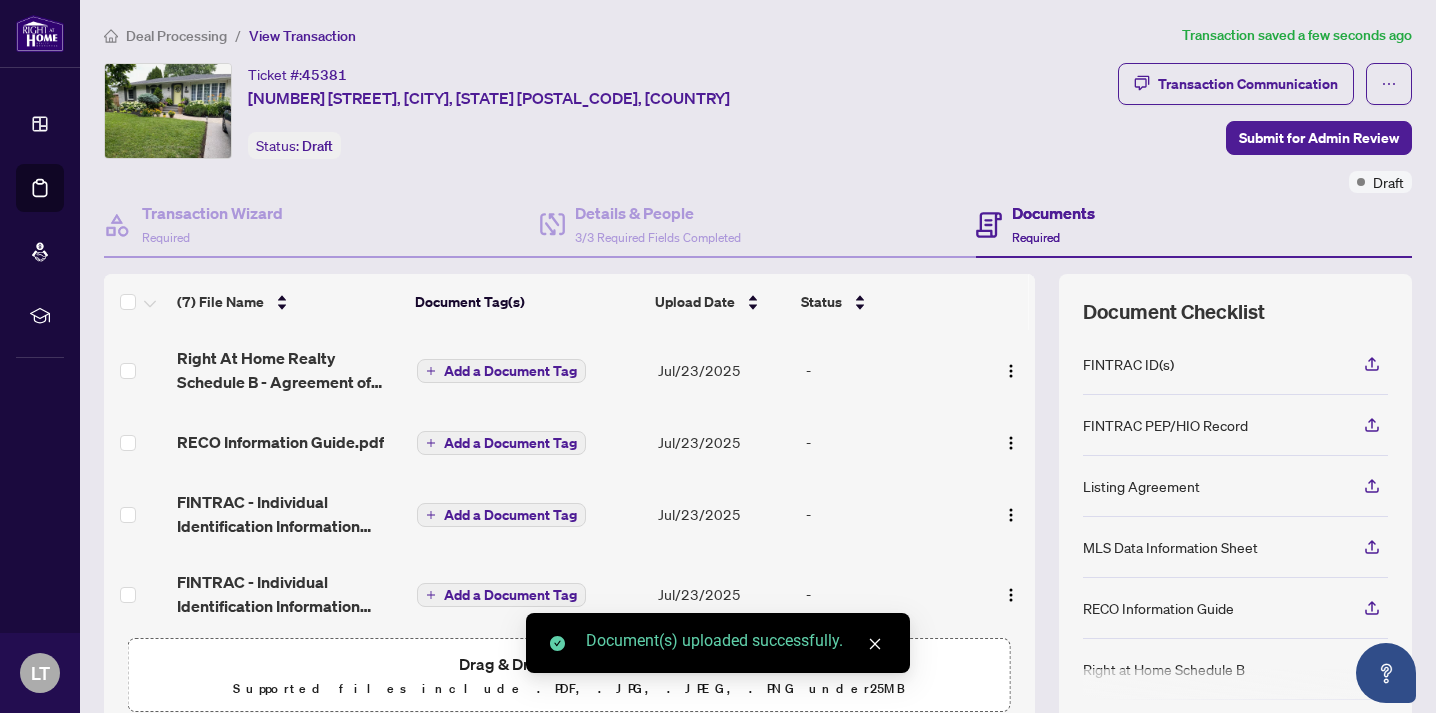 scroll, scrollTop: 0, scrollLeft: 0, axis: both 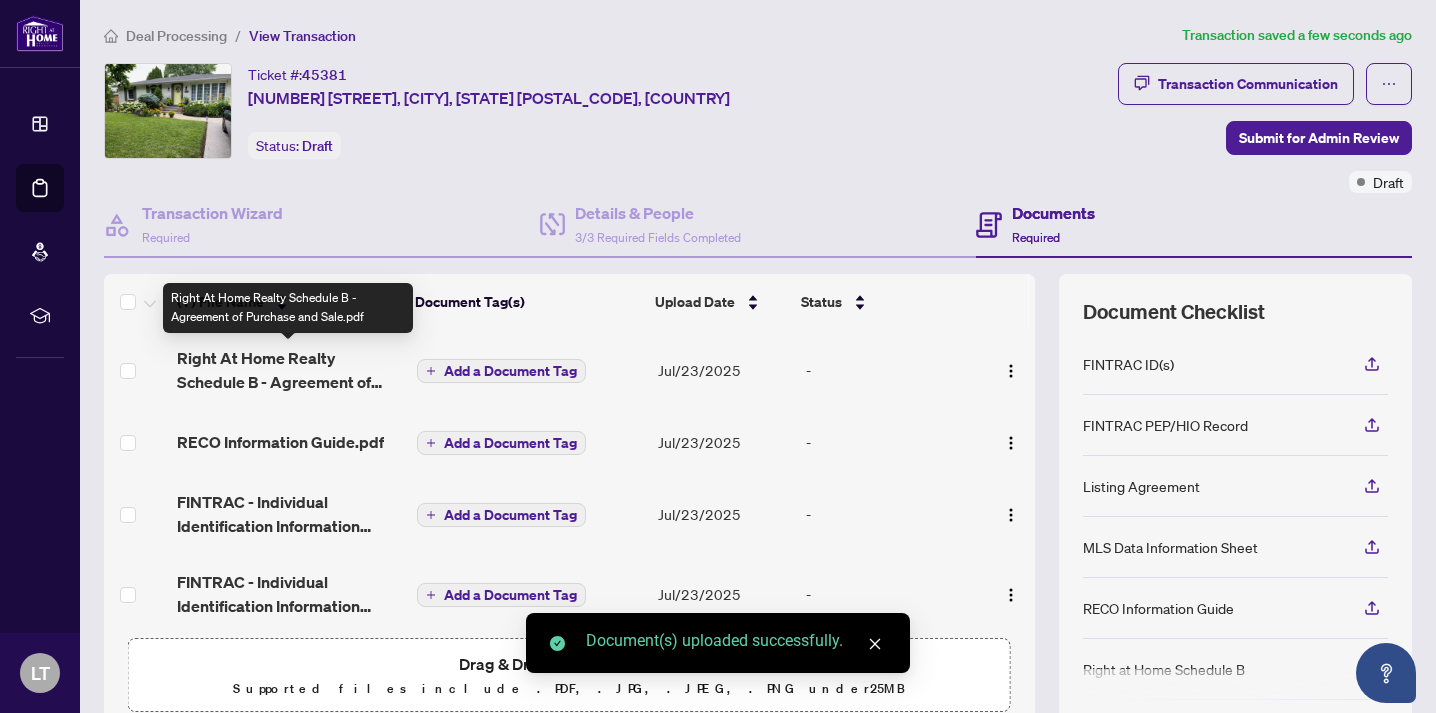 click on "Right At Home Realty Schedule B - Agreement of Purchase and Sale.pdf" at bounding box center [288, 370] 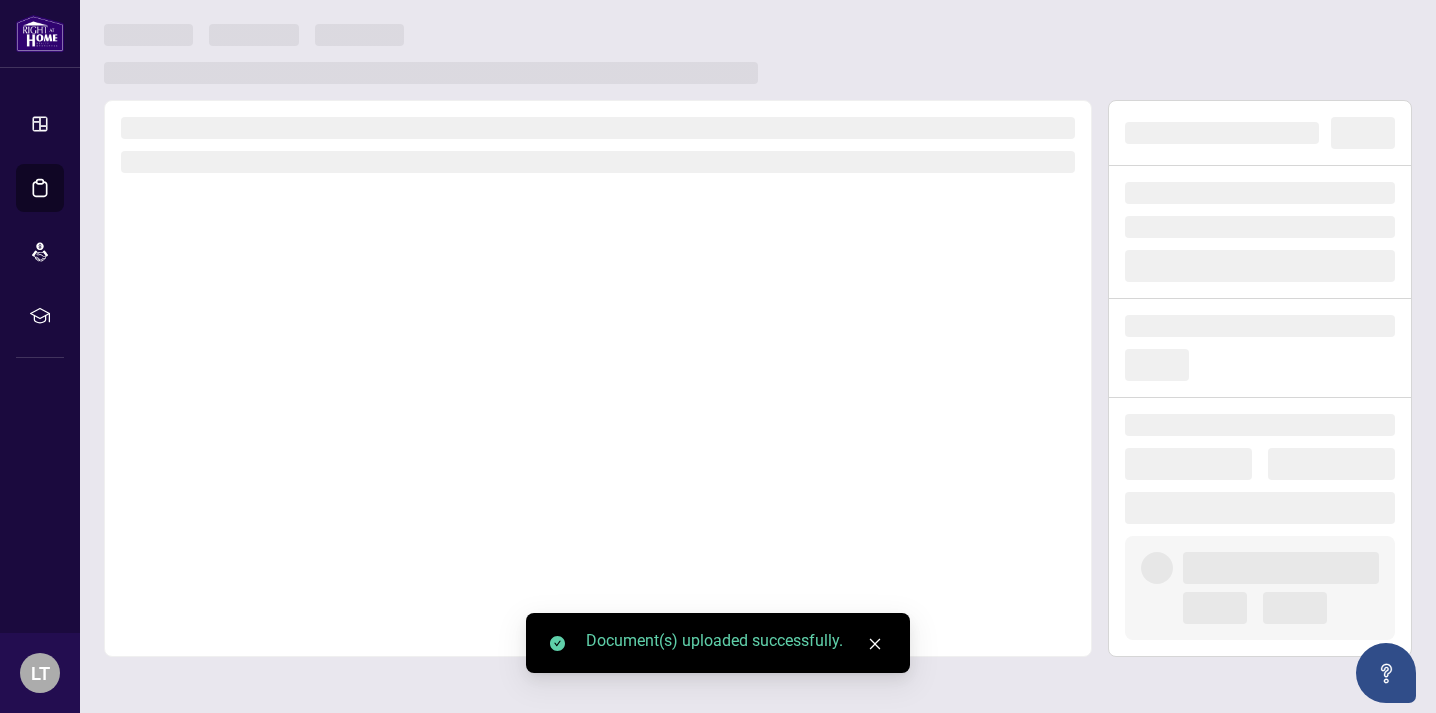 click at bounding box center (598, 378) 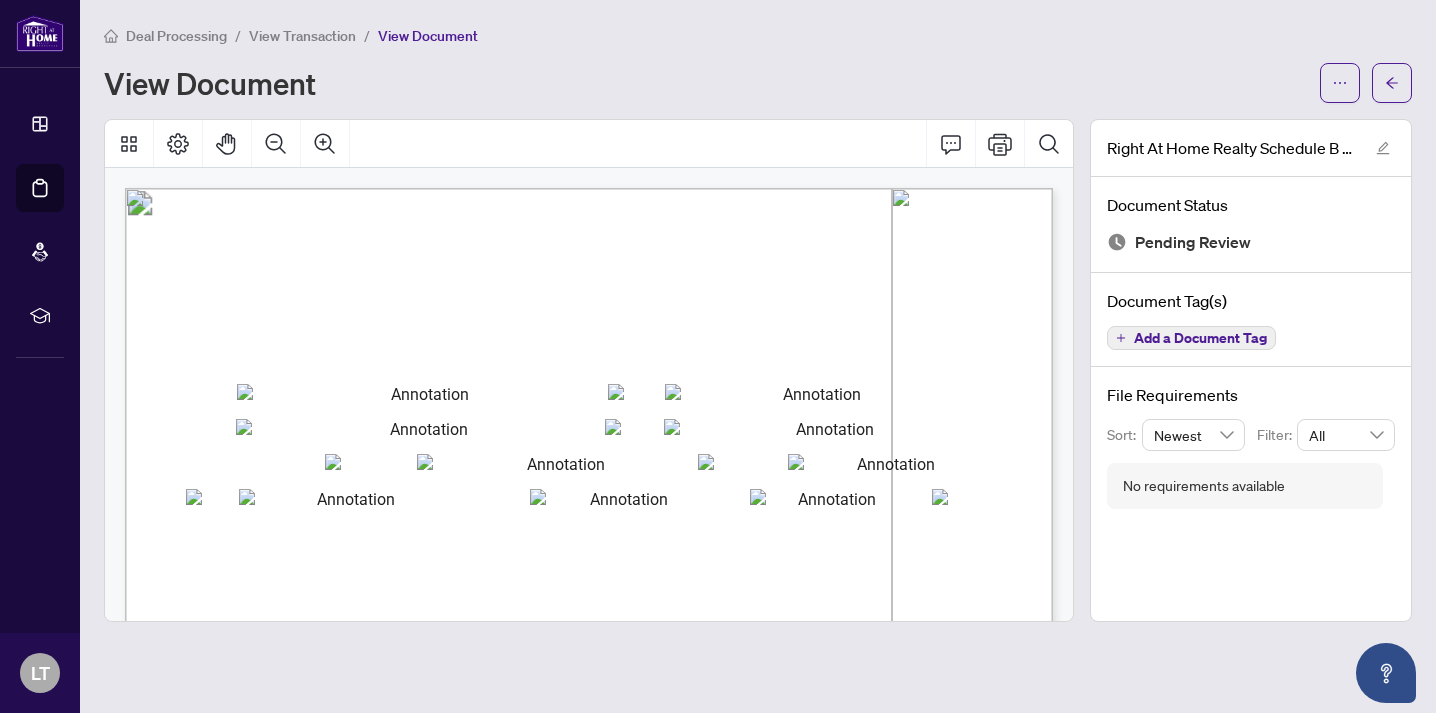 scroll, scrollTop: 0, scrollLeft: 0, axis: both 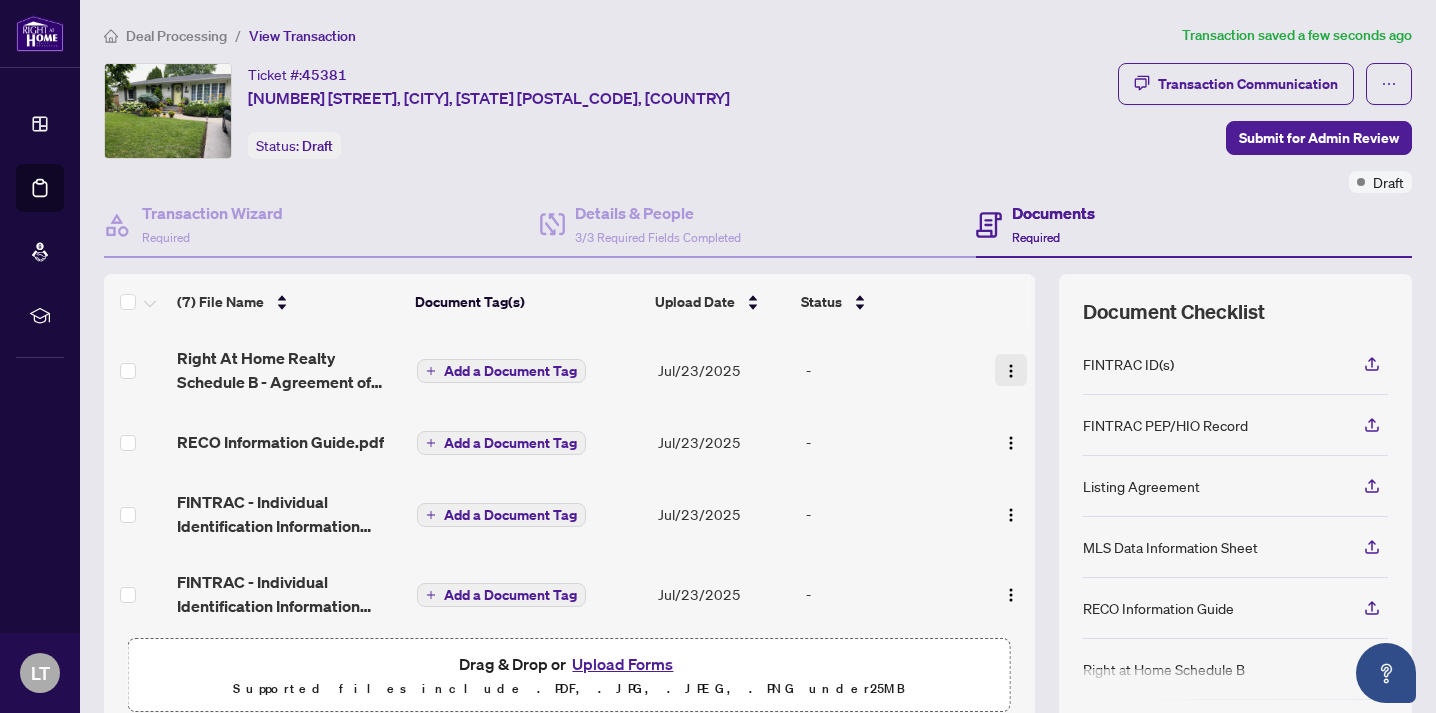 click at bounding box center (1011, 371) 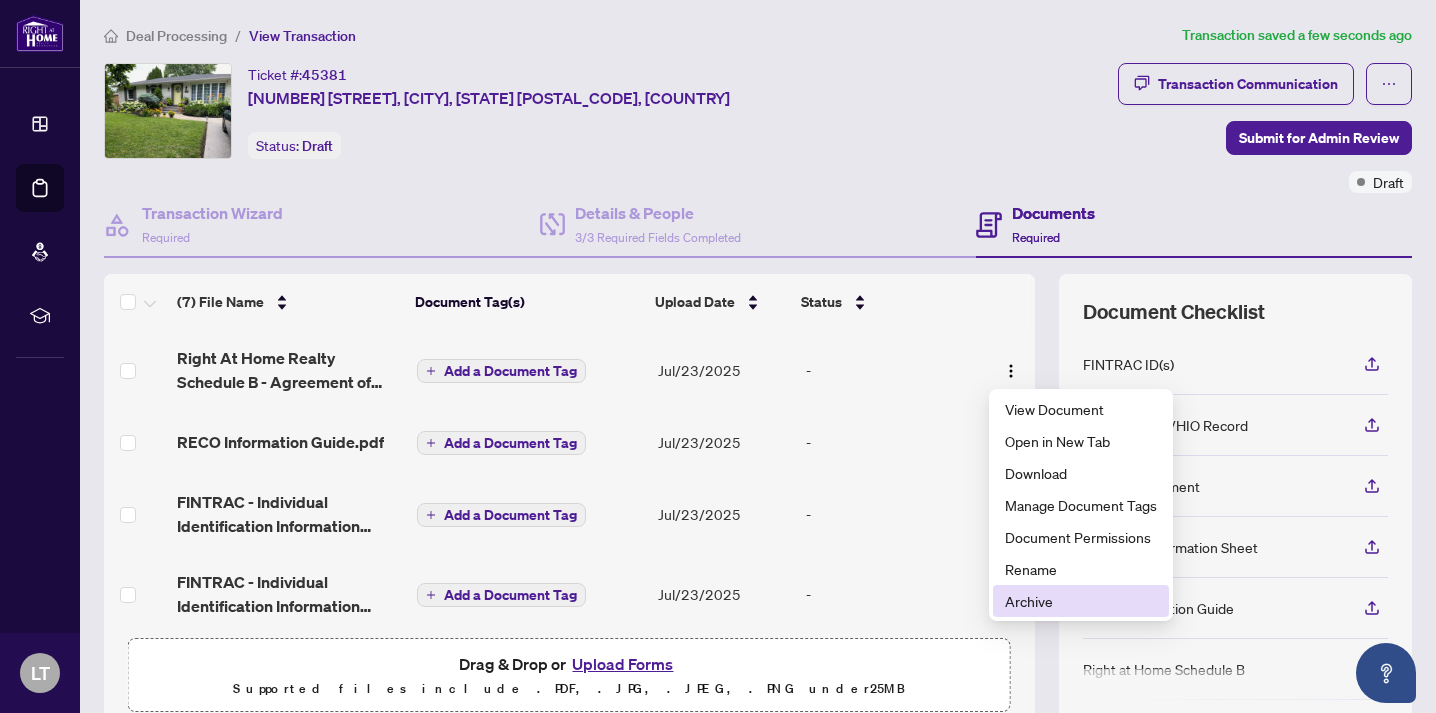 click on "Archive" at bounding box center (1081, 601) 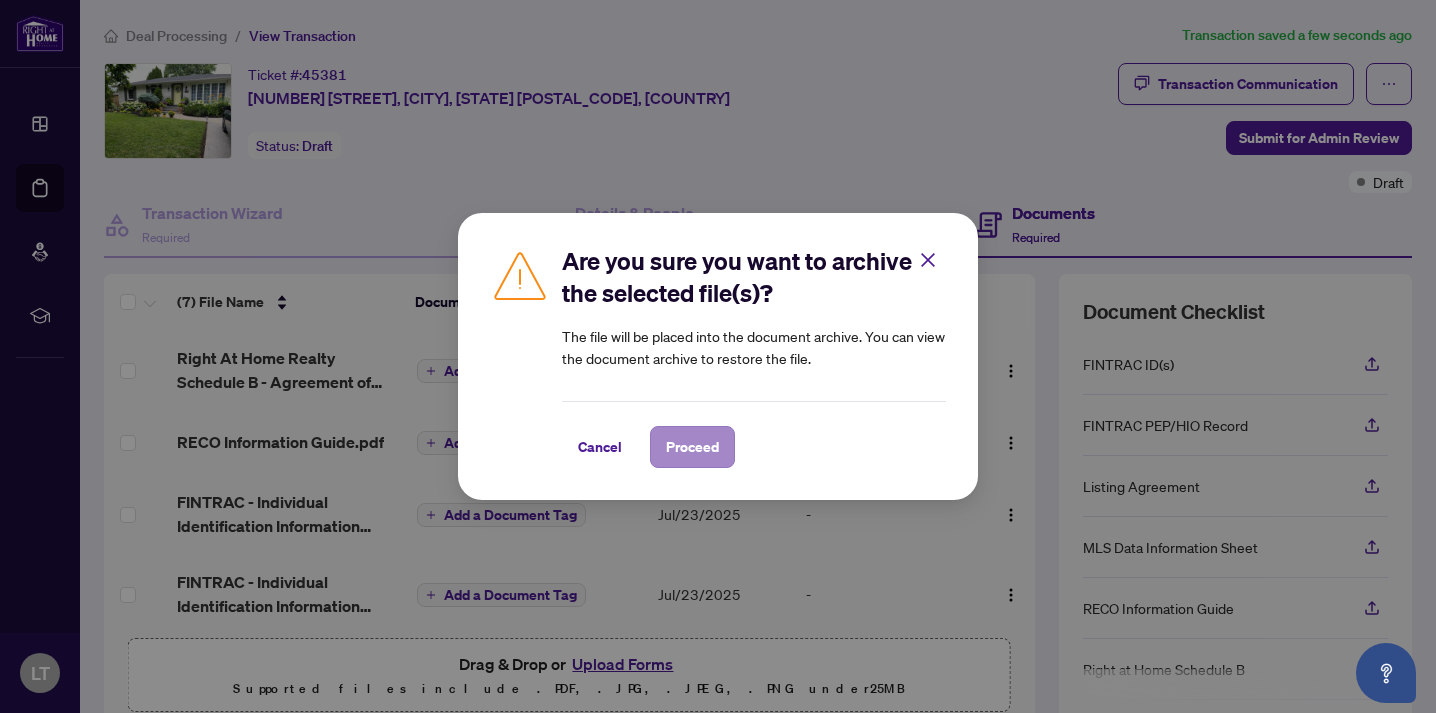click on "Proceed" at bounding box center [692, 447] 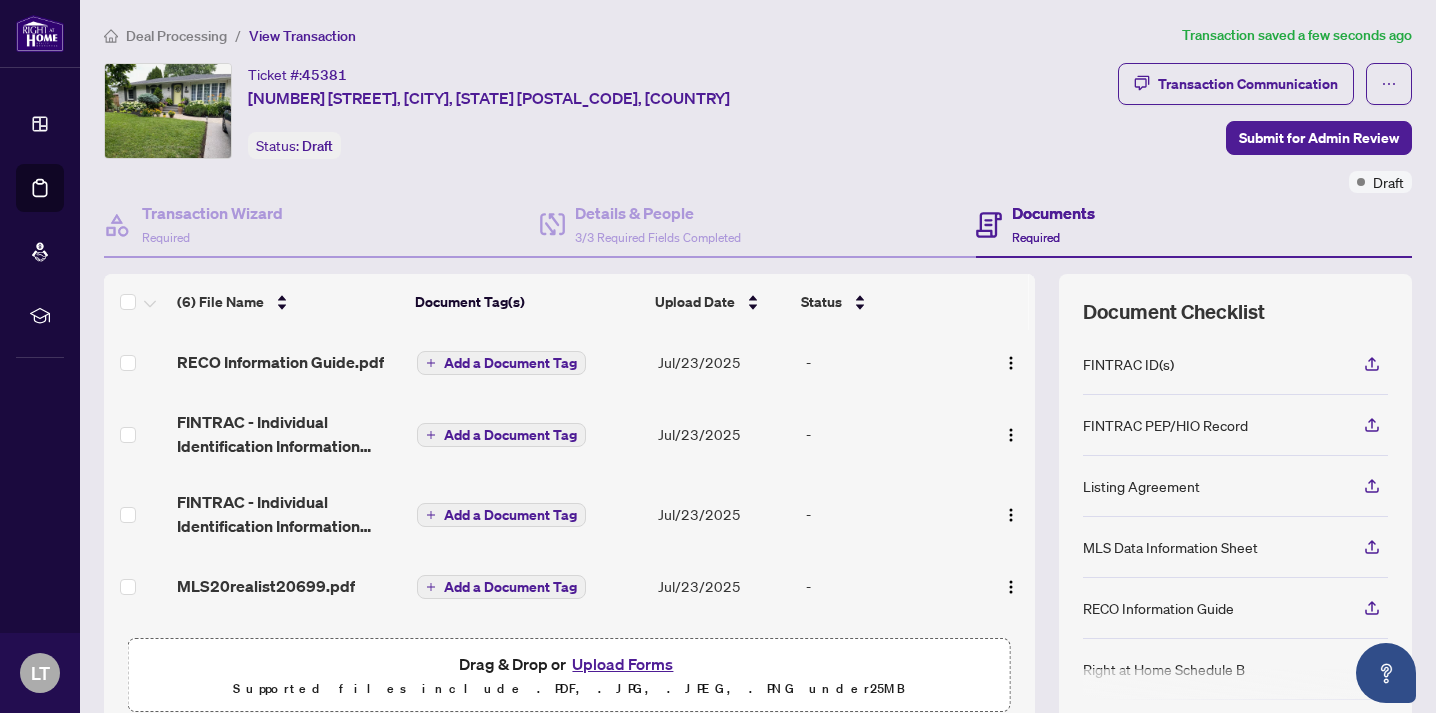 click on "Upload Forms" at bounding box center (622, 664) 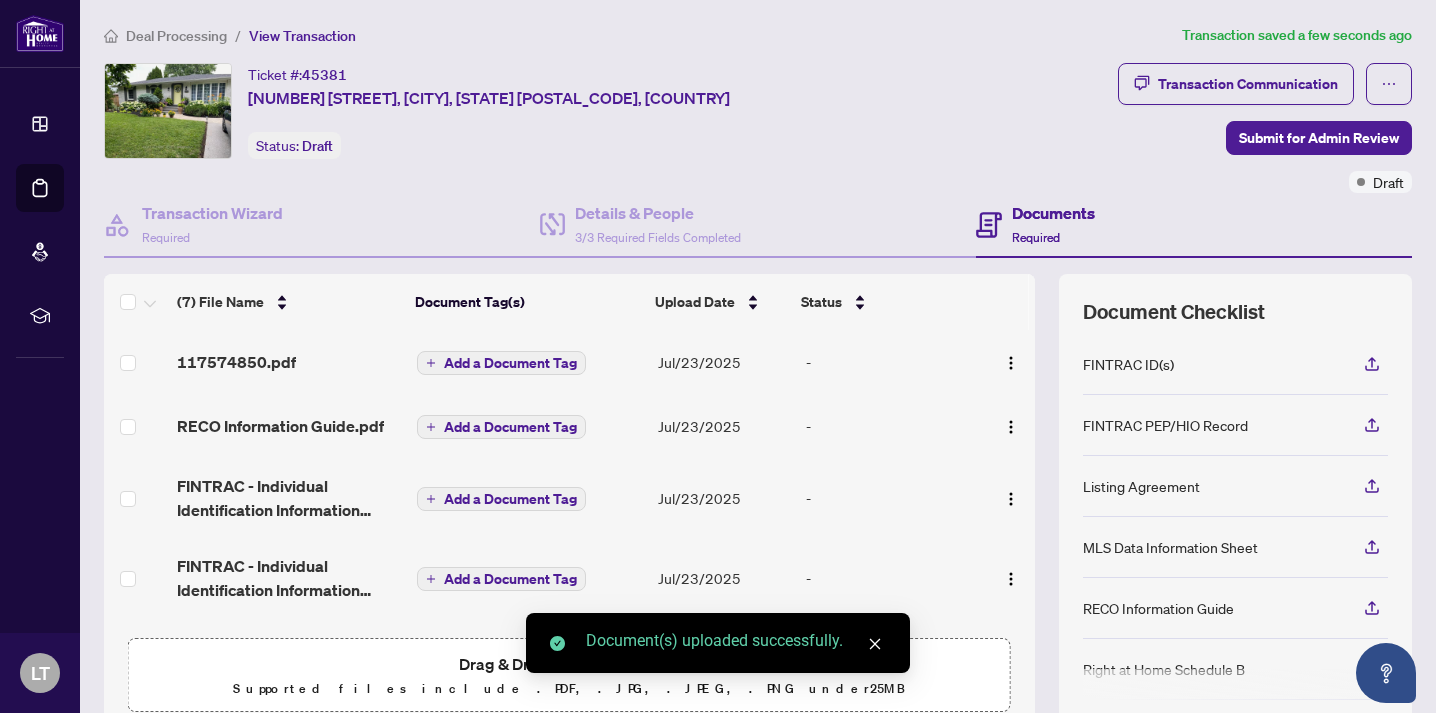 scroll, scrollTop: 0, scrollLeft: 0, axis: both 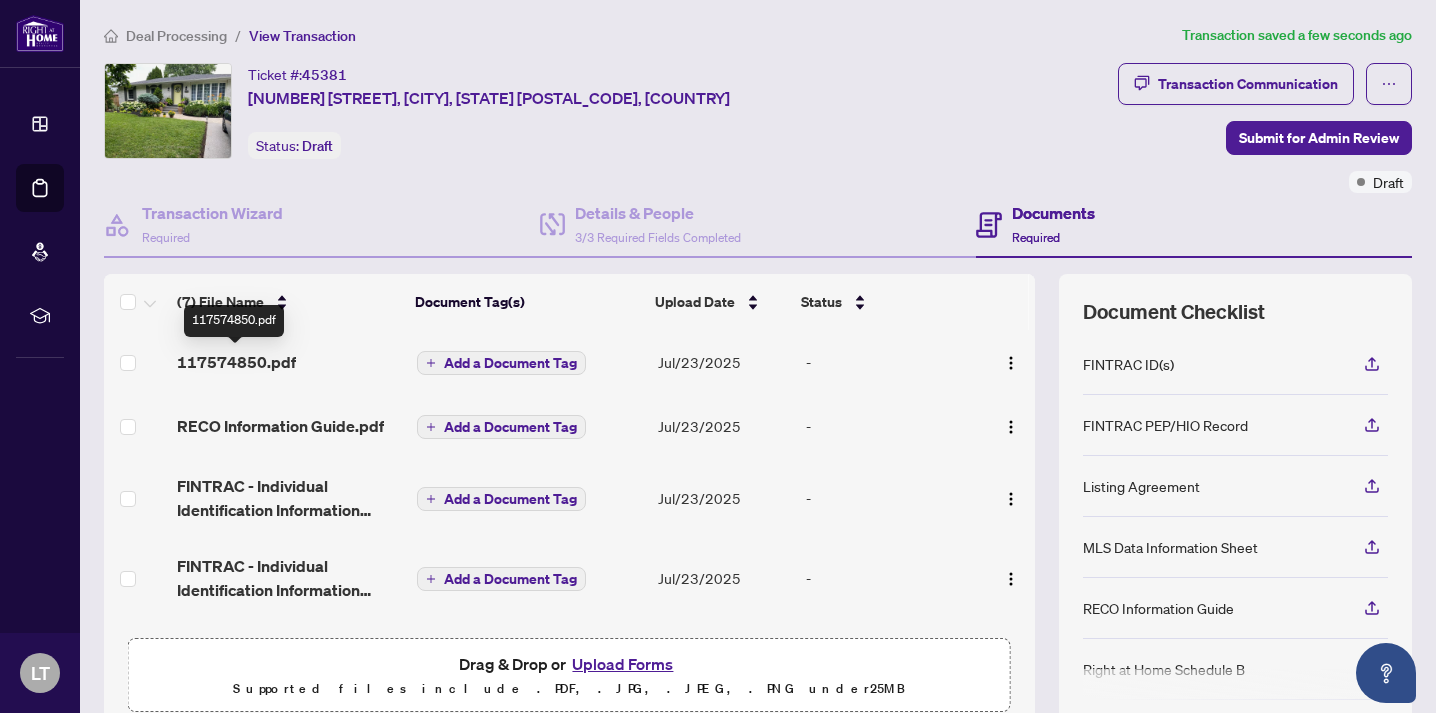 click on "117574850.pdf" at bounding box center [236, 362] 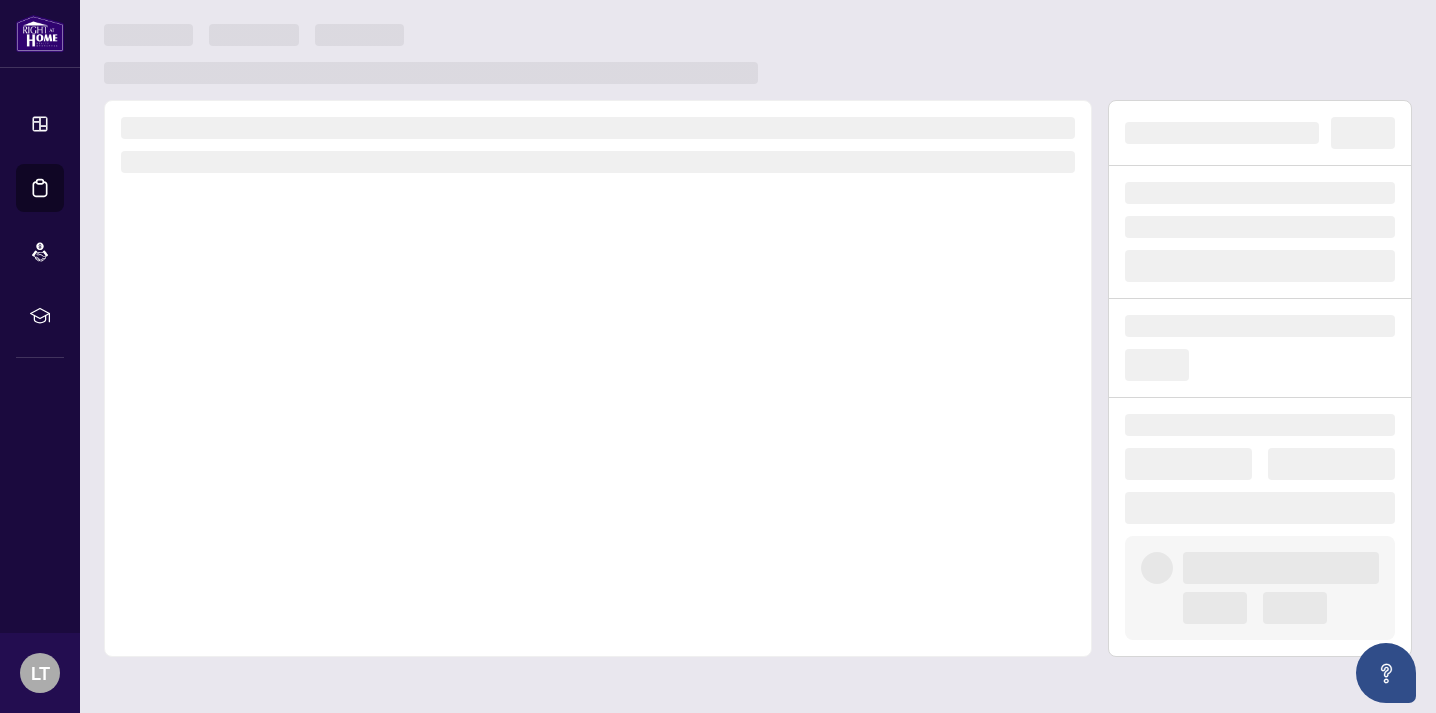 click at bounding box center [598, 378] 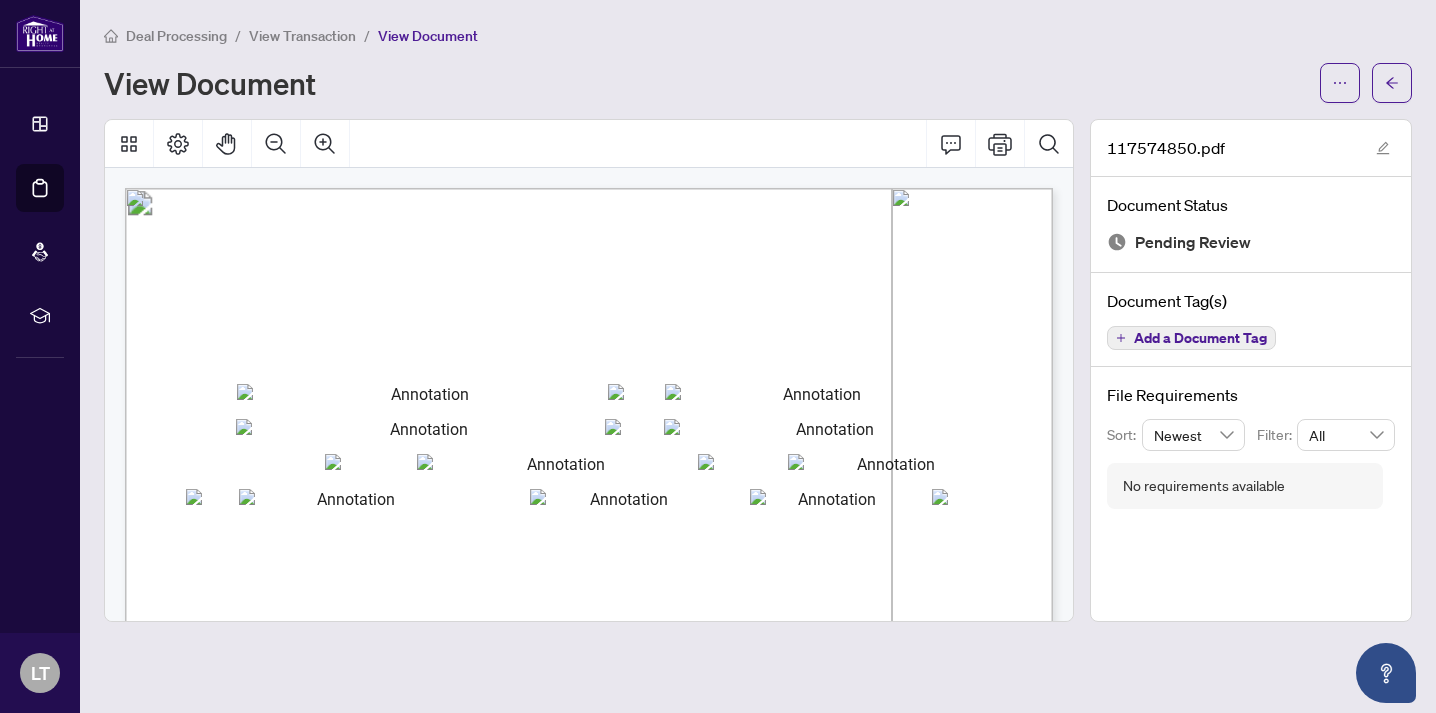 scroll, scrollTop: 0, scrollLeft: 0, axis: both 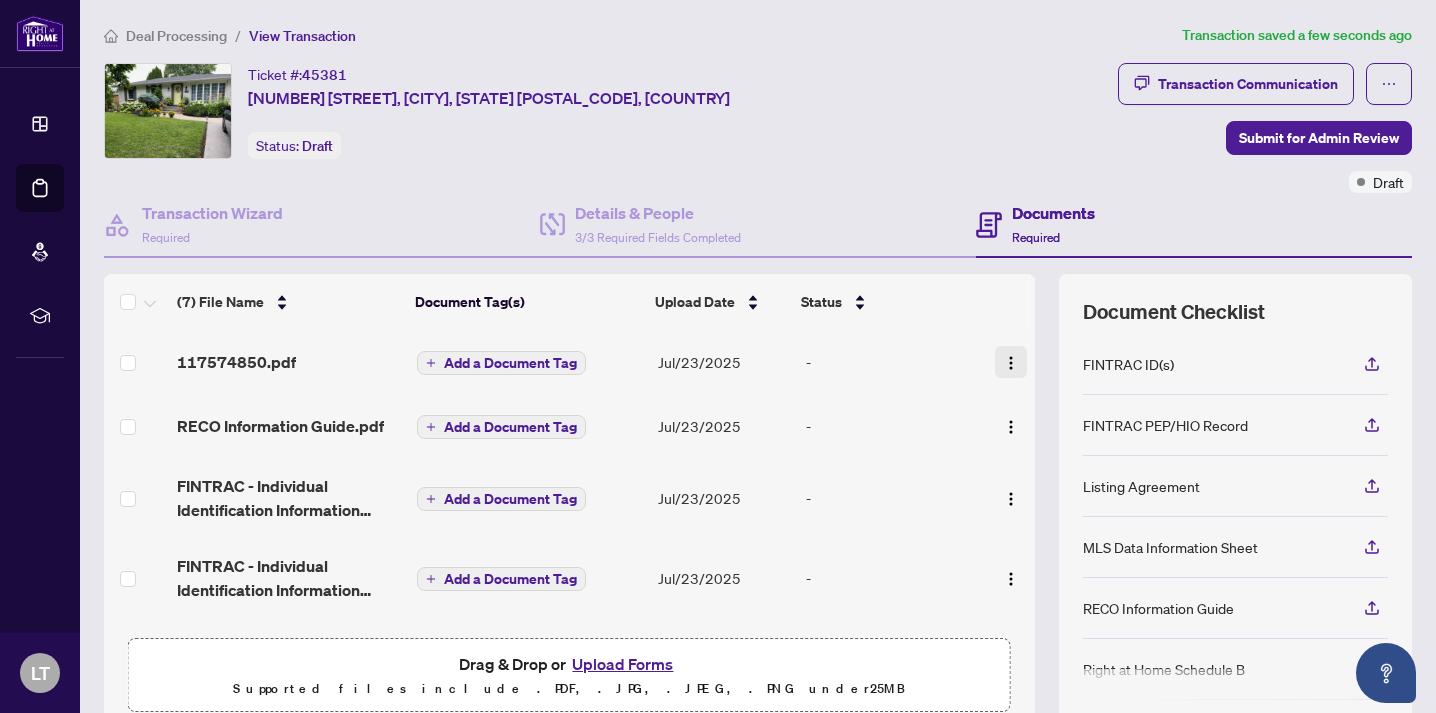 click at bounding box center (1011, 363) 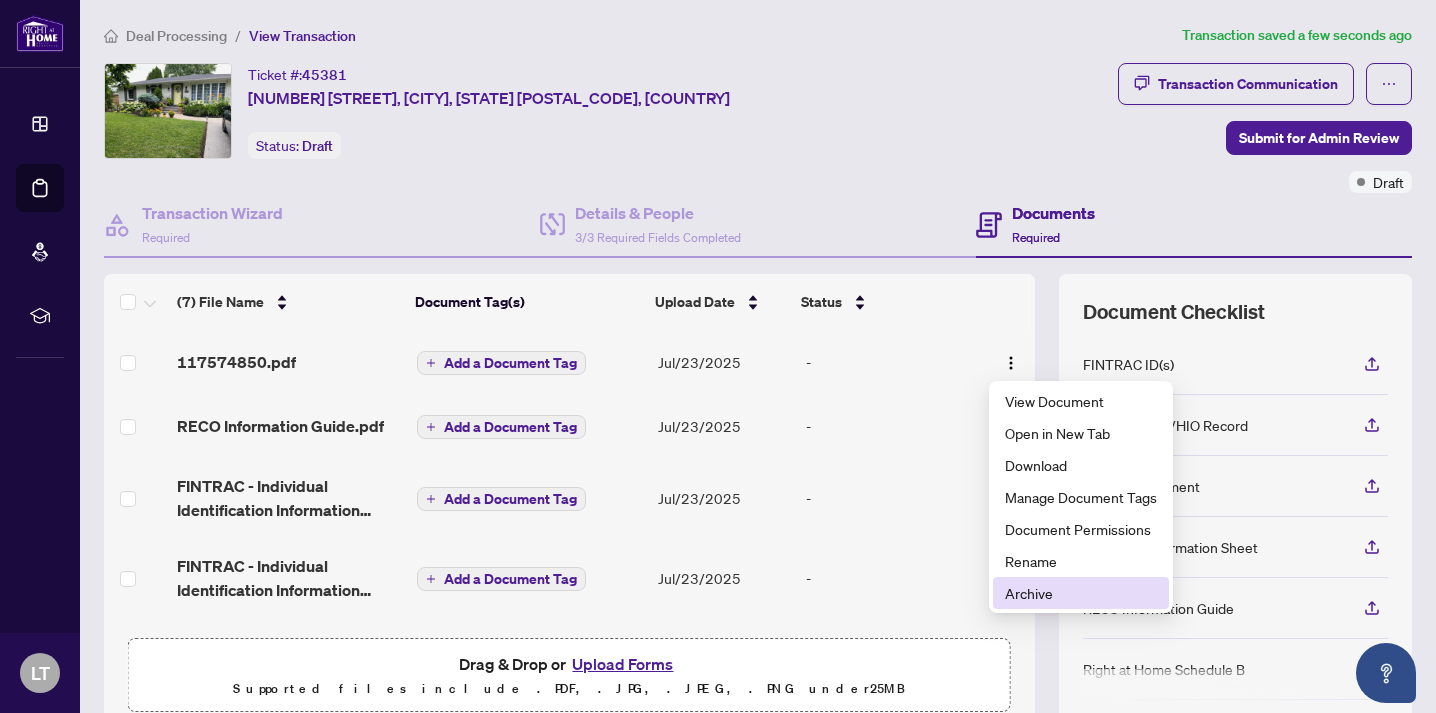 click on "Archive" at bounding box center [1081, 593] 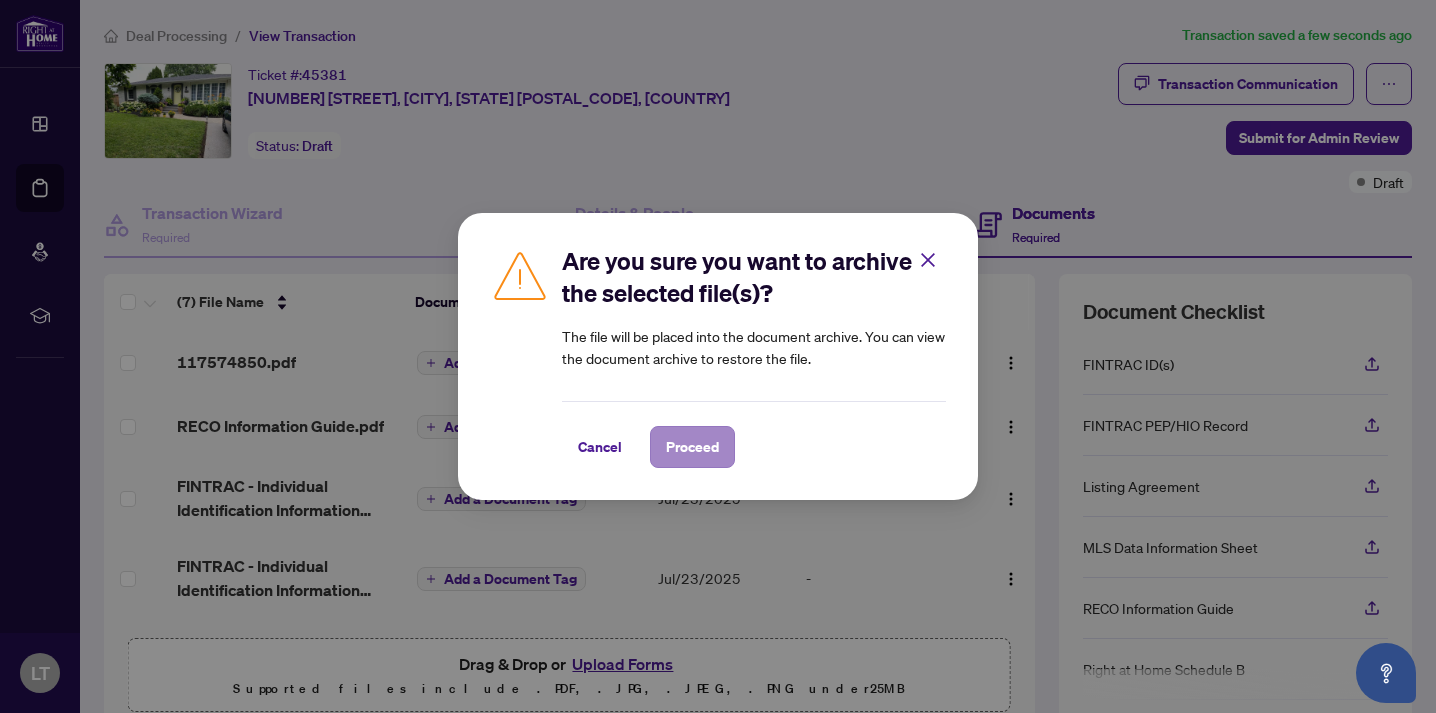 click on "Proceed" at bounding box center [692, 447] 